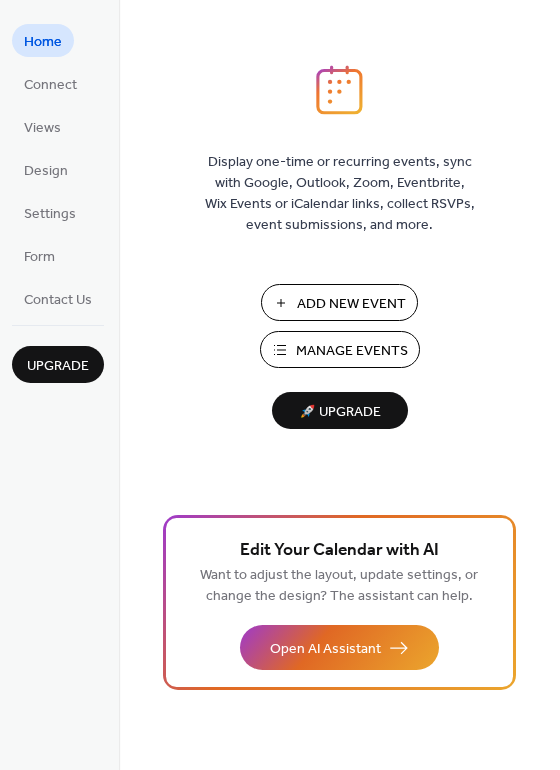 scroll, scrollTop: 0, scrollLeft: 0, axis: both 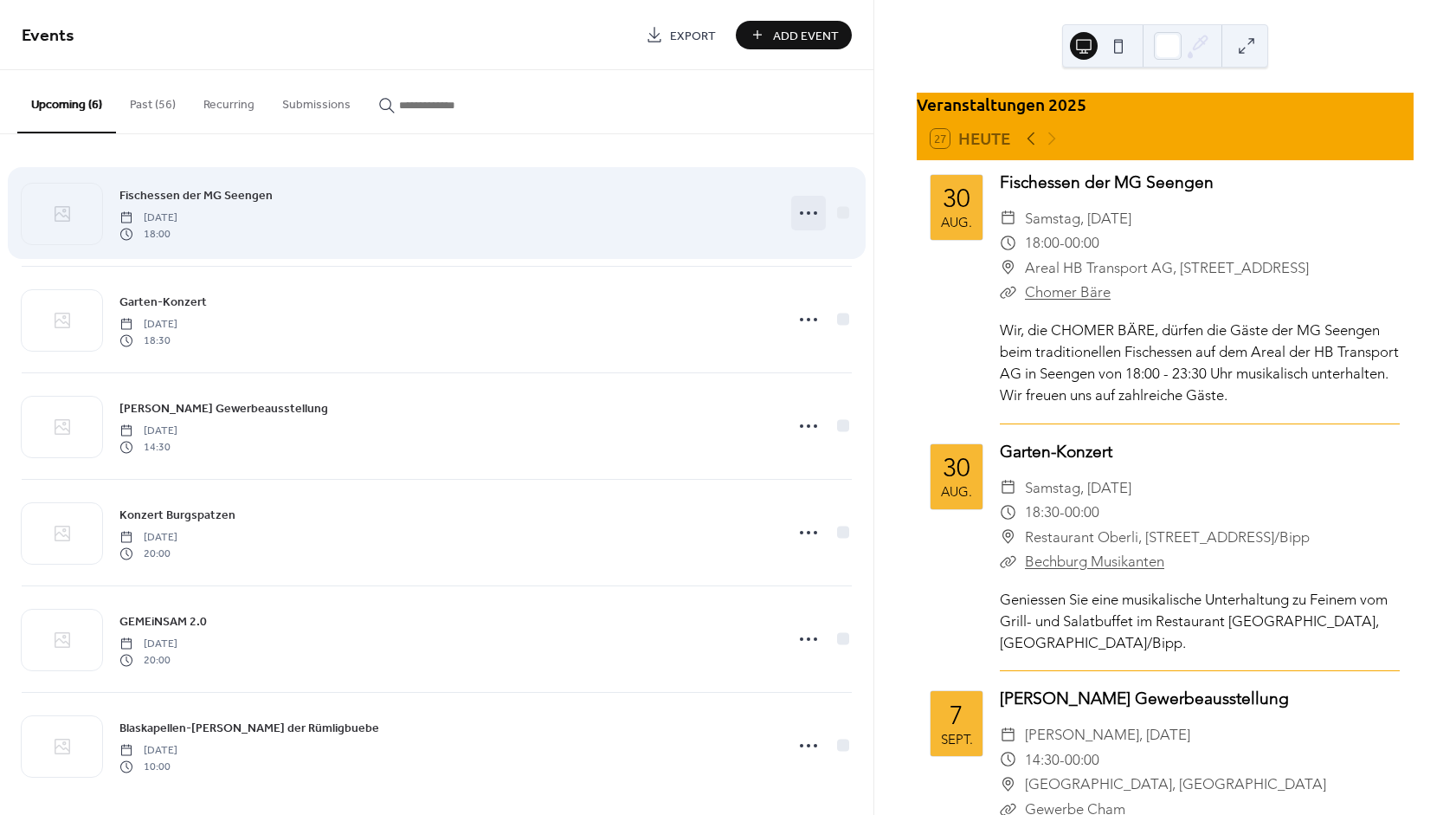 click 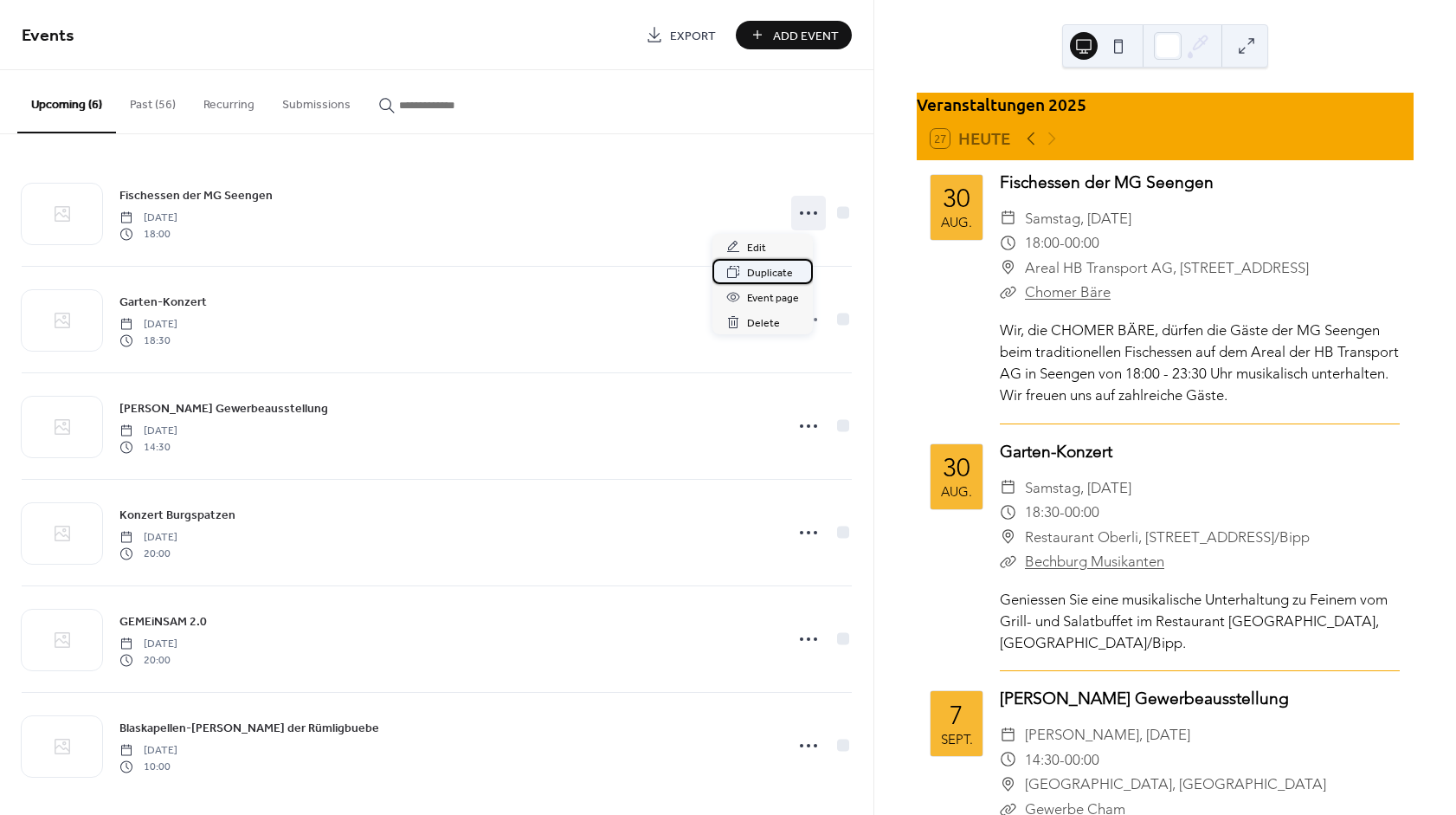 click on "Duplicate" at bounding box center (770, 273) 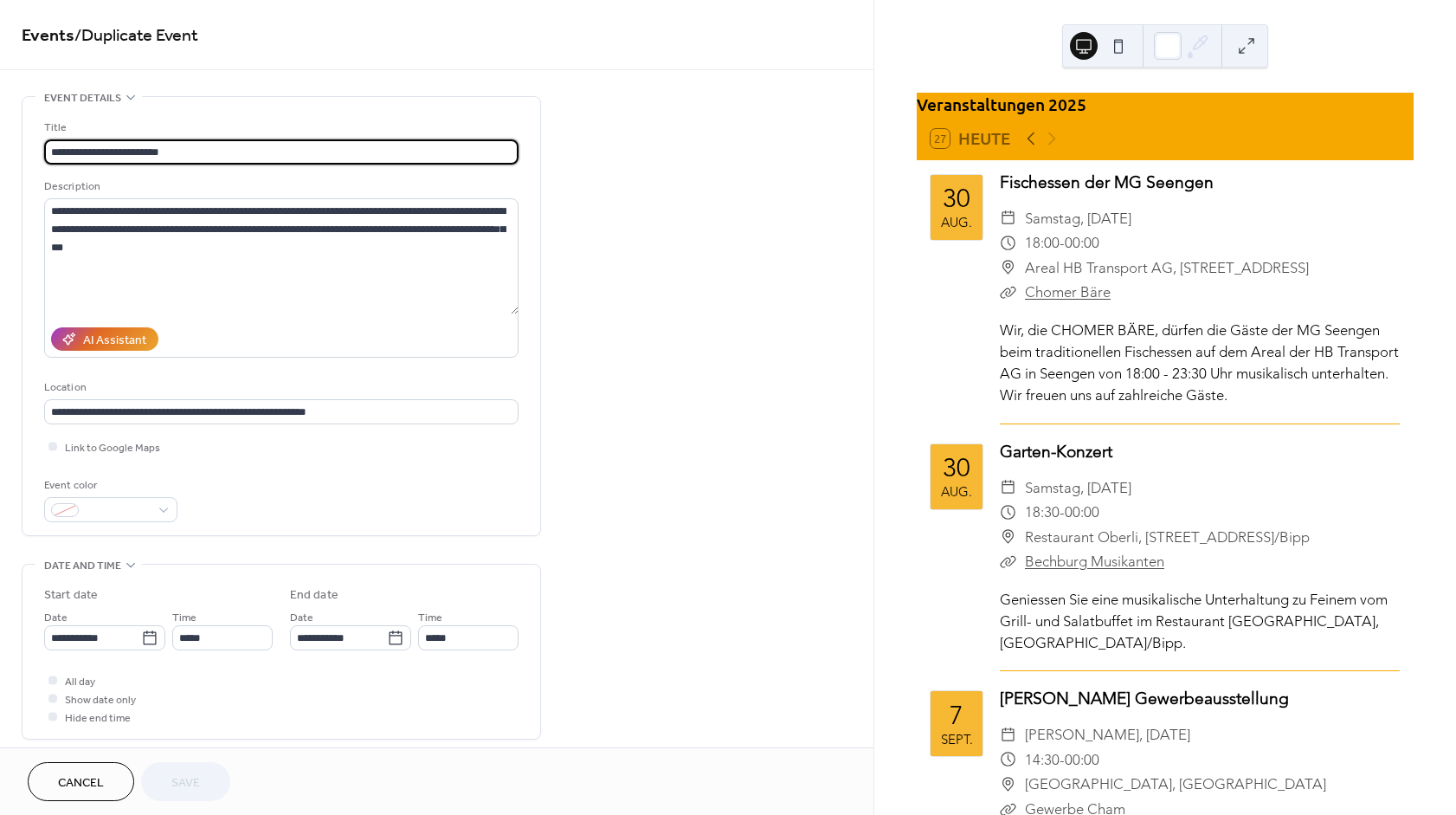 drag, startPoint x: 237, startPoint y: 153, endPoint x: -309, endPoint y: 151, distance: 546.00366 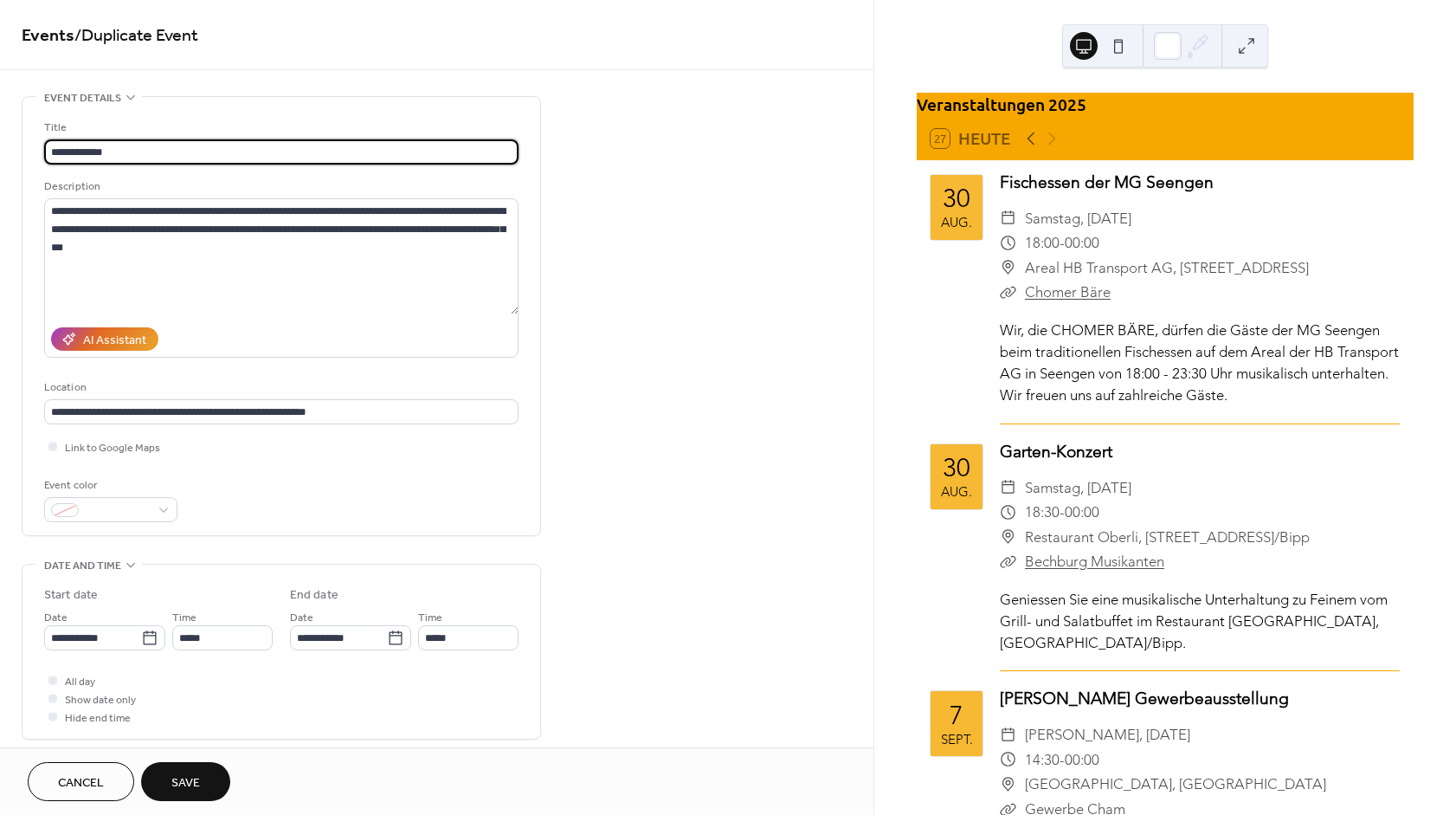 type on "**********" 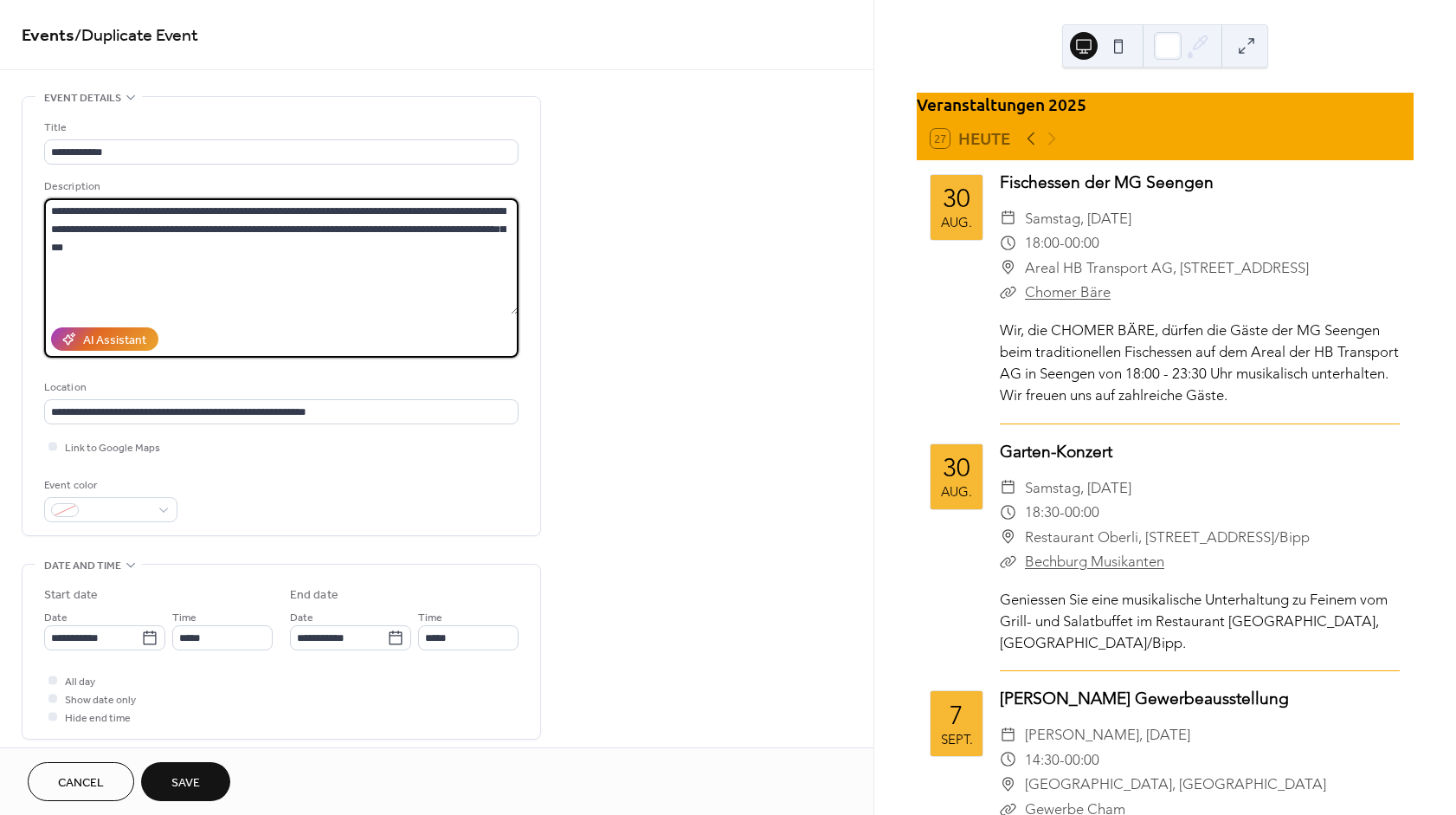 drag, startPoint x: 185, startPoint y: 246, endPoint x: -94, endPoint y: 168, distance: 289.69812 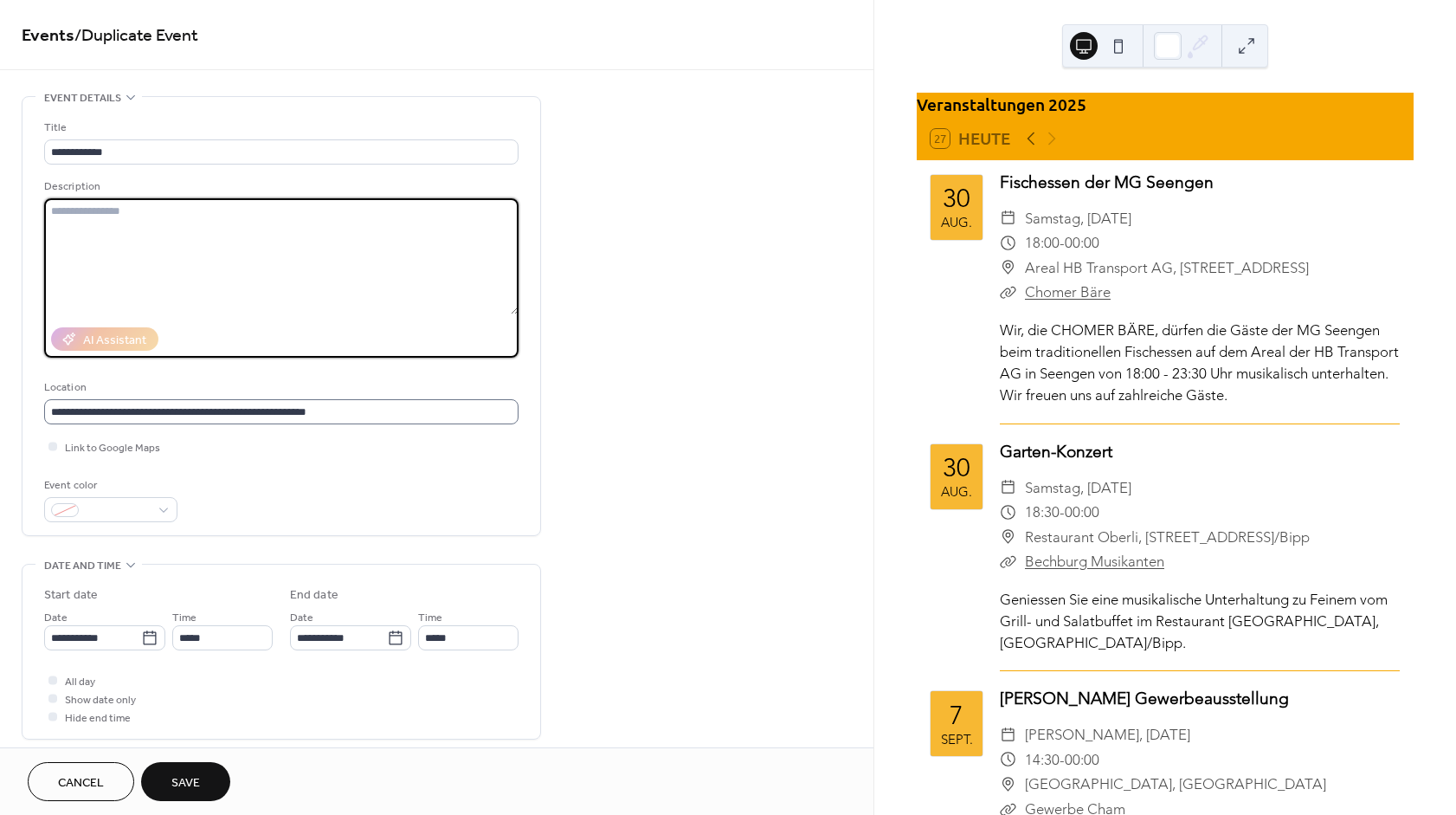 type 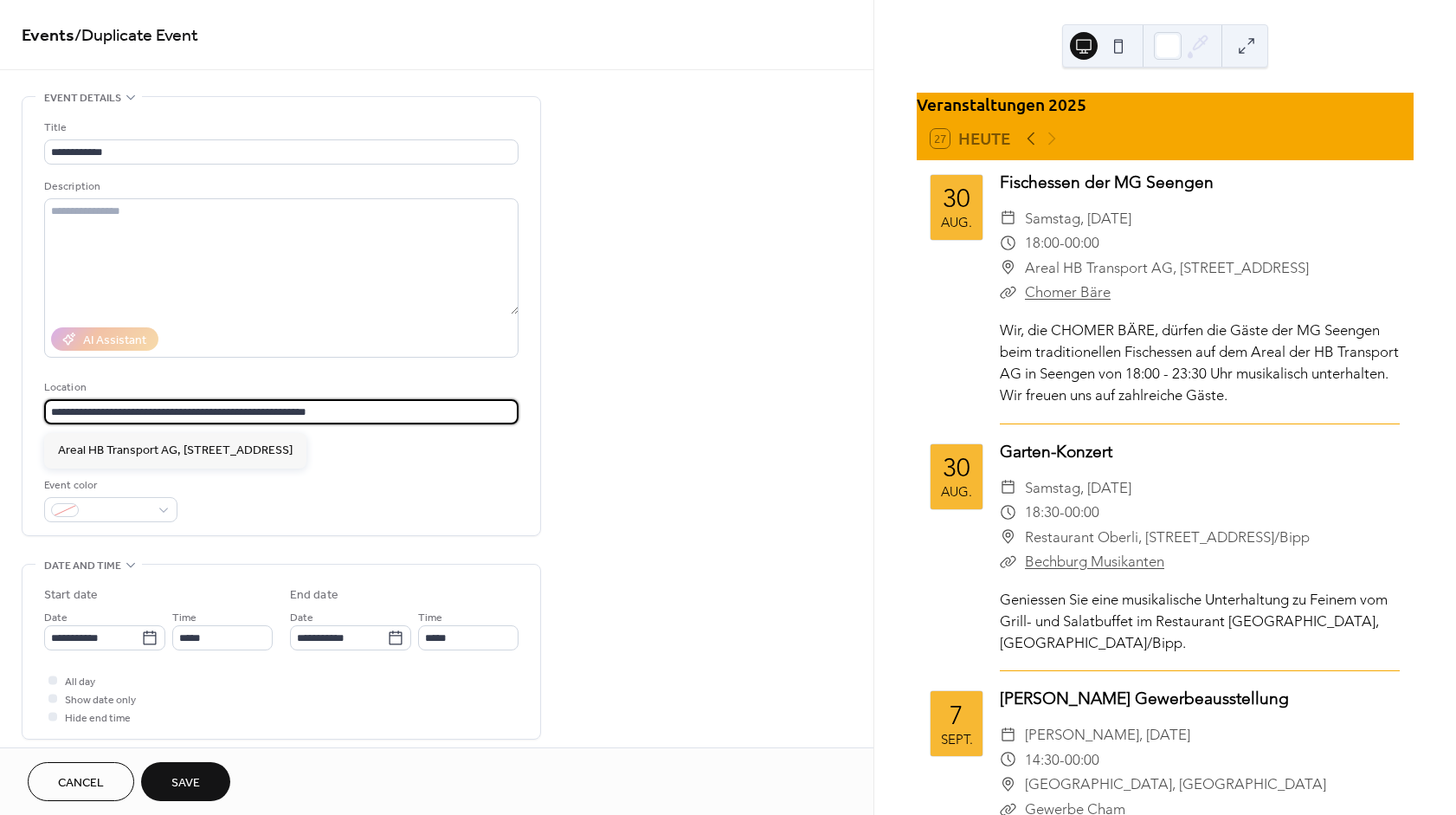drag, startPoint x: 355, startPoint y: 418, endPoint x: -215, endPoint y: 414, distance: 570.014 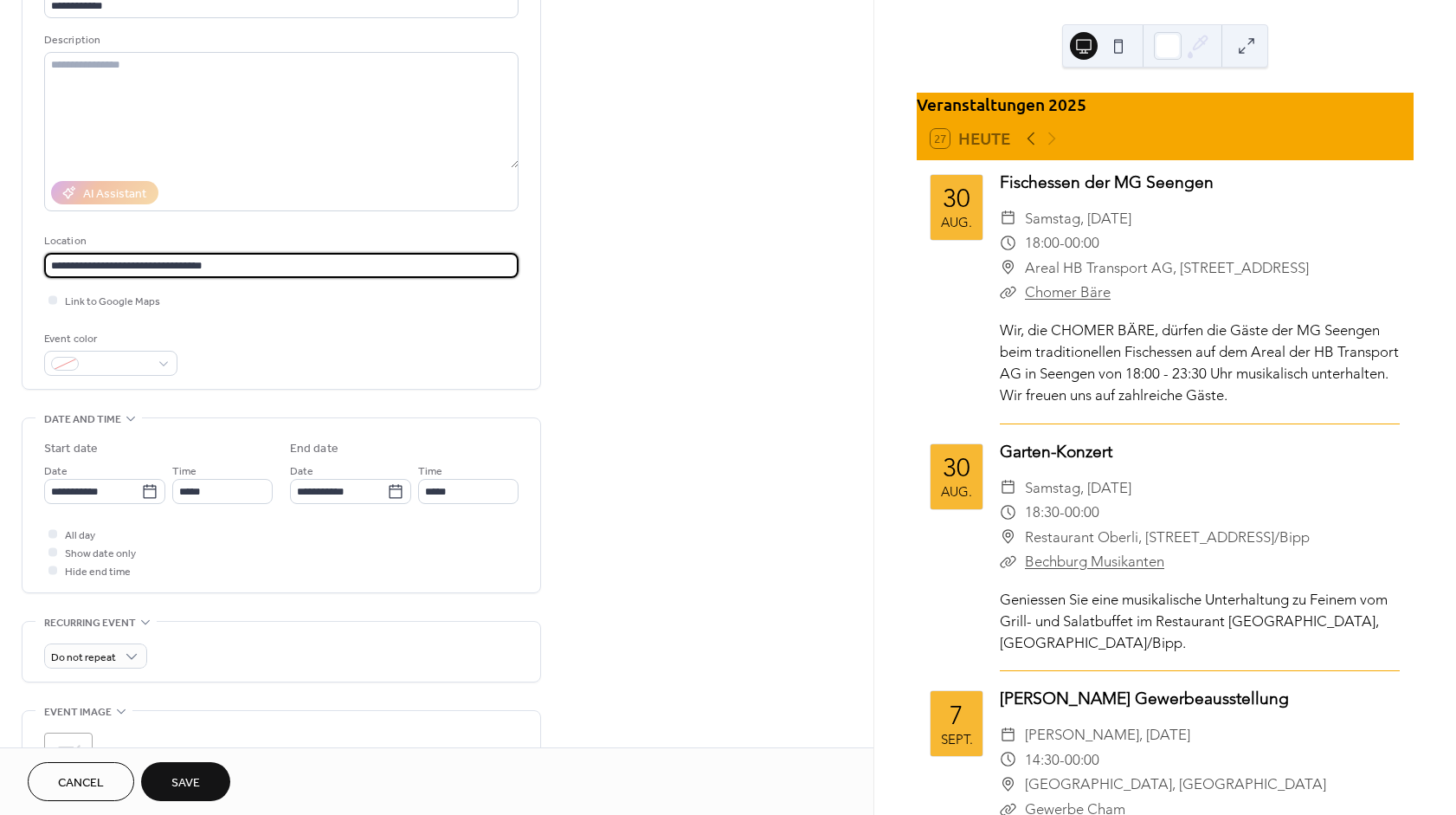 scroll, scrollTop: 156, scrollLeft: 0, axis: vertical 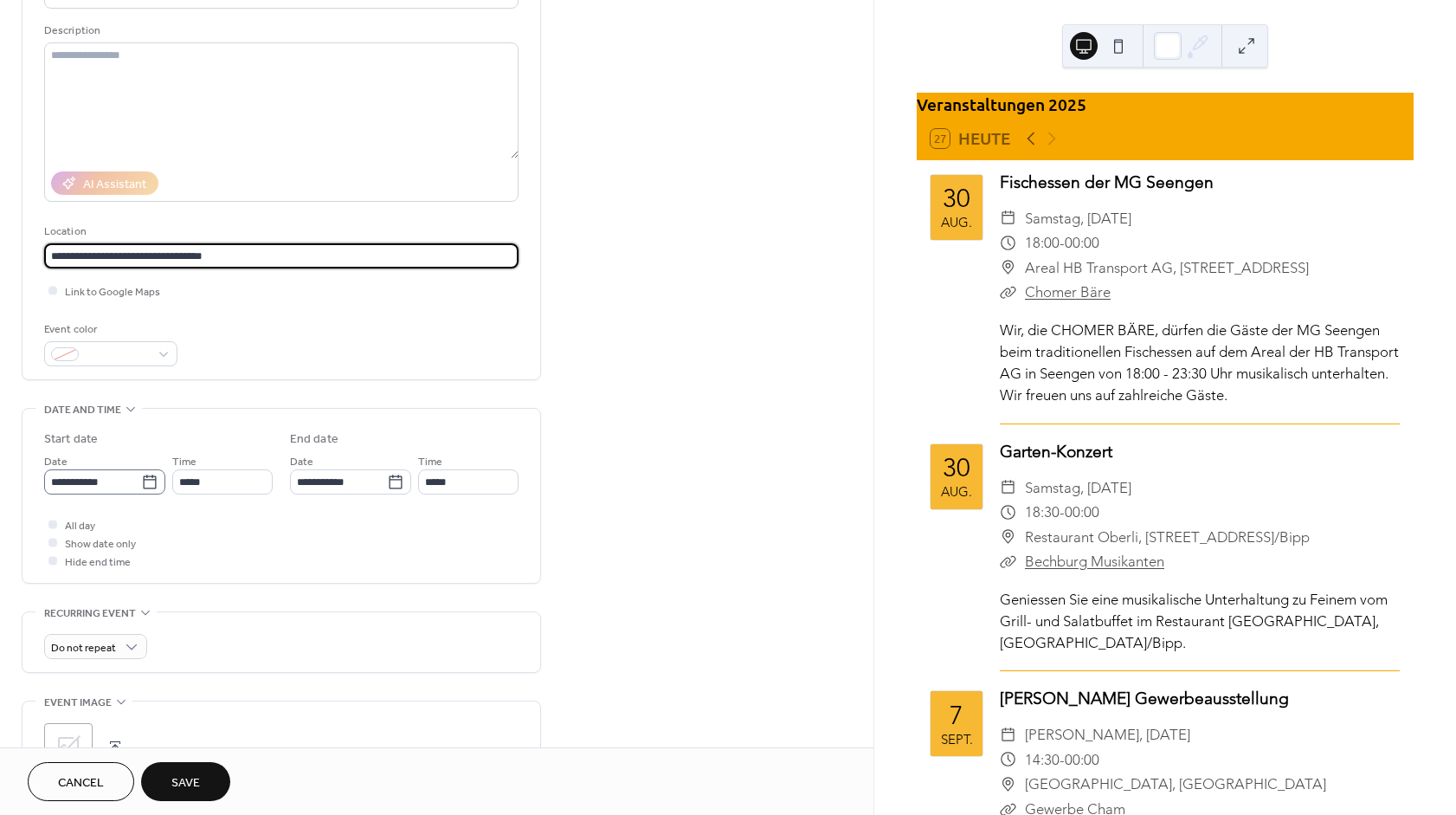 type on "**********" 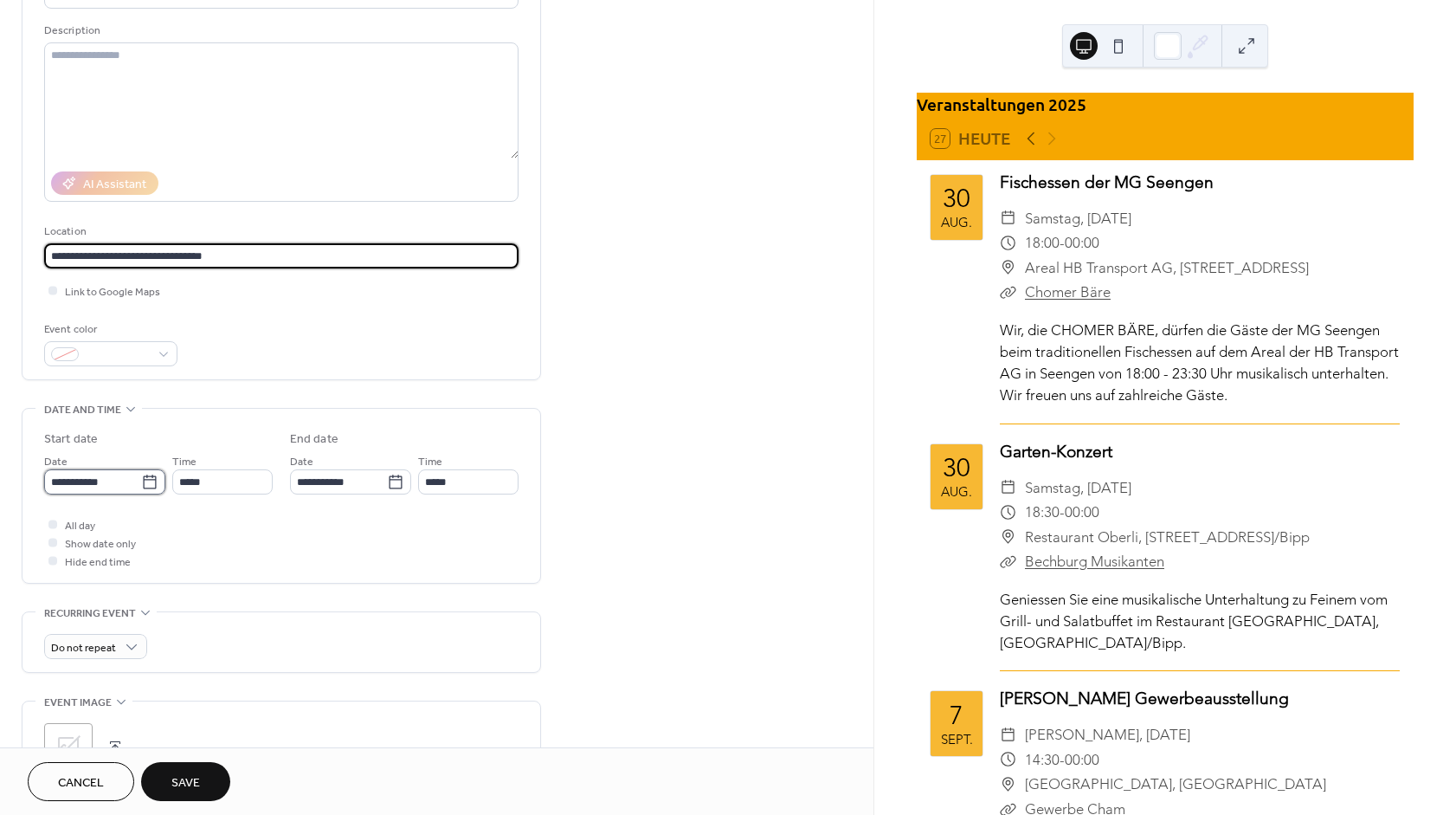 click on "**********" at bounding box center (93, 482) 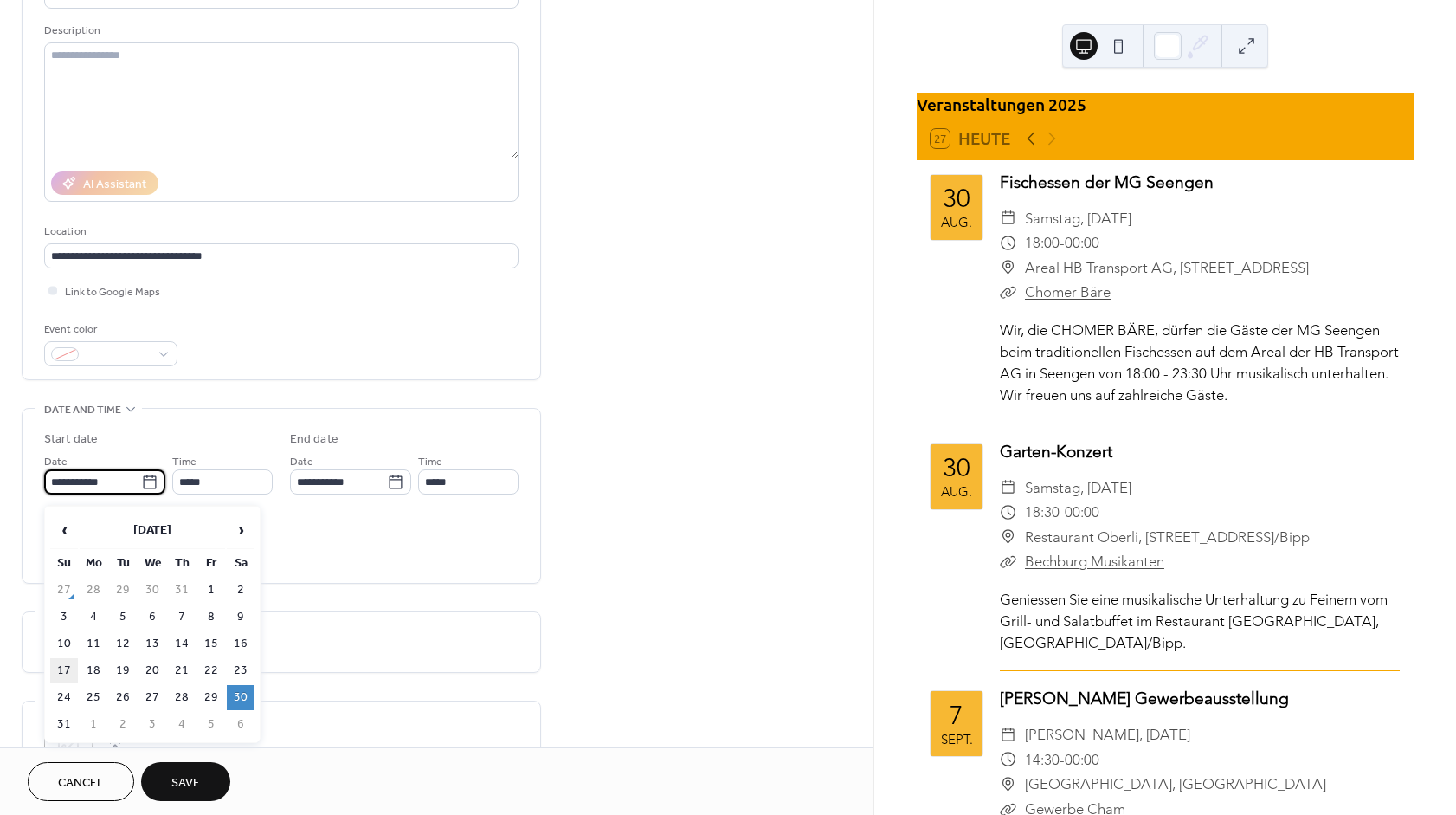 click on "17" at bounding box center [64, 670] 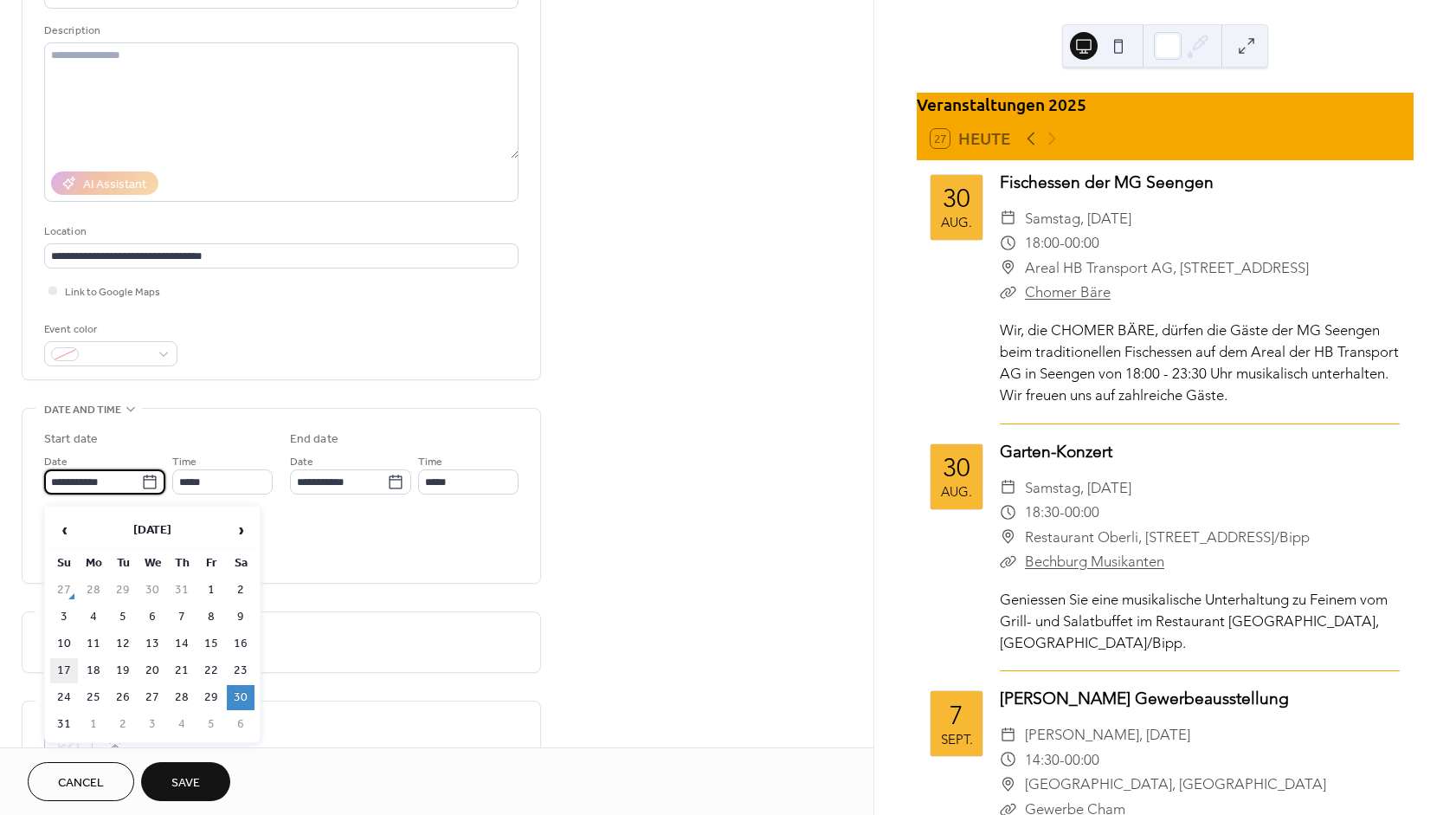 type on "**********" 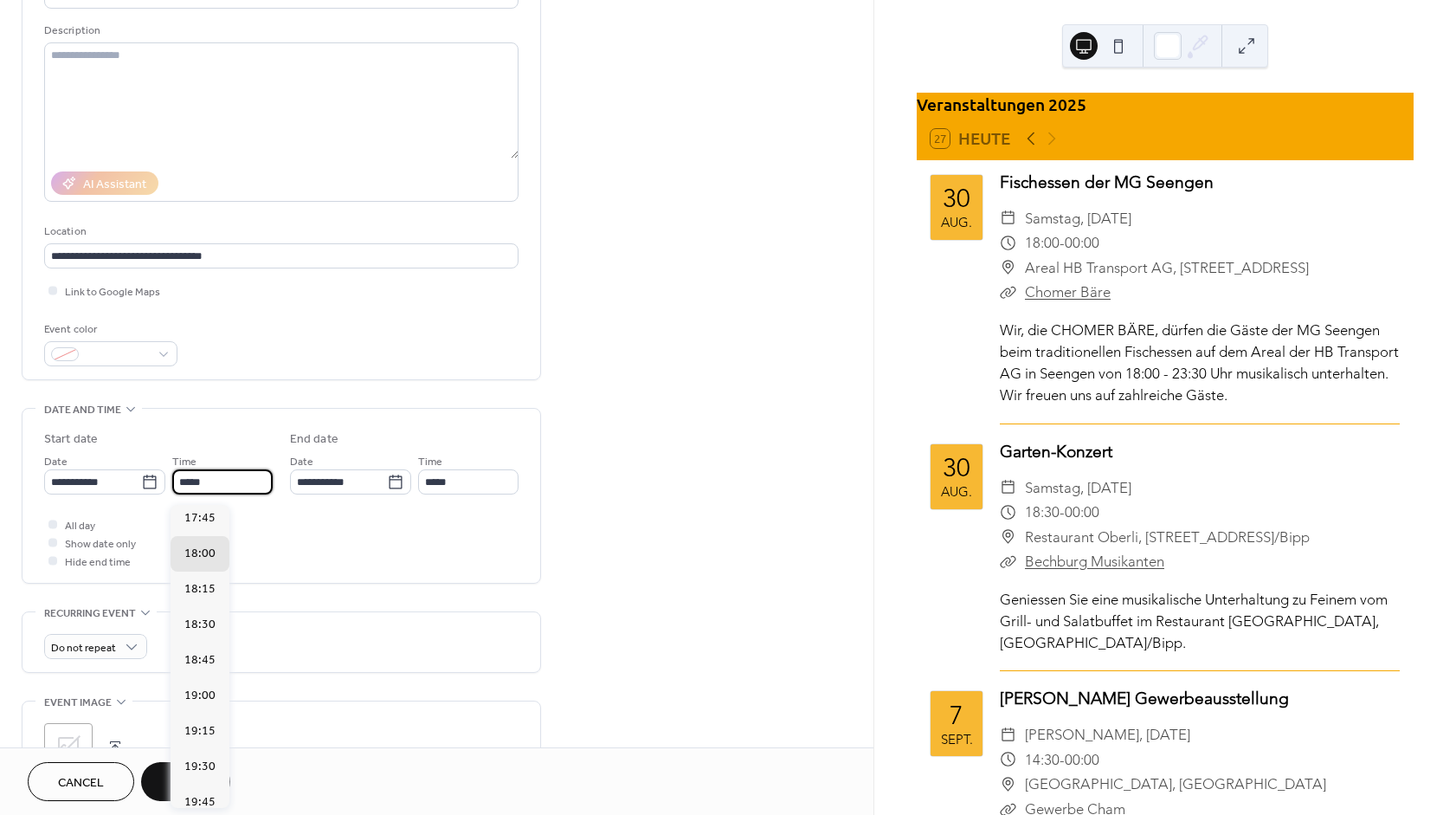 drag, startPoint x: 224, startPoint y: 486, endPoint x: 115, endPoint y: 482, distance: 109.07337 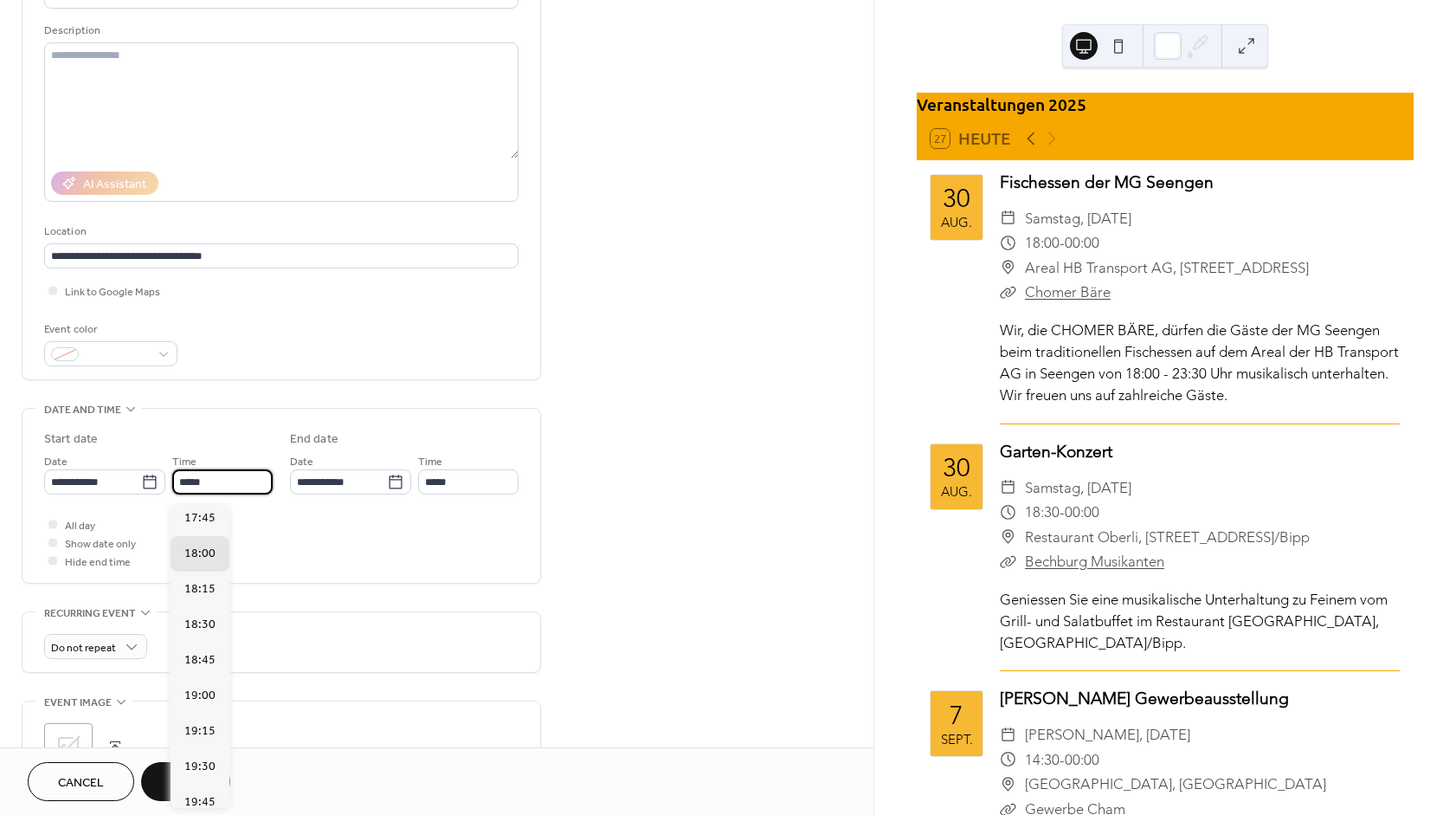 click on "*****" at bounding box center (222, 482) 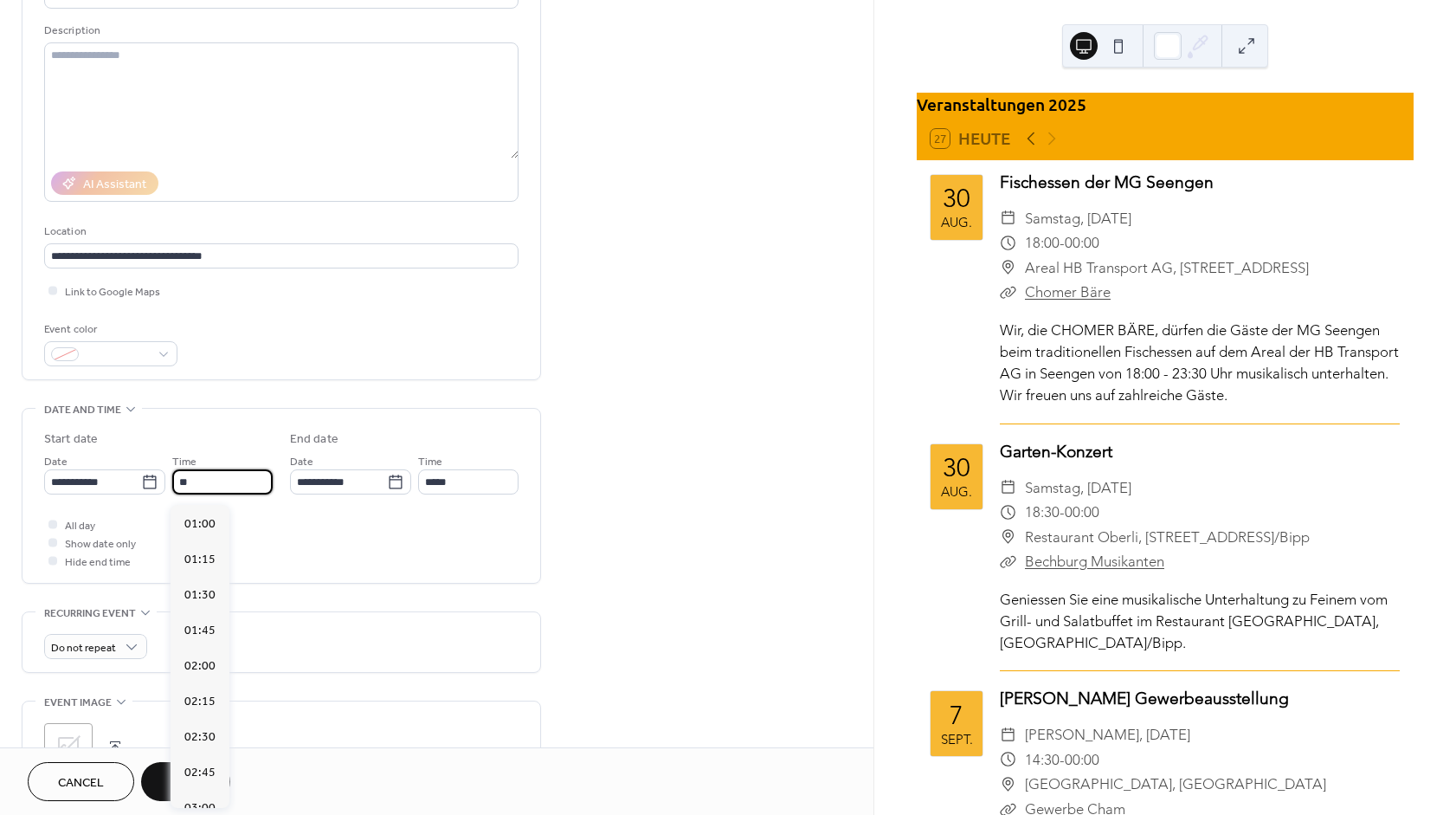 scroll, scrollTop: 1403, scrollLeft: 0, axis: vertical 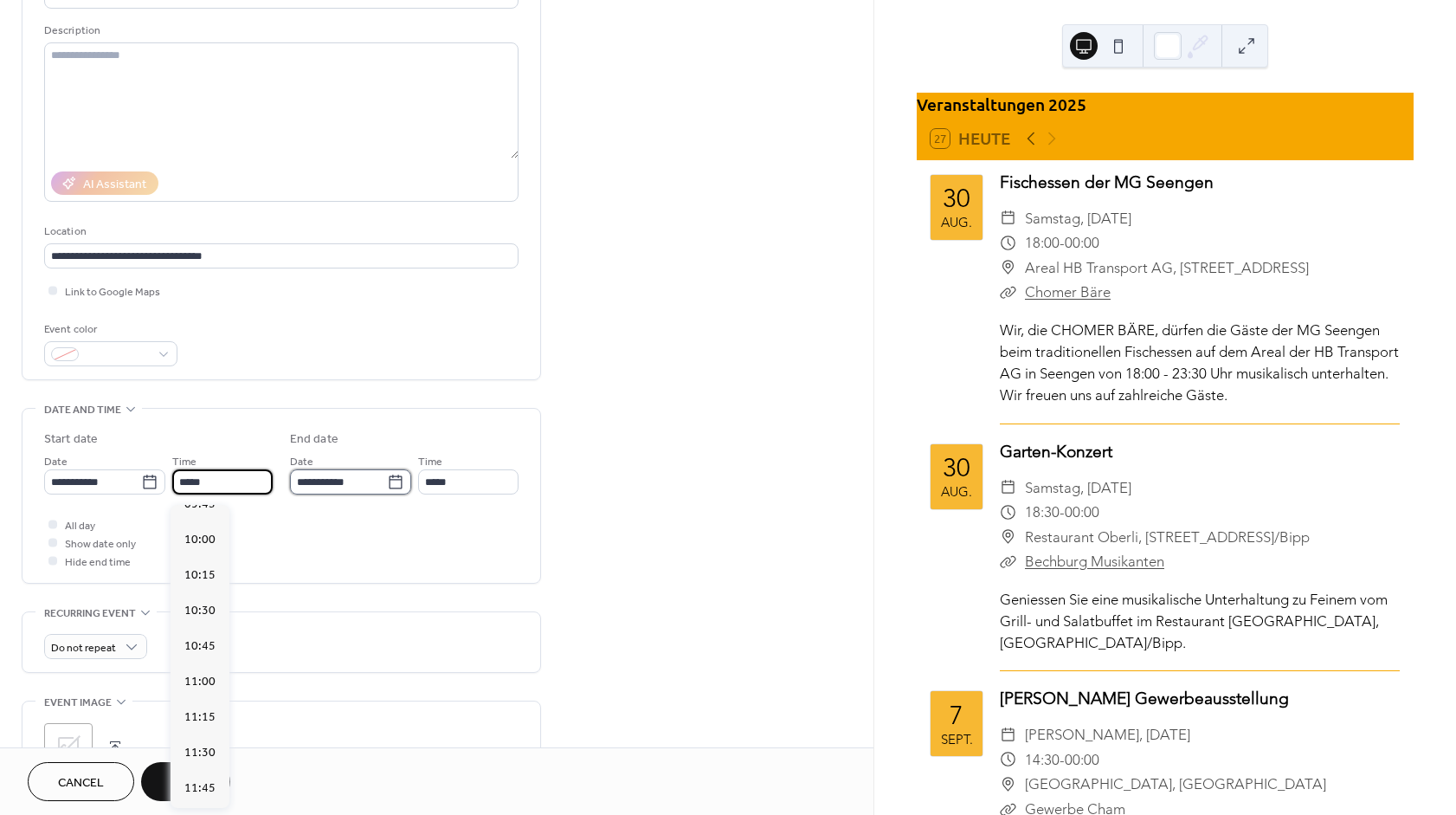 click on "**********" at bounding box center [338, 482] 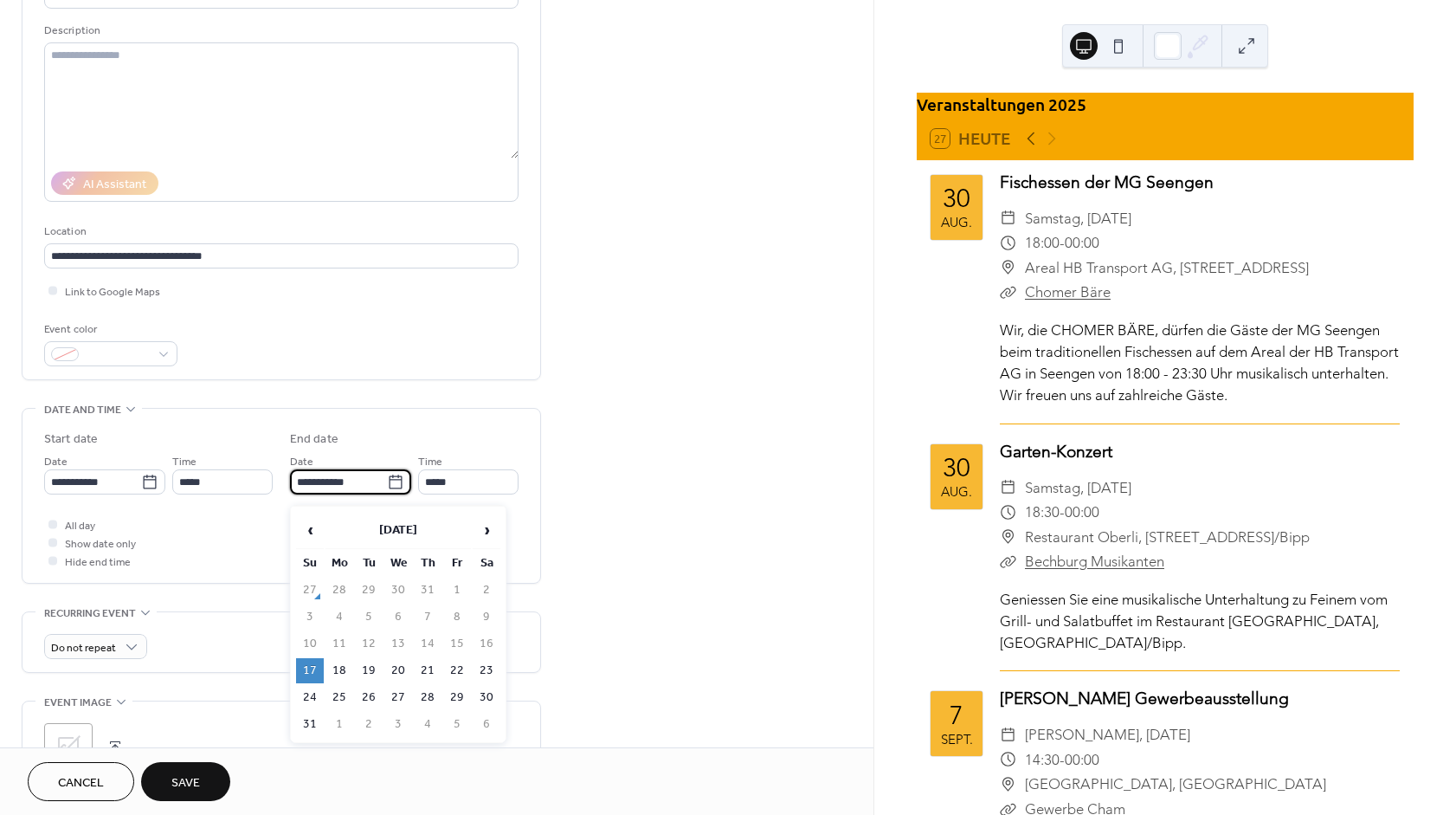 click 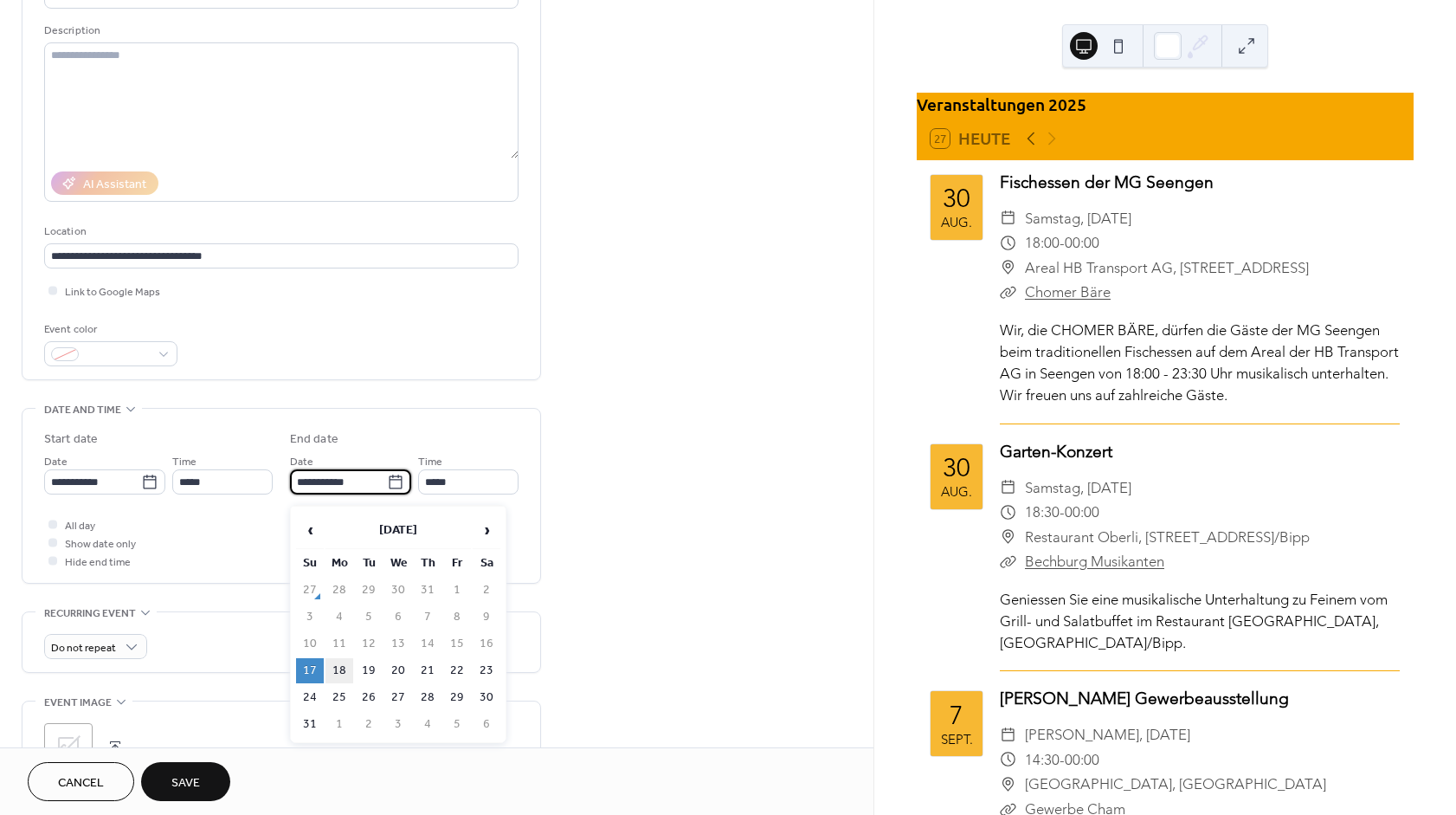 click on "18" at bounding box center (339, 670) 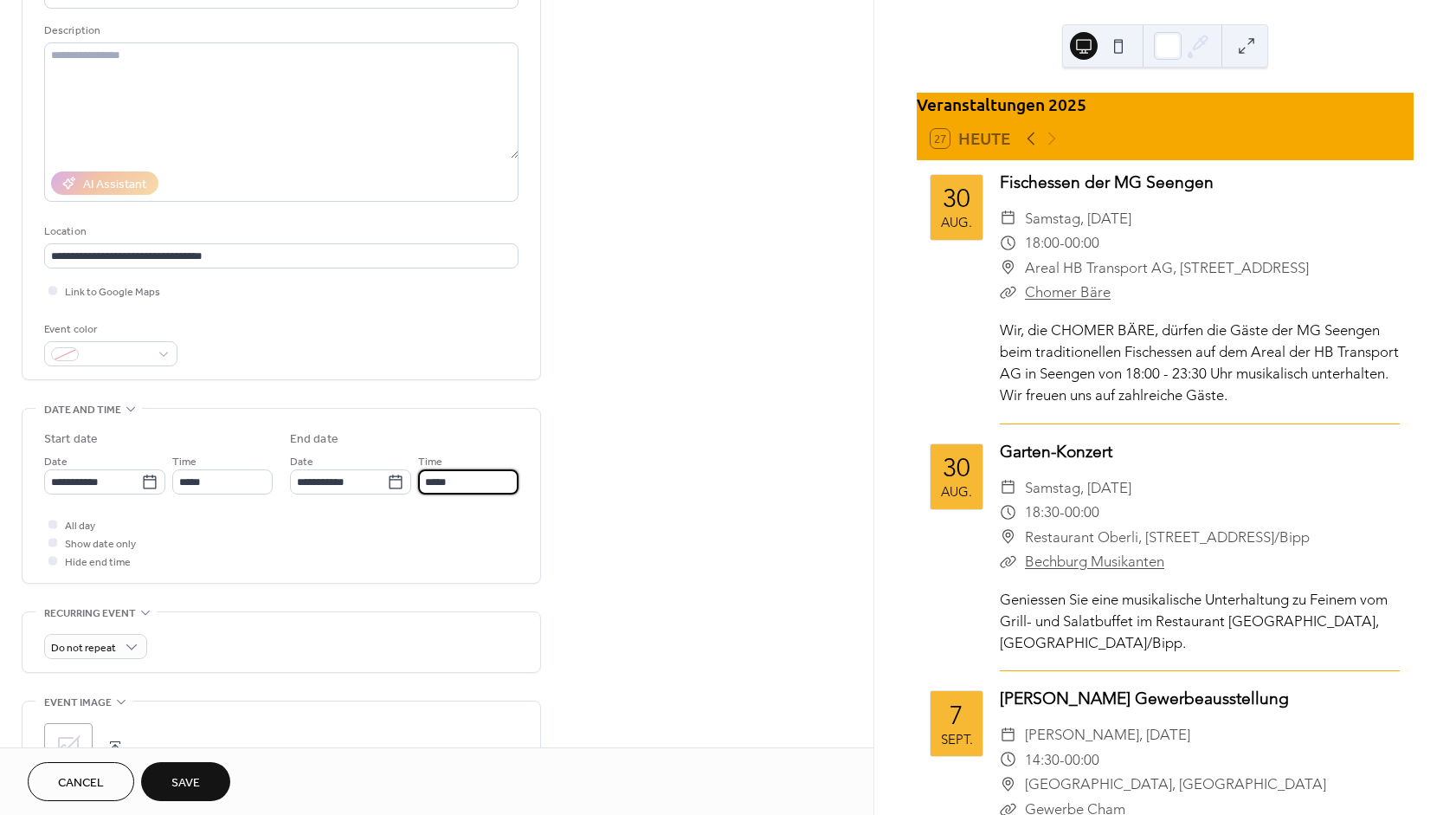drag, startPoint x: 487, startPoint y: 494, endPoint x: 170, endPoint y: 492, distance: 317.00631 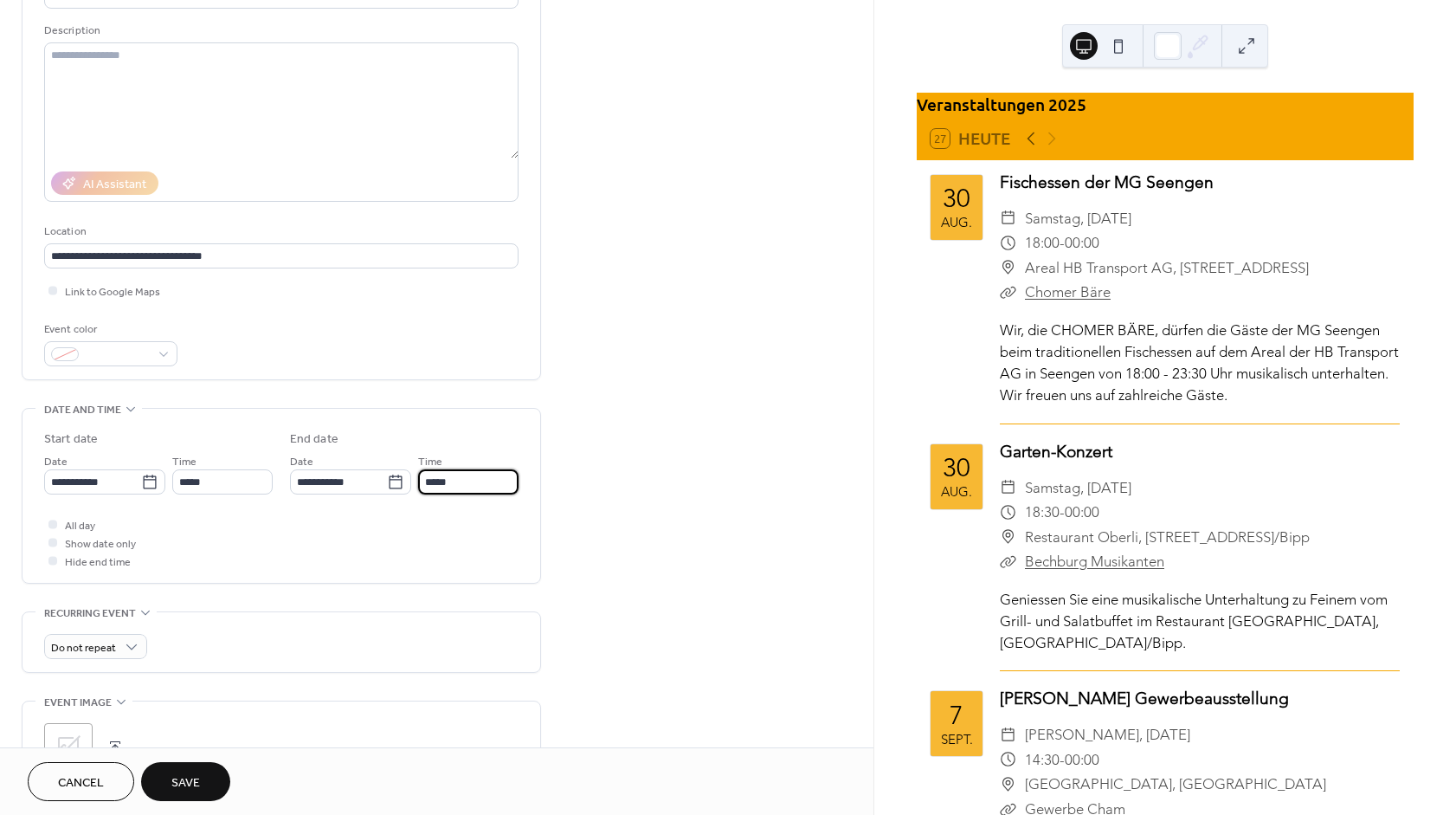 click on "*****" at bounding box center (468, 482) 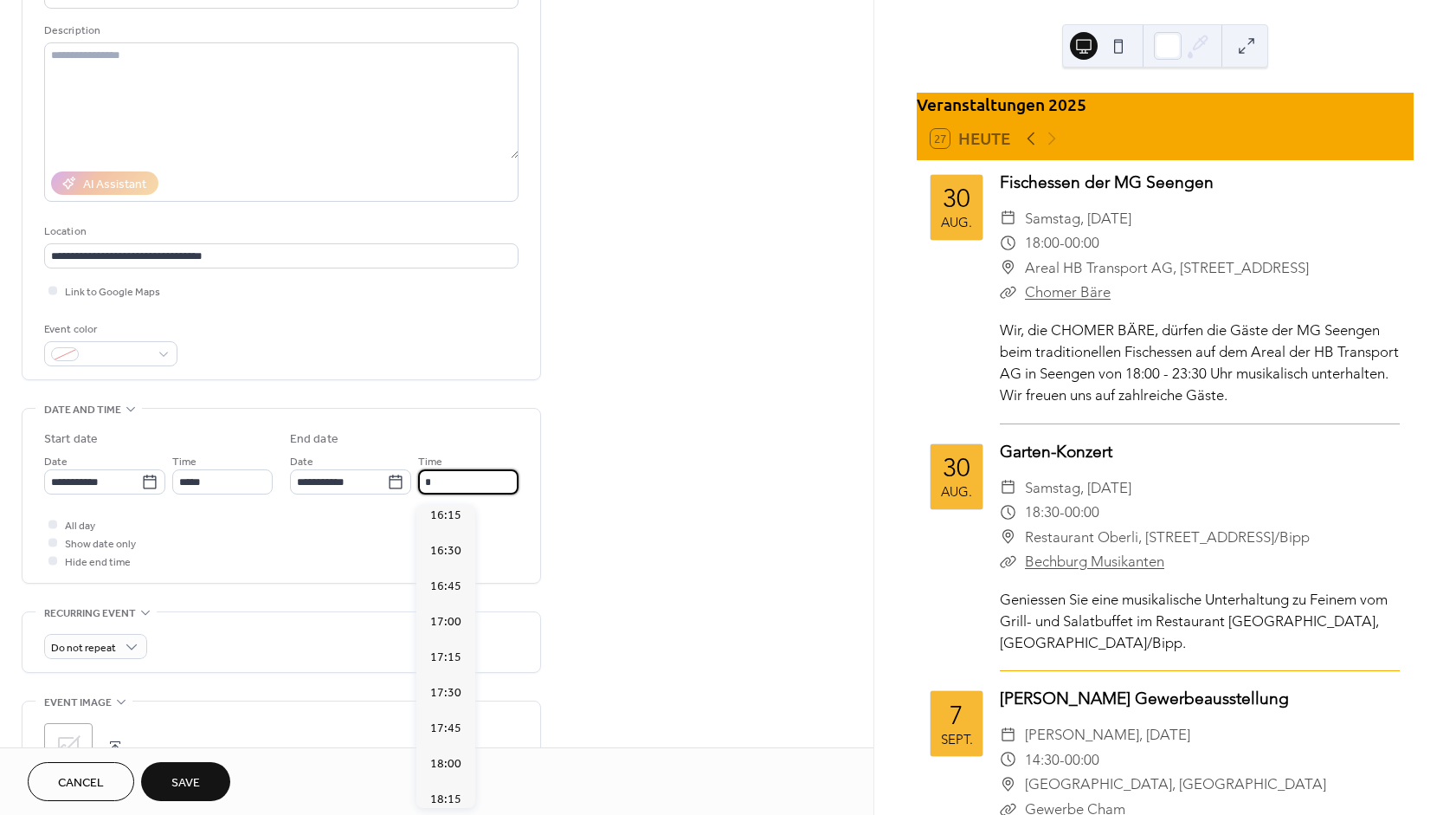 scroll, scrollTop: 0, scrollLeft: 0, axis: both 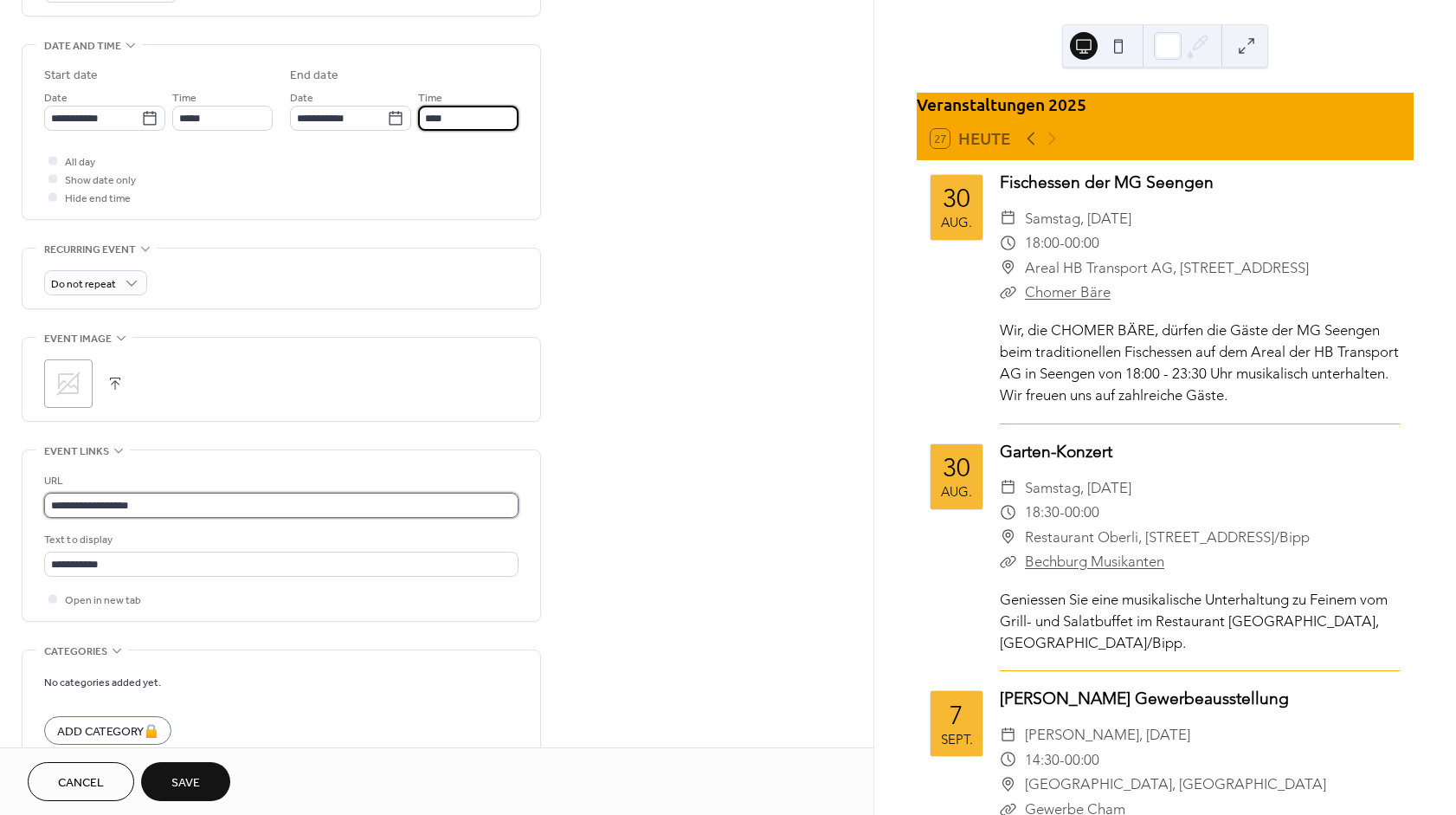 type on "*****" 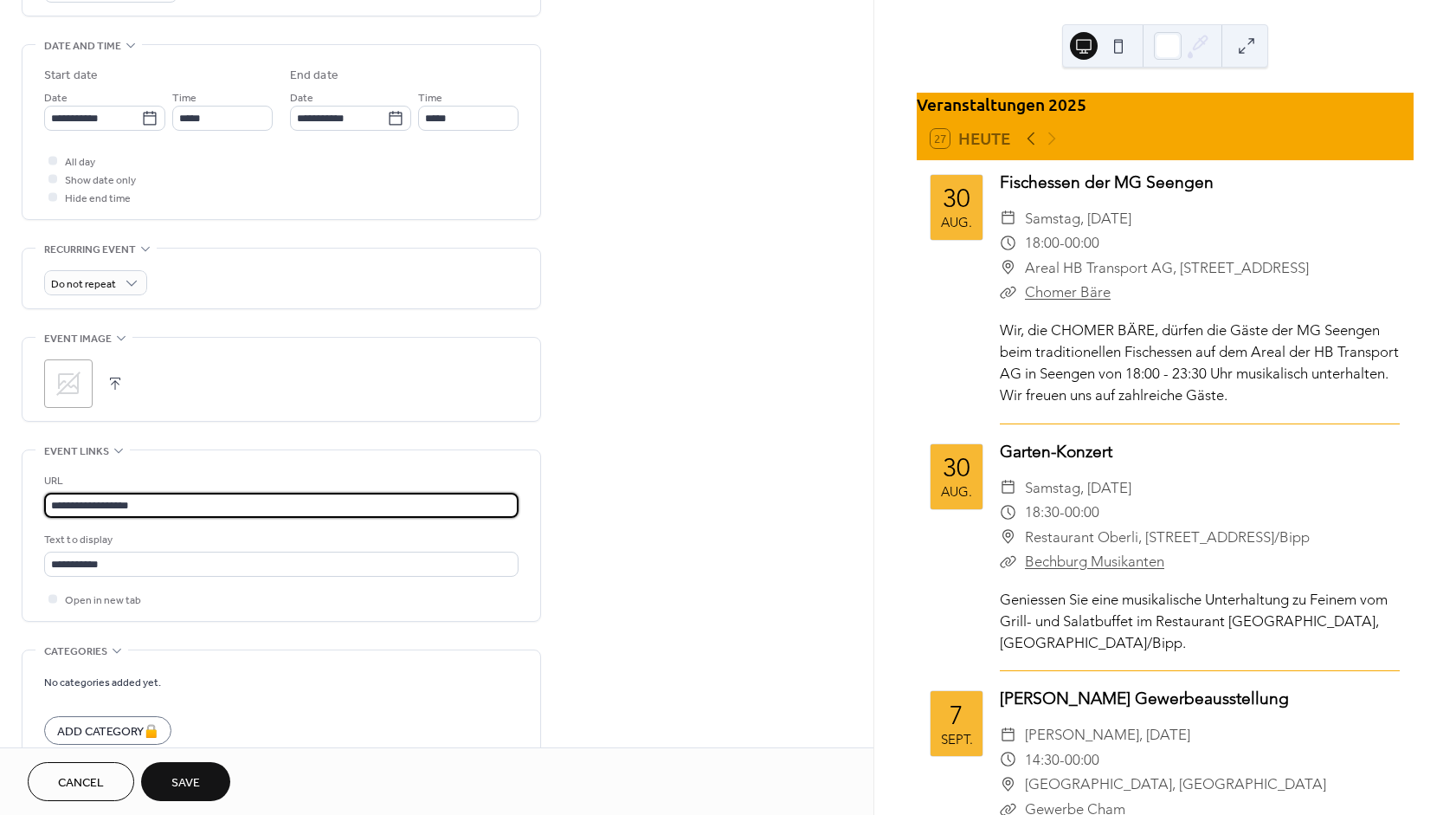drag, startPoint x: 163, startPoint y: 518, endPoint x: -395, endPoint y: 501, distance: 558.2589 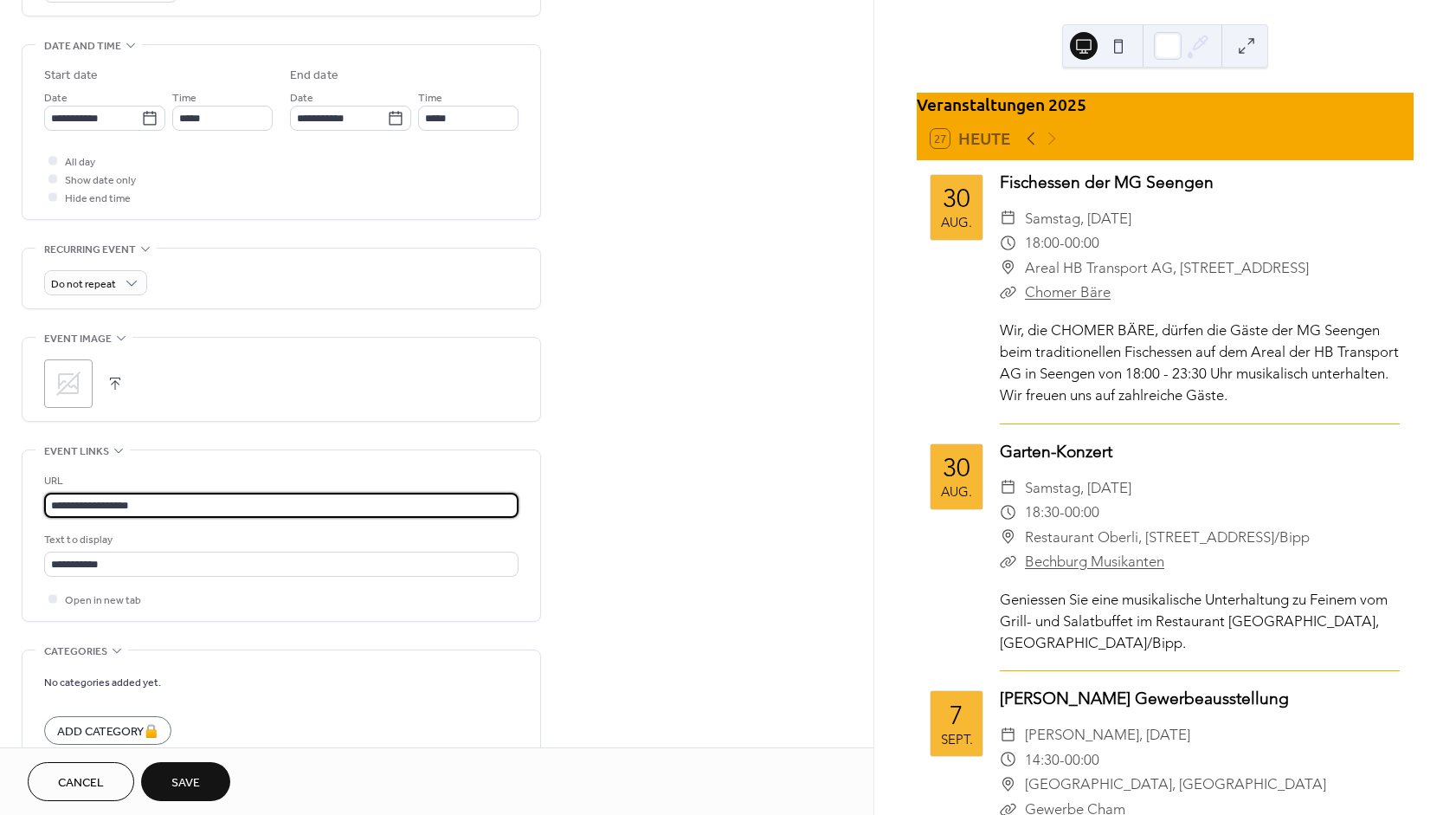 click on "**********" at bounding box center [281, 505] 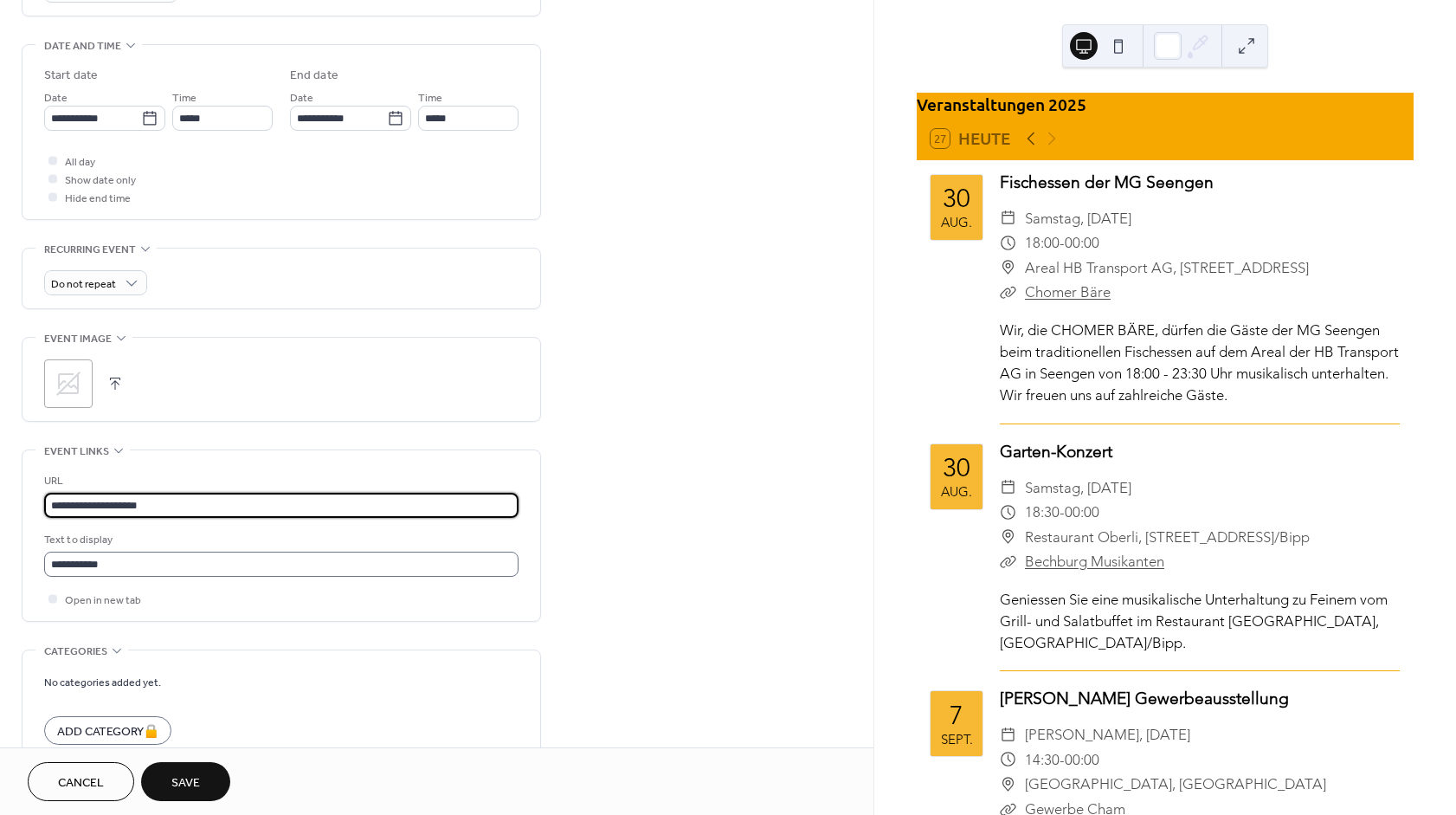 type on "**********" 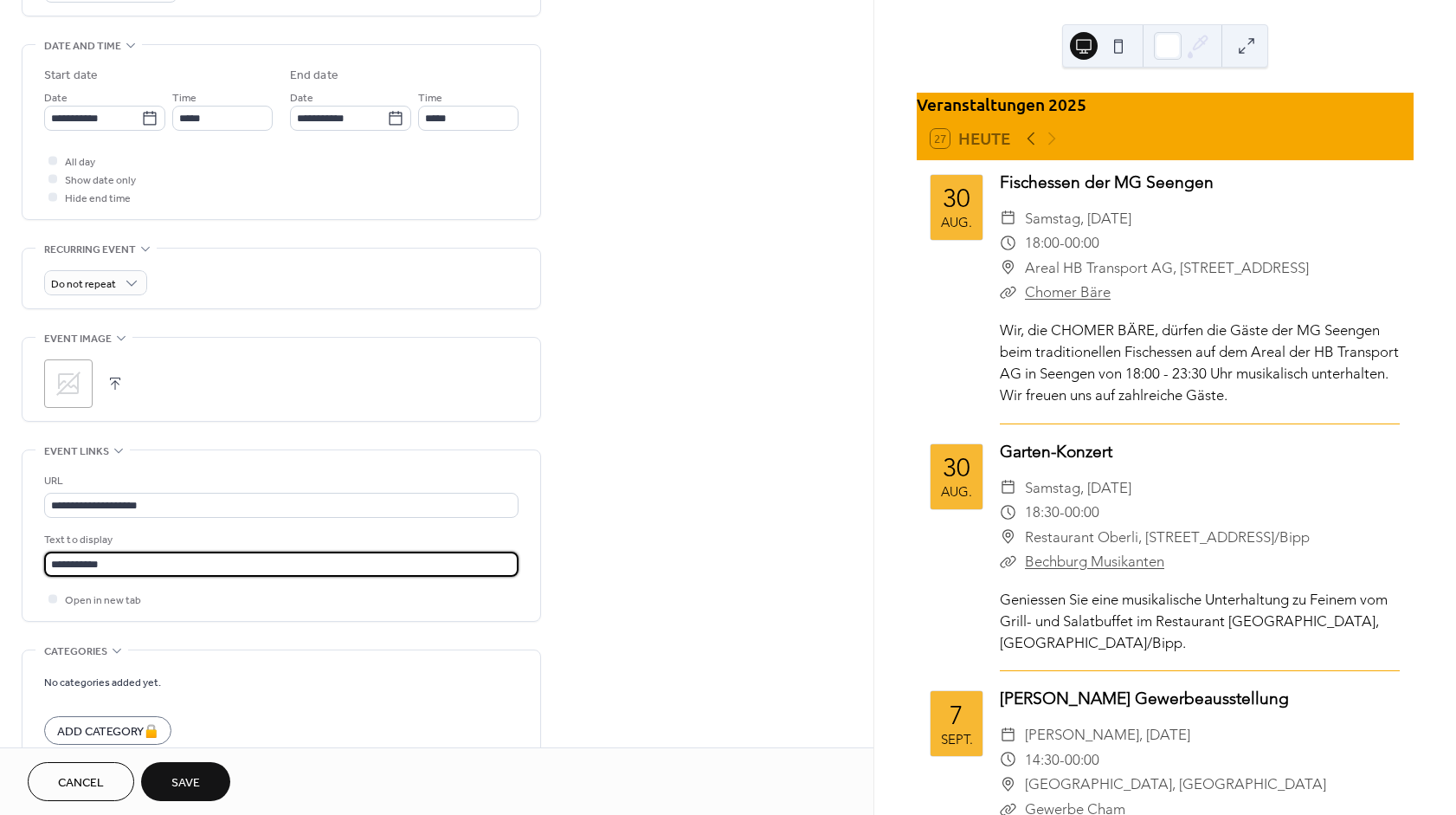 drag, startPoint x: 148, startPoint y: 561, endPoint x: -98, endPoint y: 567, distance: 246.07316 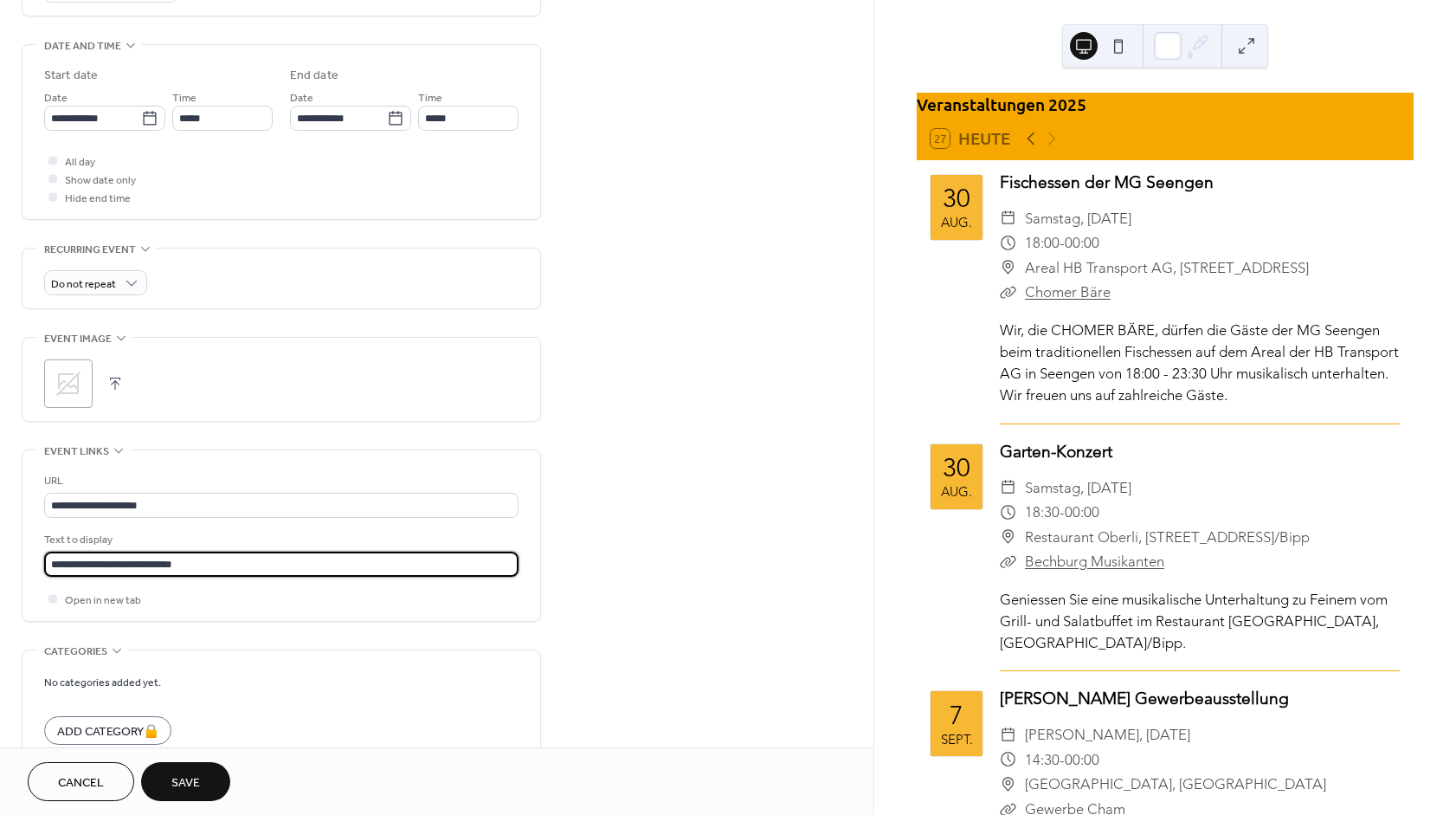 type on "**********" 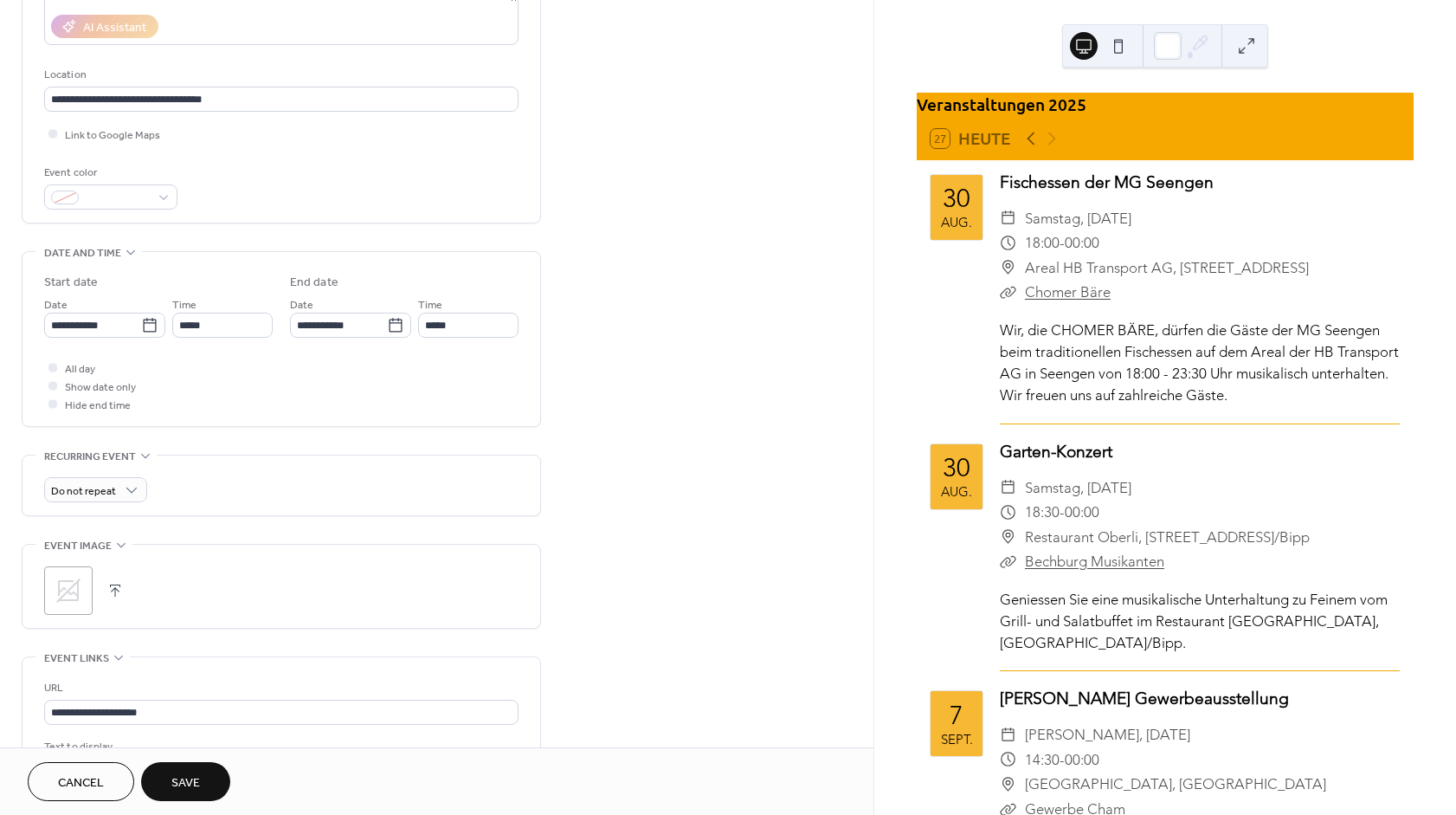 scroll, scrollTop: 312, scrollLeft: 0, axis: vertical 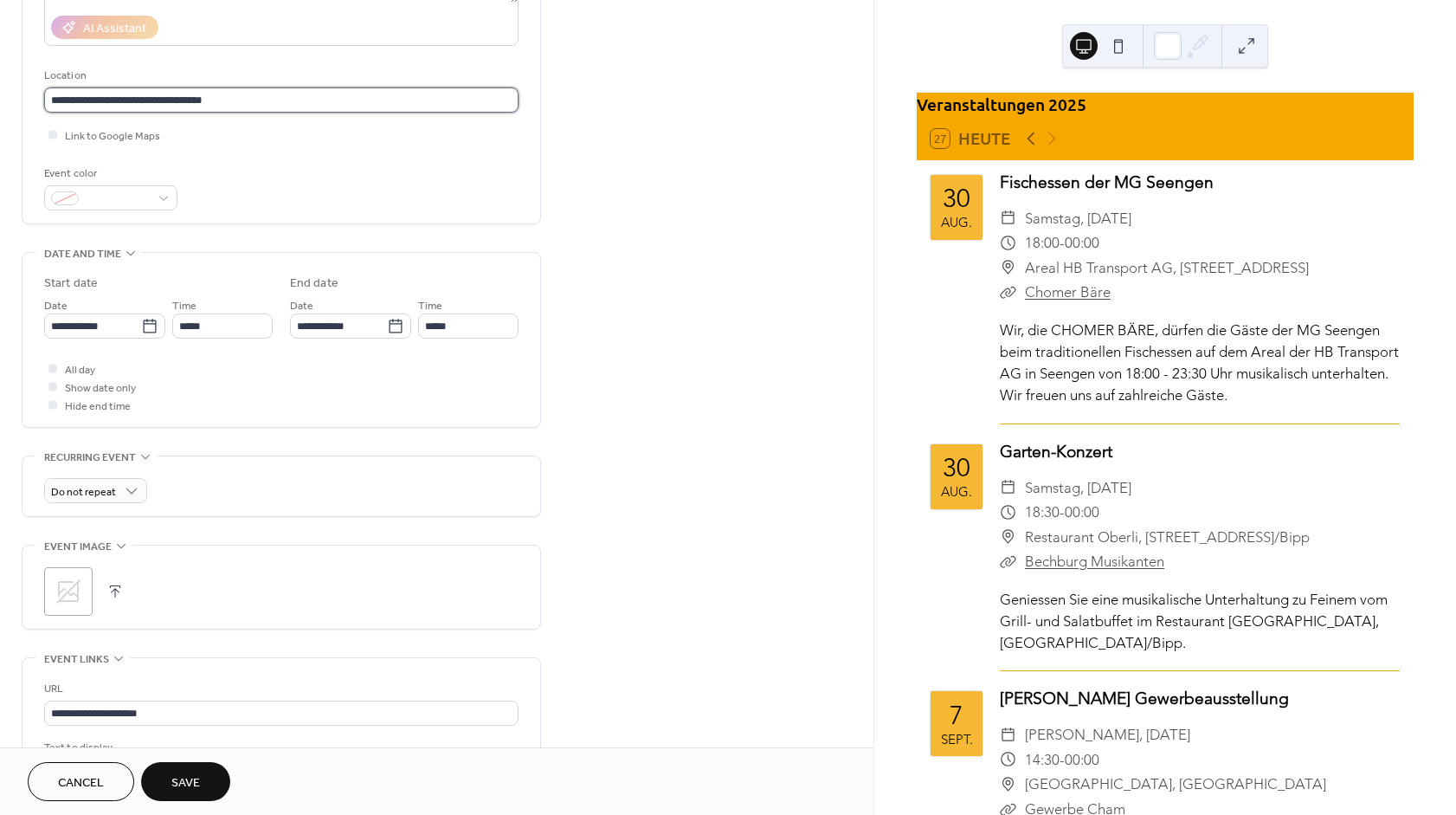click on "**********" at bounding box center [281, 100] 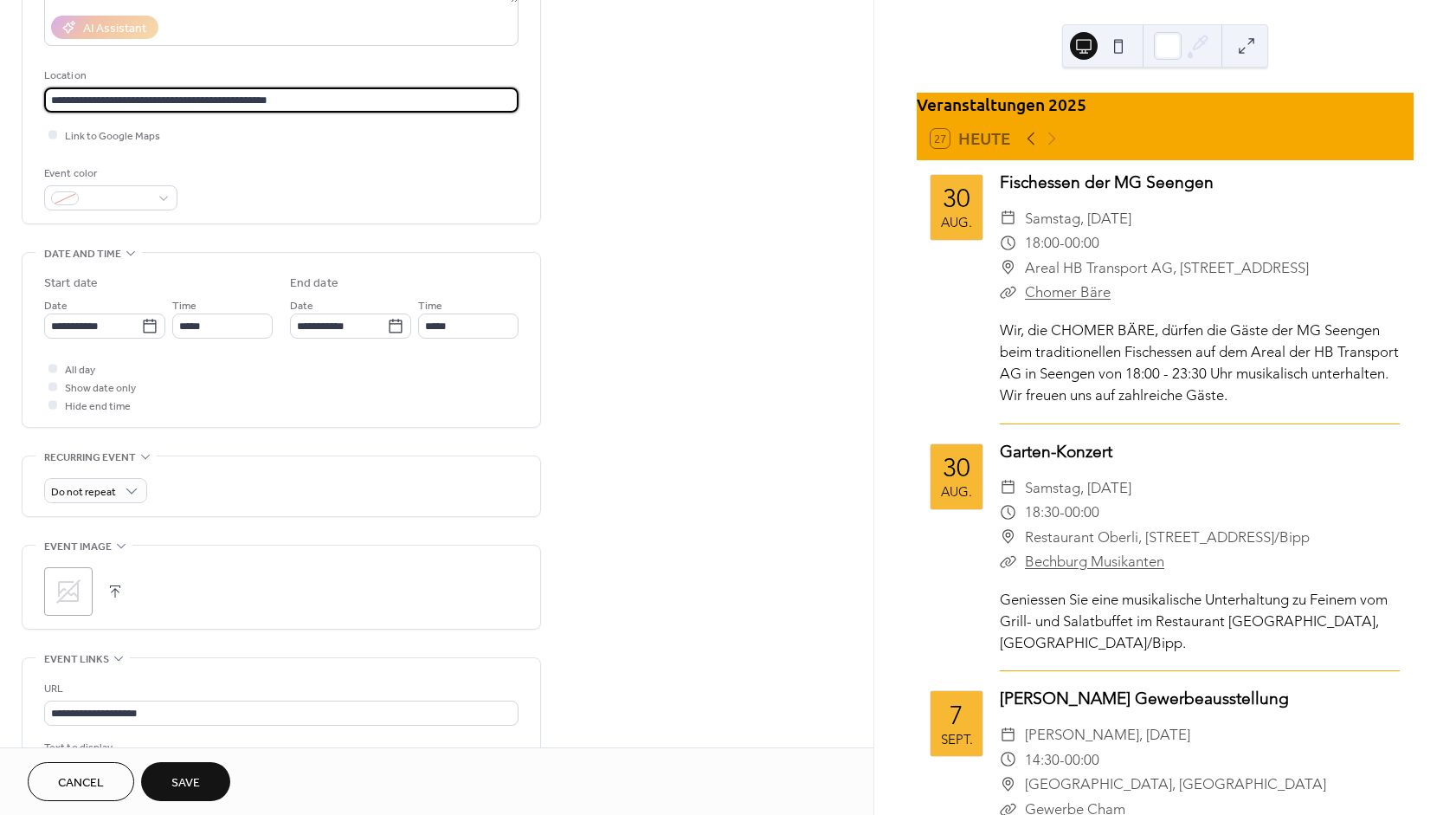type on "**********" 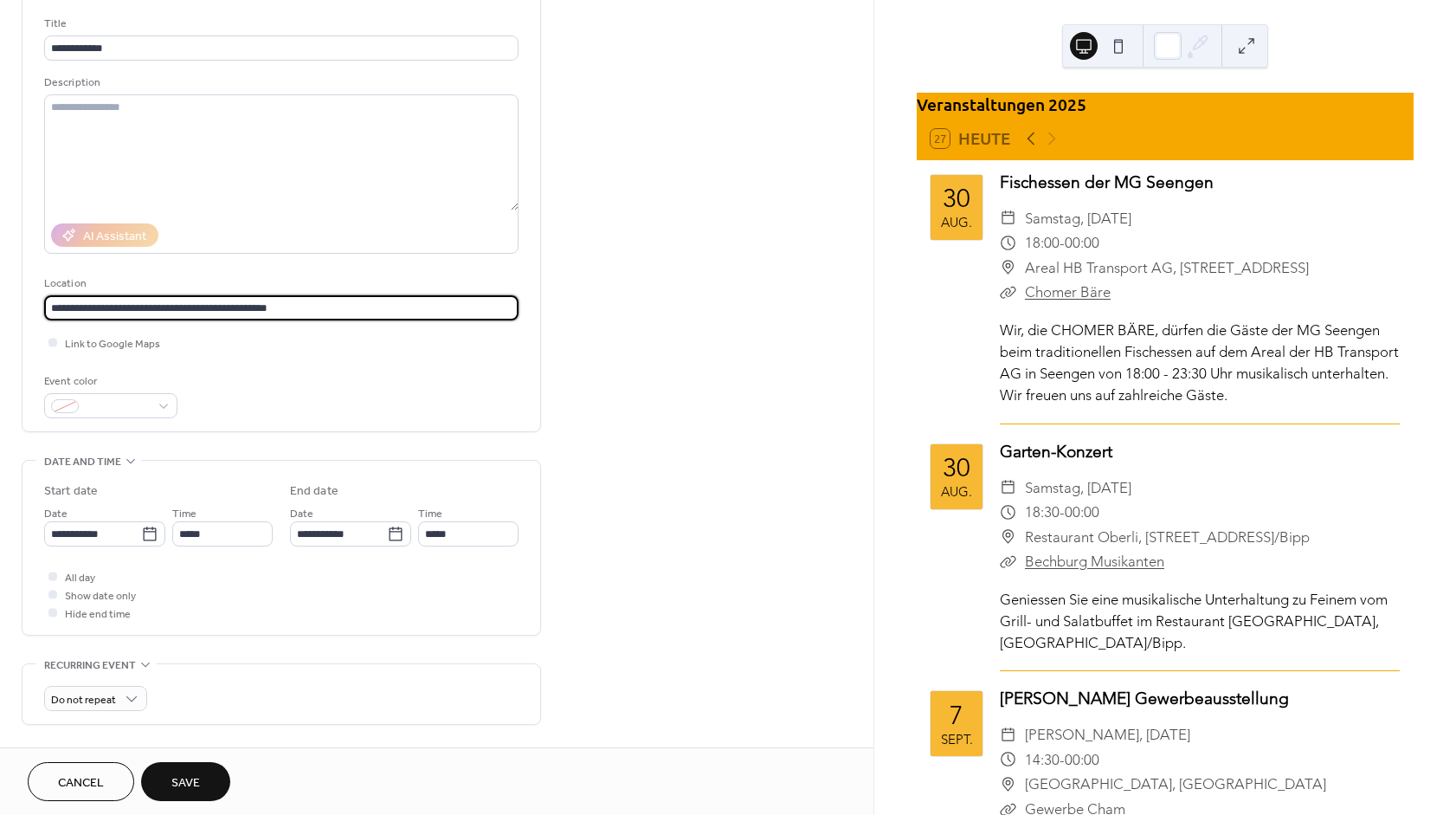 scroll, scrollTop: 0, scrollLeft: 0, axis: both 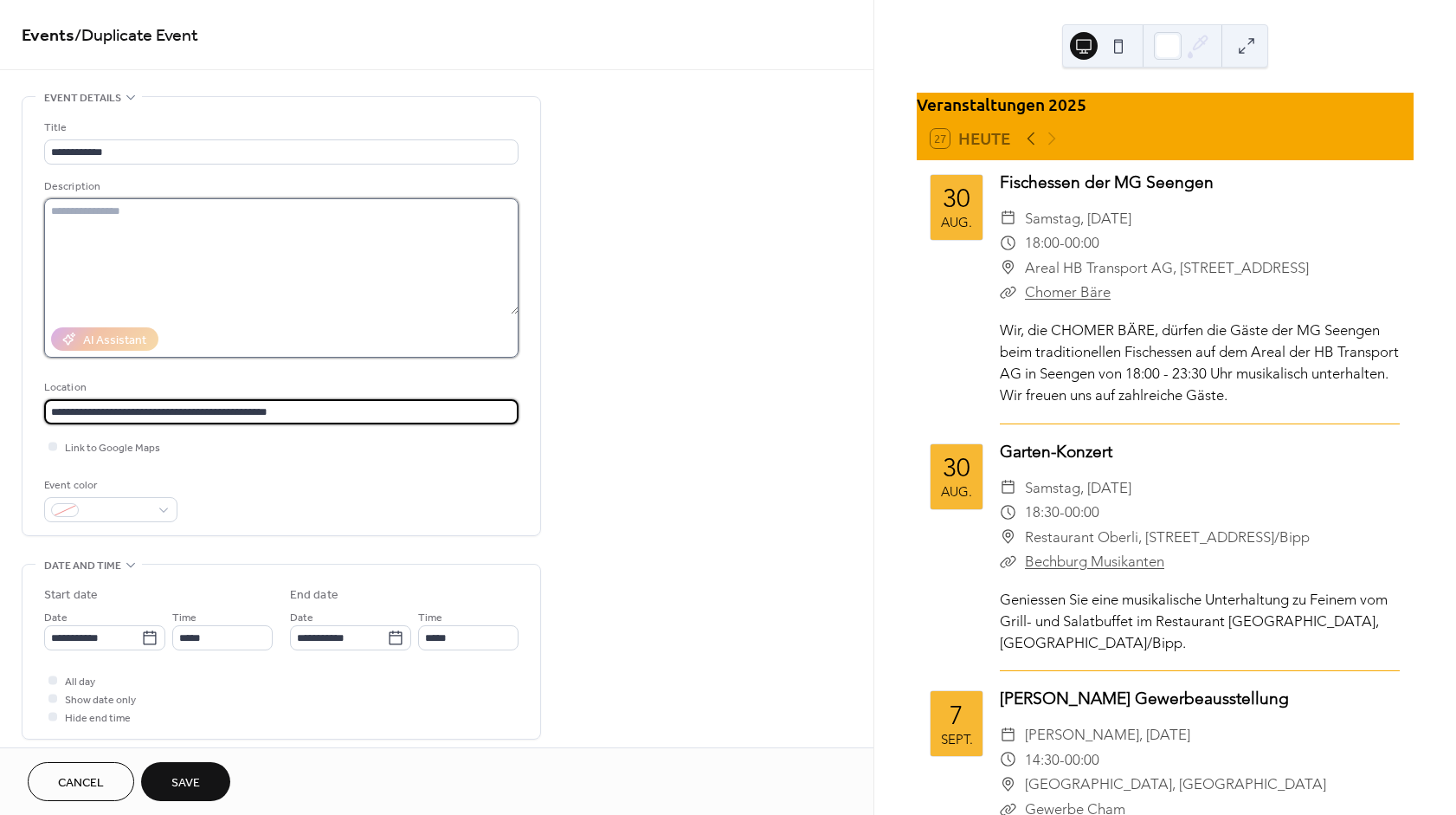 click at bounding box center [281, 256] 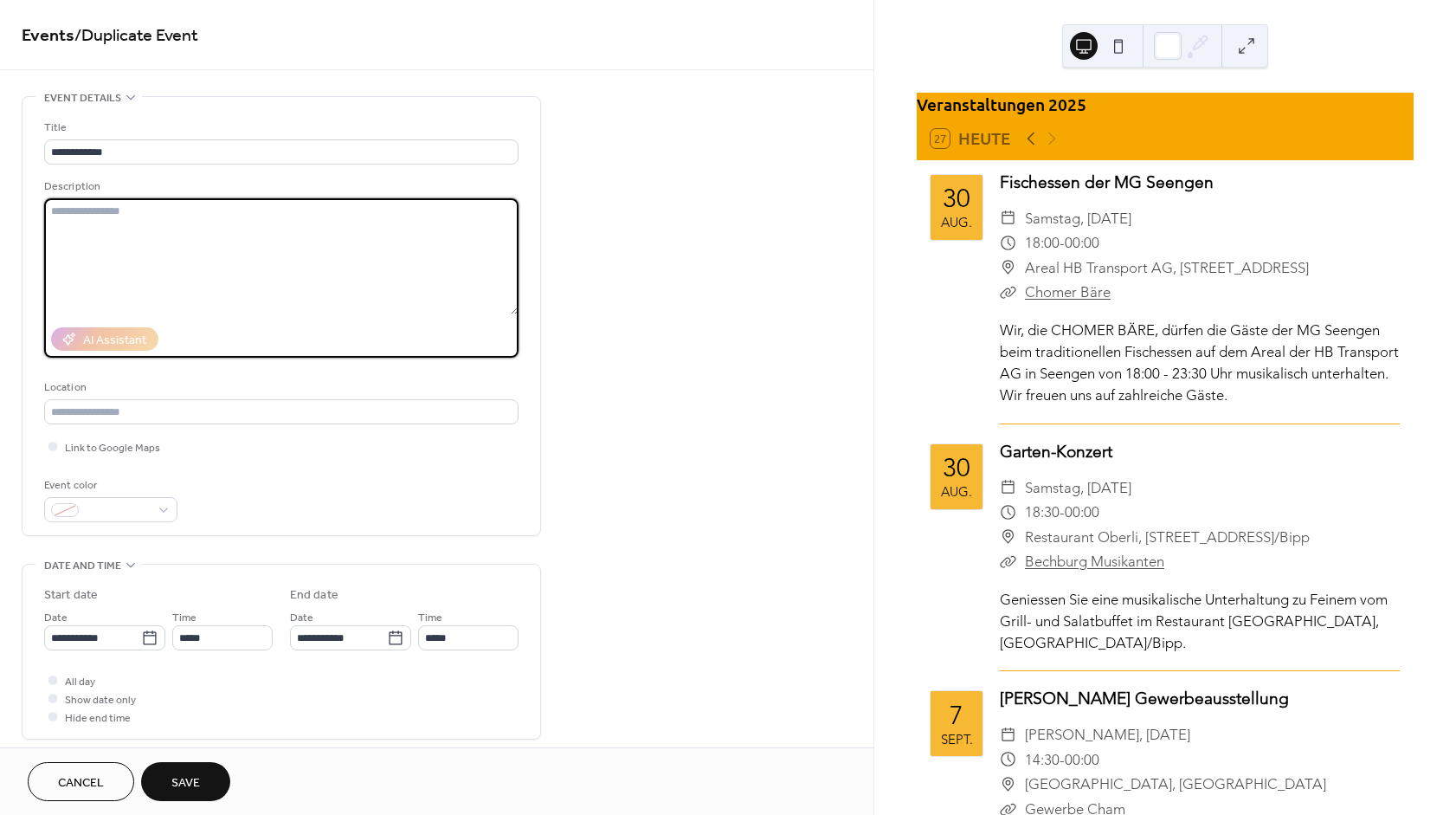 type on "*" 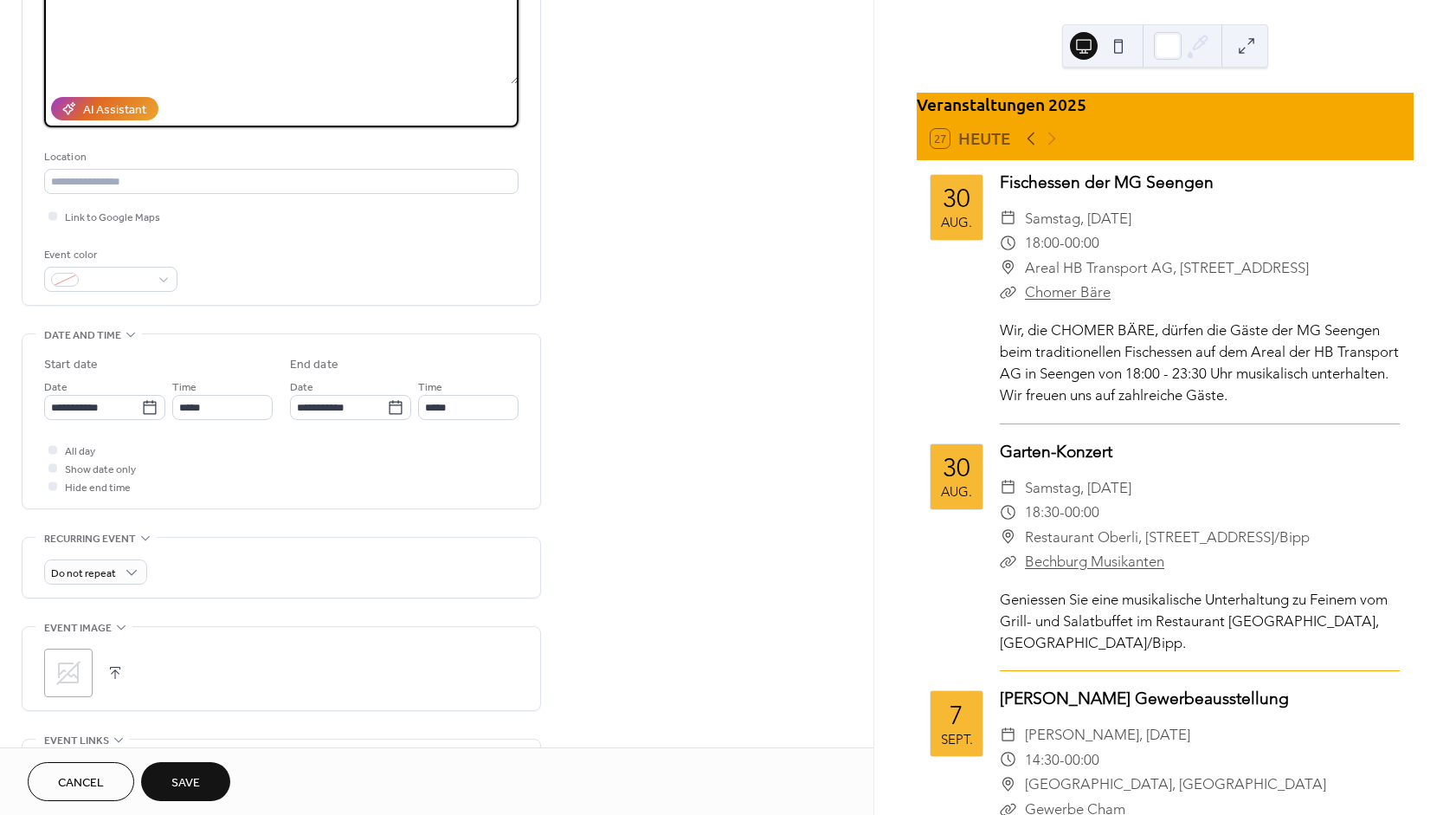 scroll, scrollTop: 260, scrollLeft: 0, axis: vertical 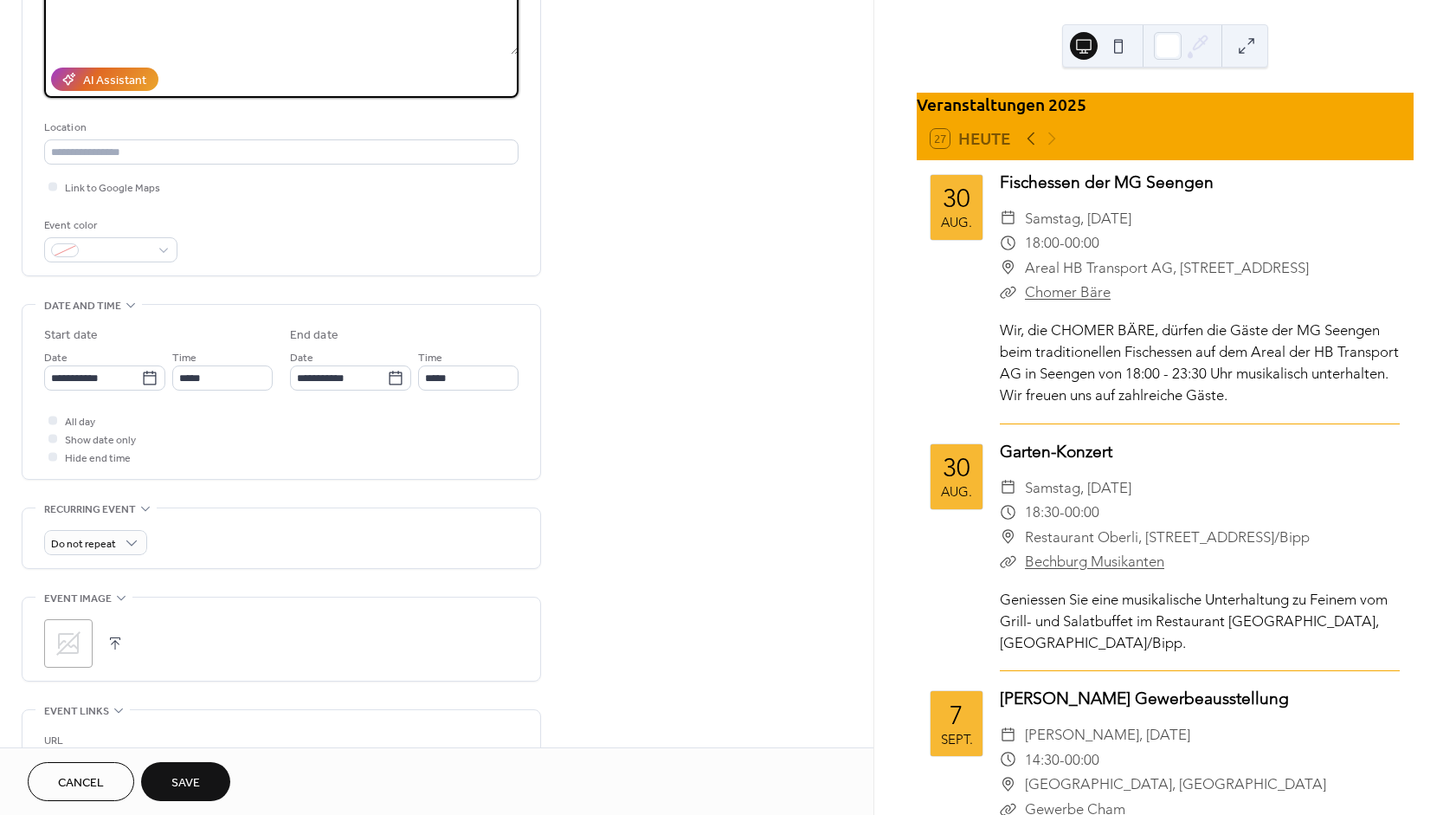 type on "**********" 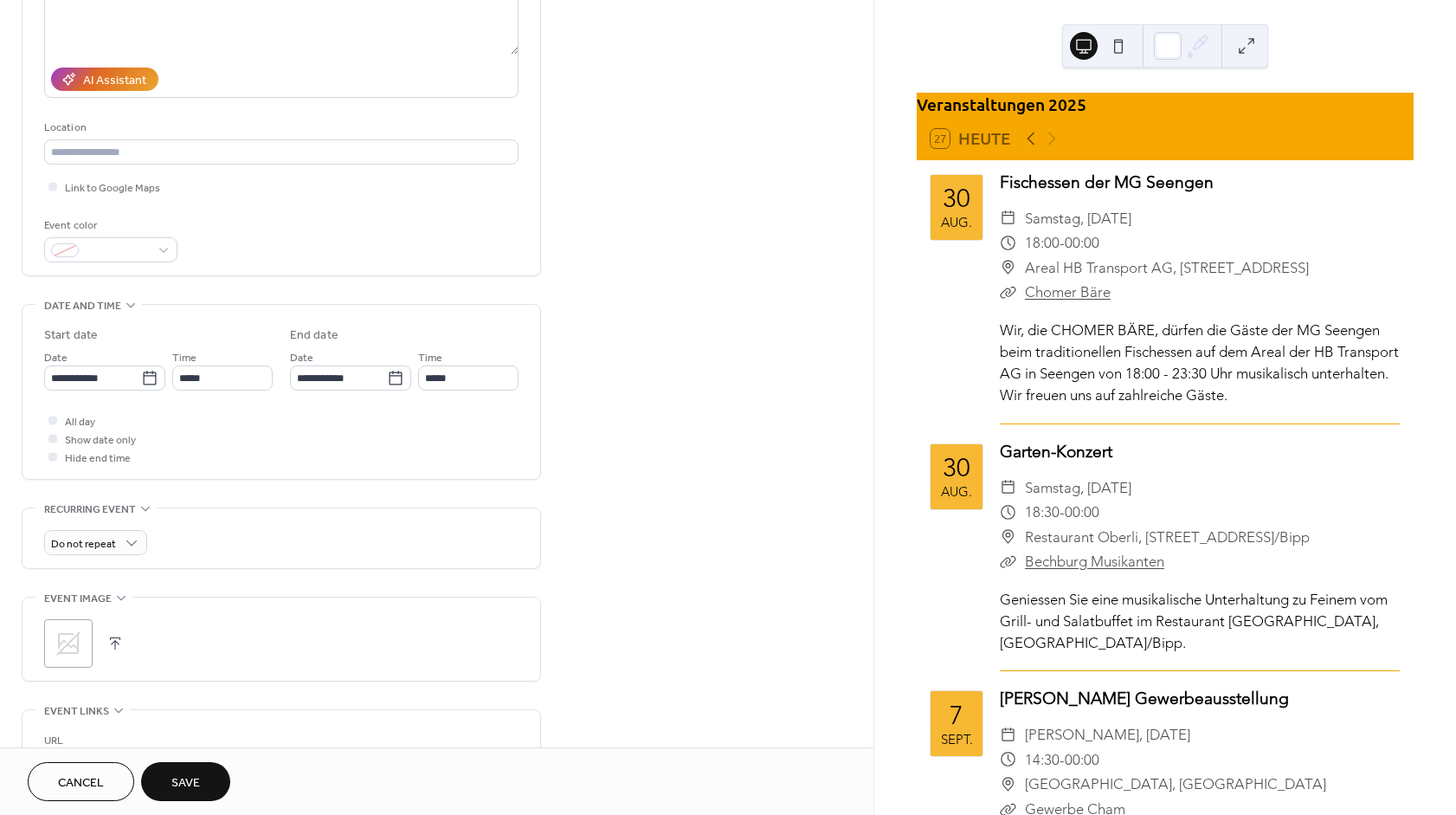 click on "Save" at bounding box center (185, 783) 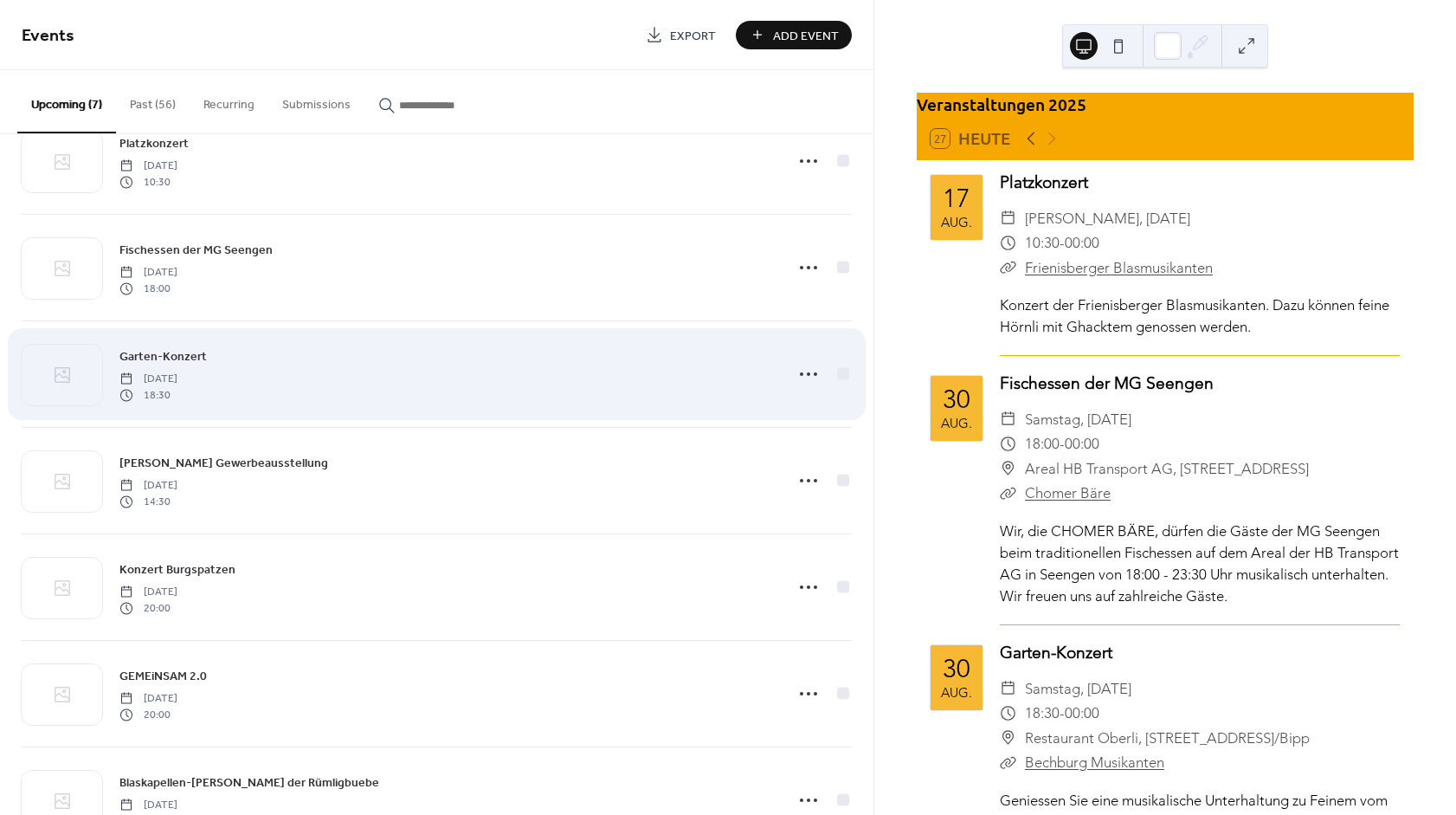 scroll, scrollTop: 116, scrollLeft: 0, axis: vertical 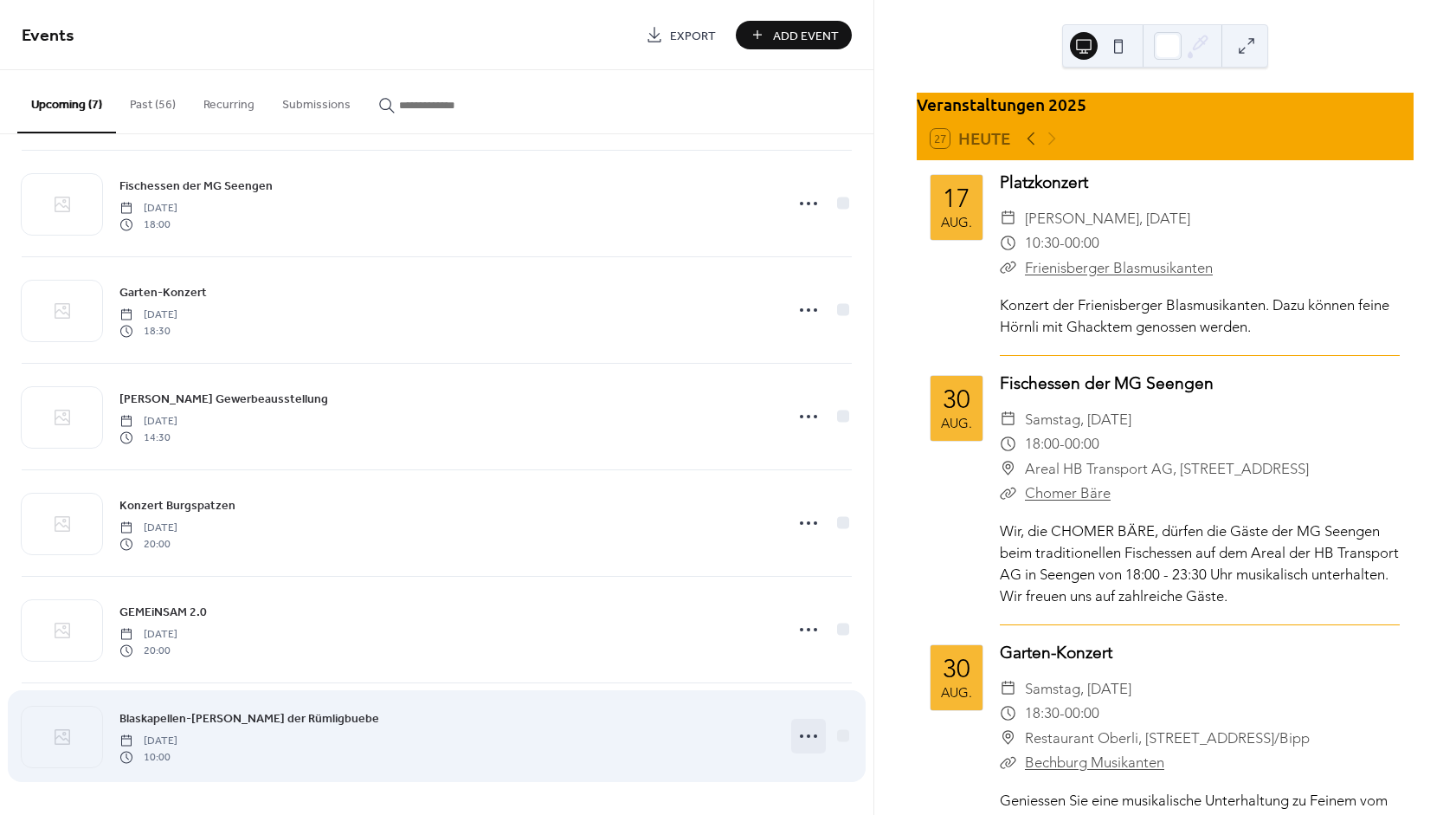 click 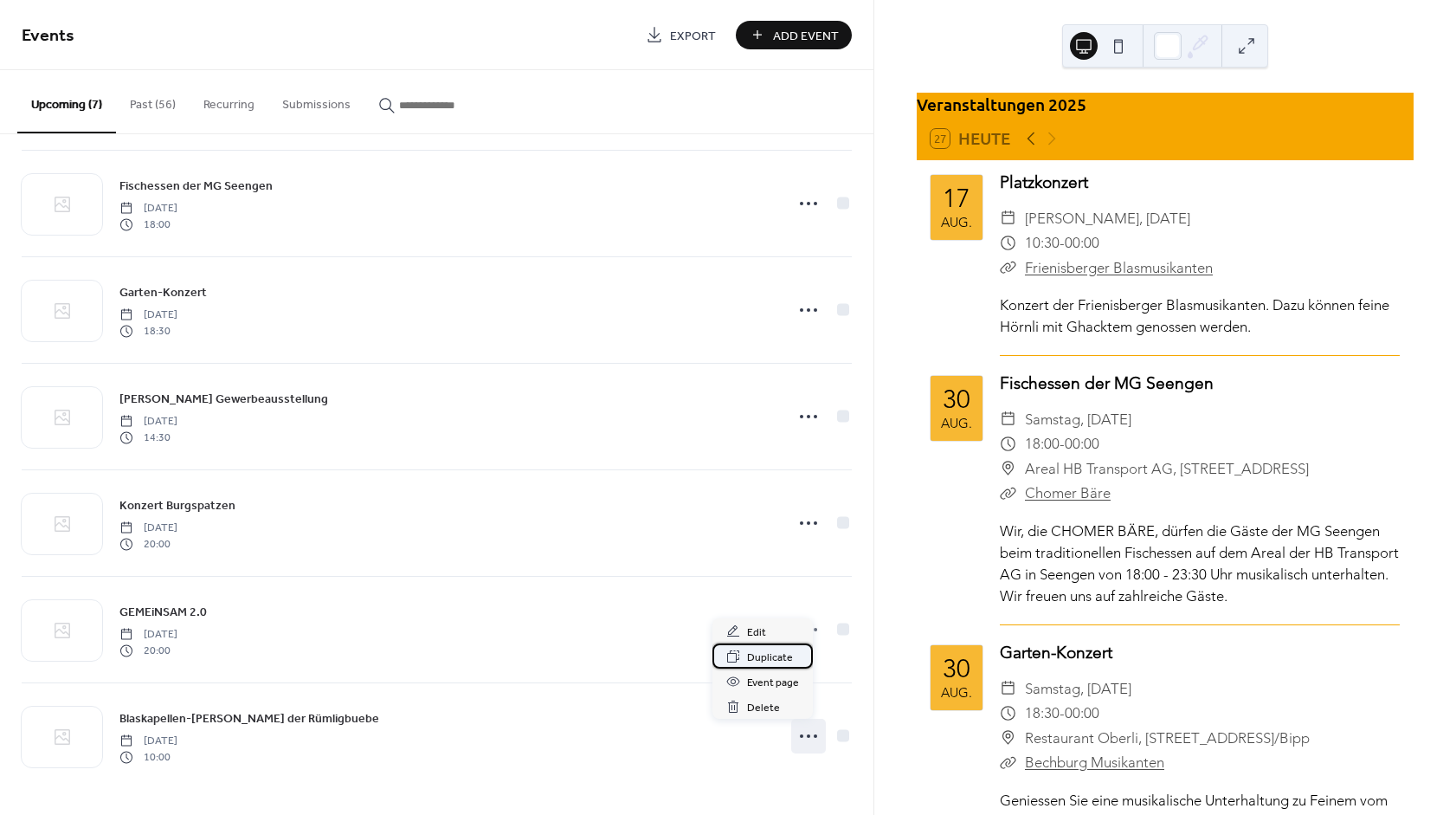 click on "Duplicate" at bounding box center (770, 657) 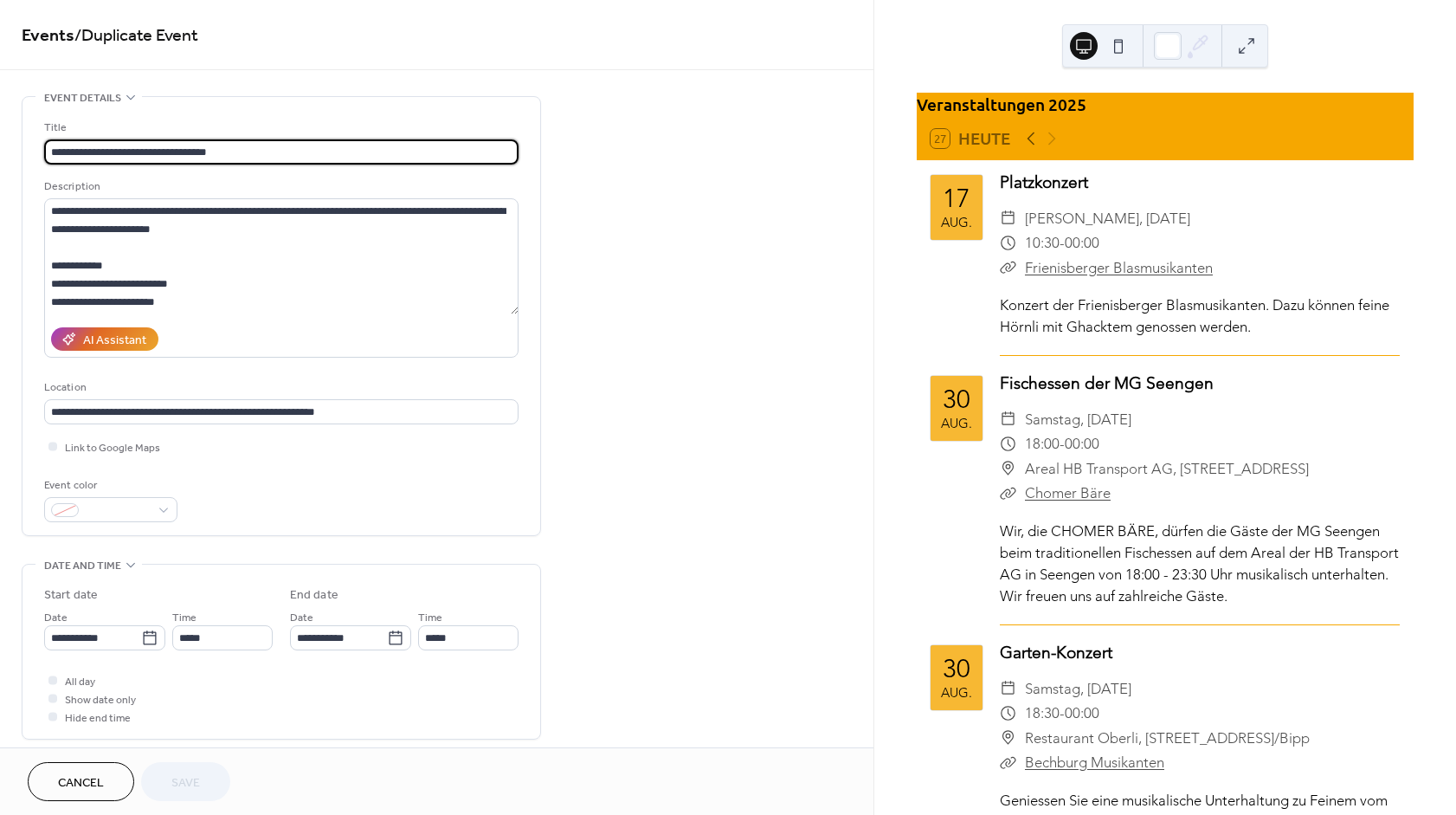 drag, startPoint x: 291, startPoint y: 140, endPoint x: -139, endPoint y: 139, distance: 430.001 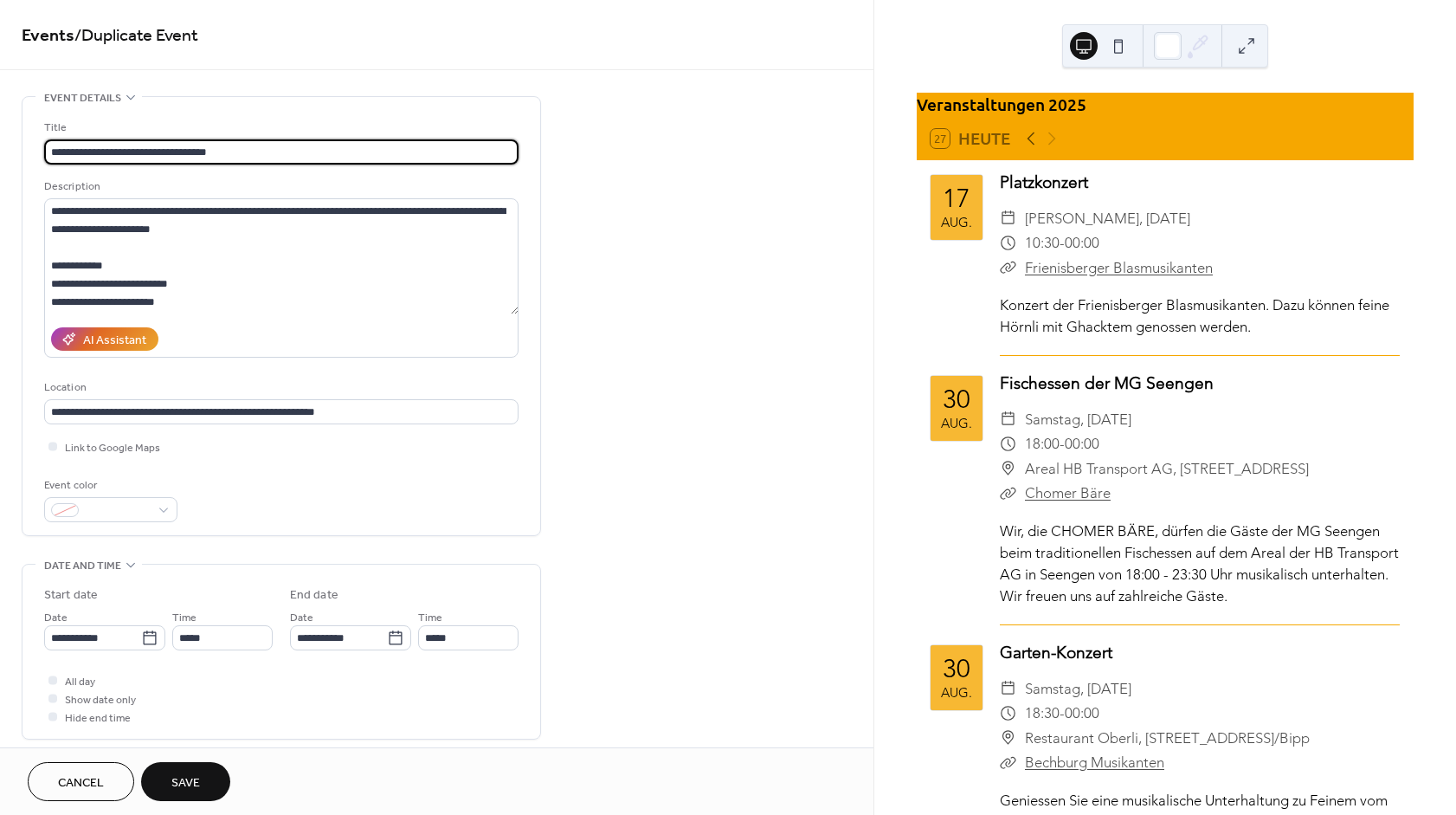 type on "**********" 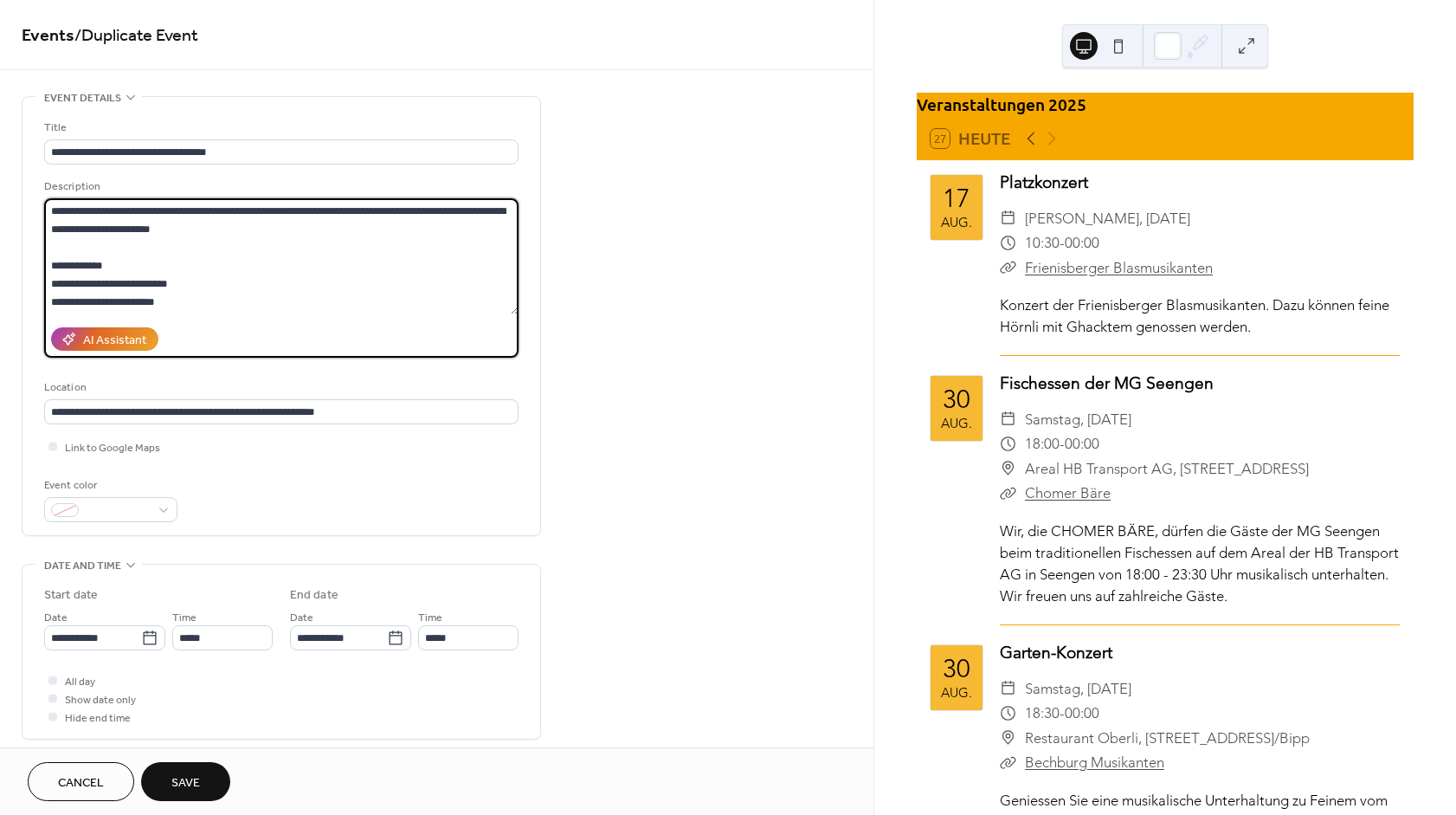 scroll, scrollTop: 18, scrollLeft: 0, axis: vertical 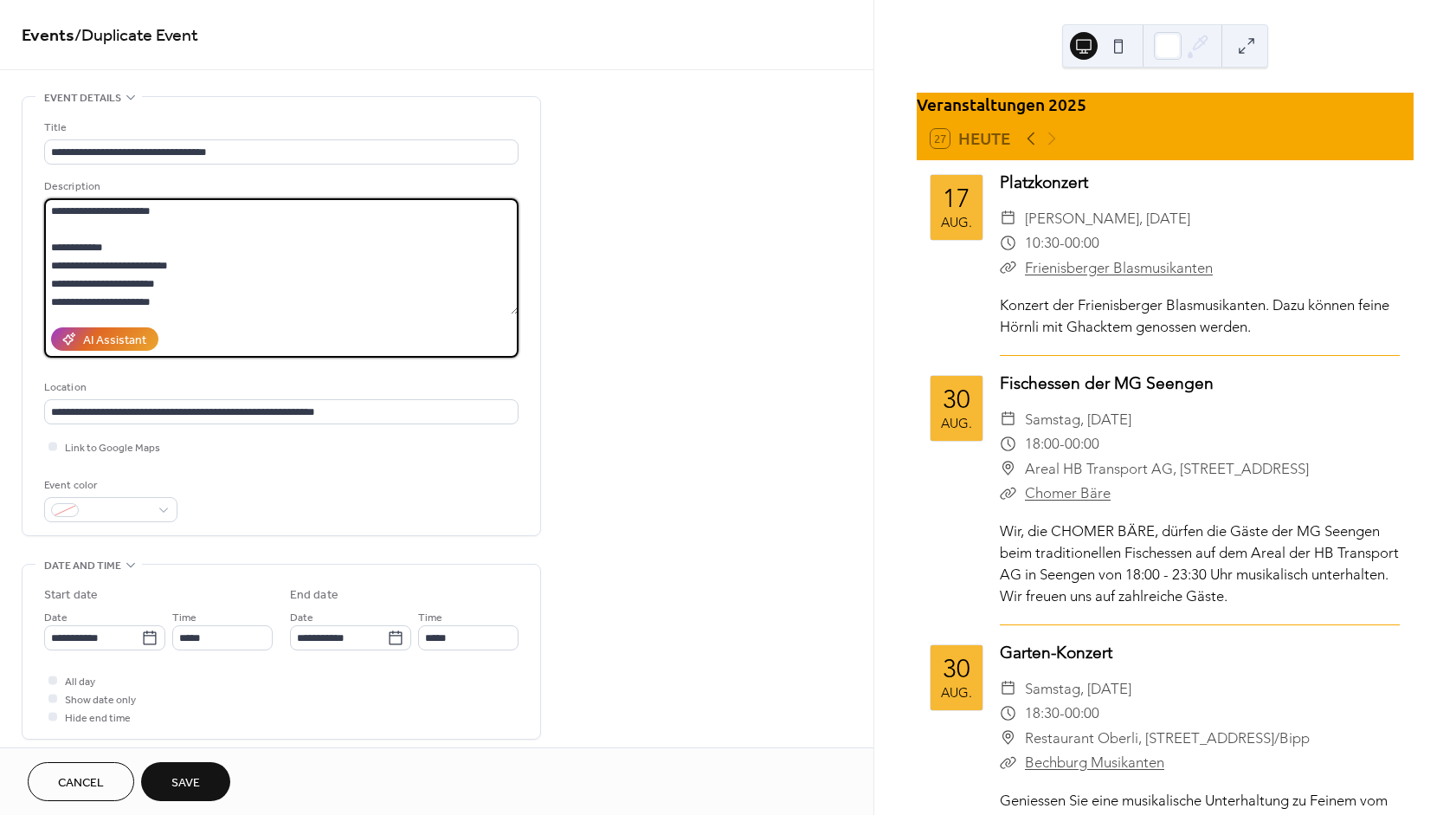 drag, startPoint x: 56, startPoint y: 217, endPoint x: 254, endPoint y: 359, distance: 243.65549 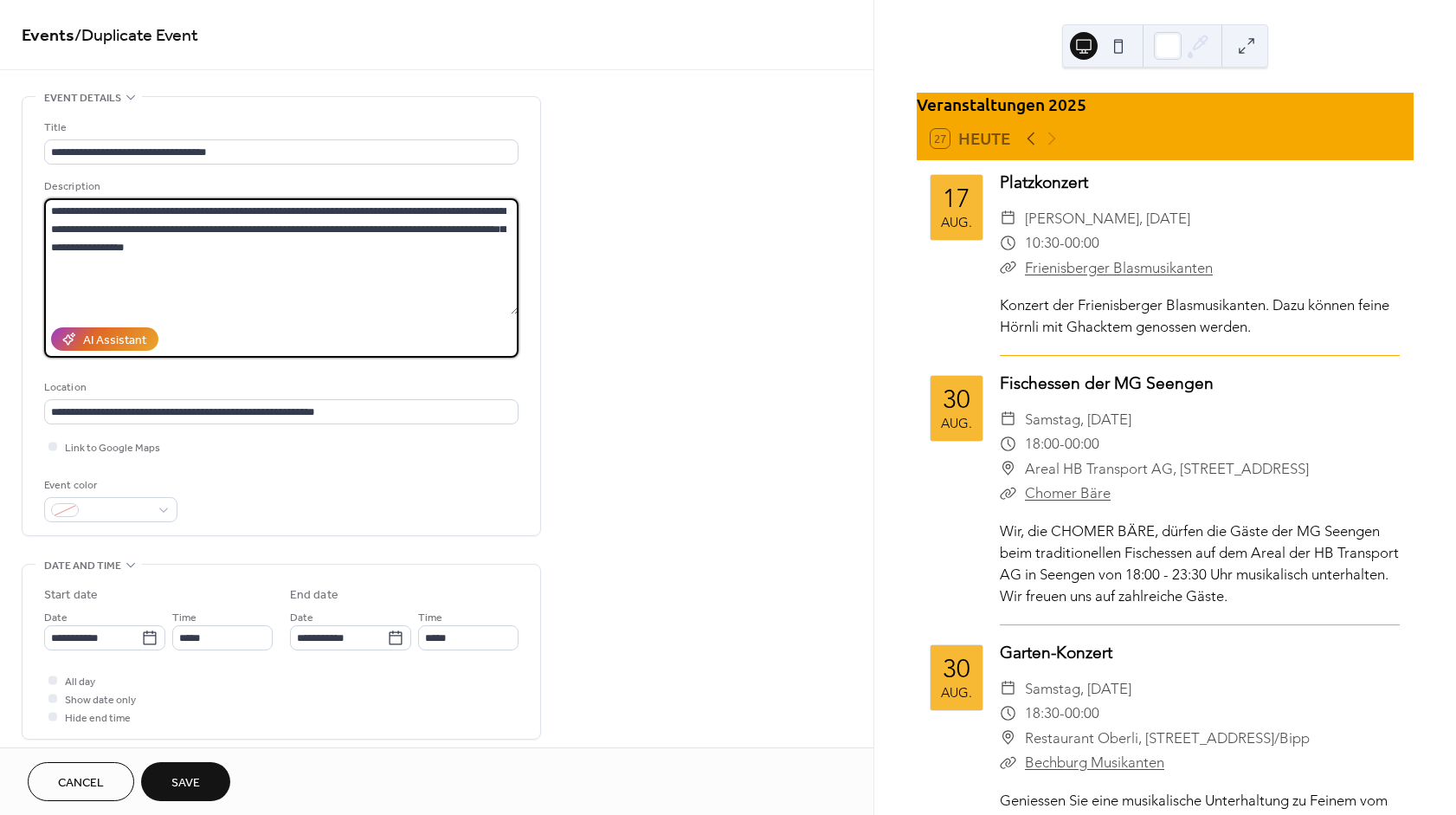 scroll, scrollTop: 0, scrollLeft: 0, axis: both 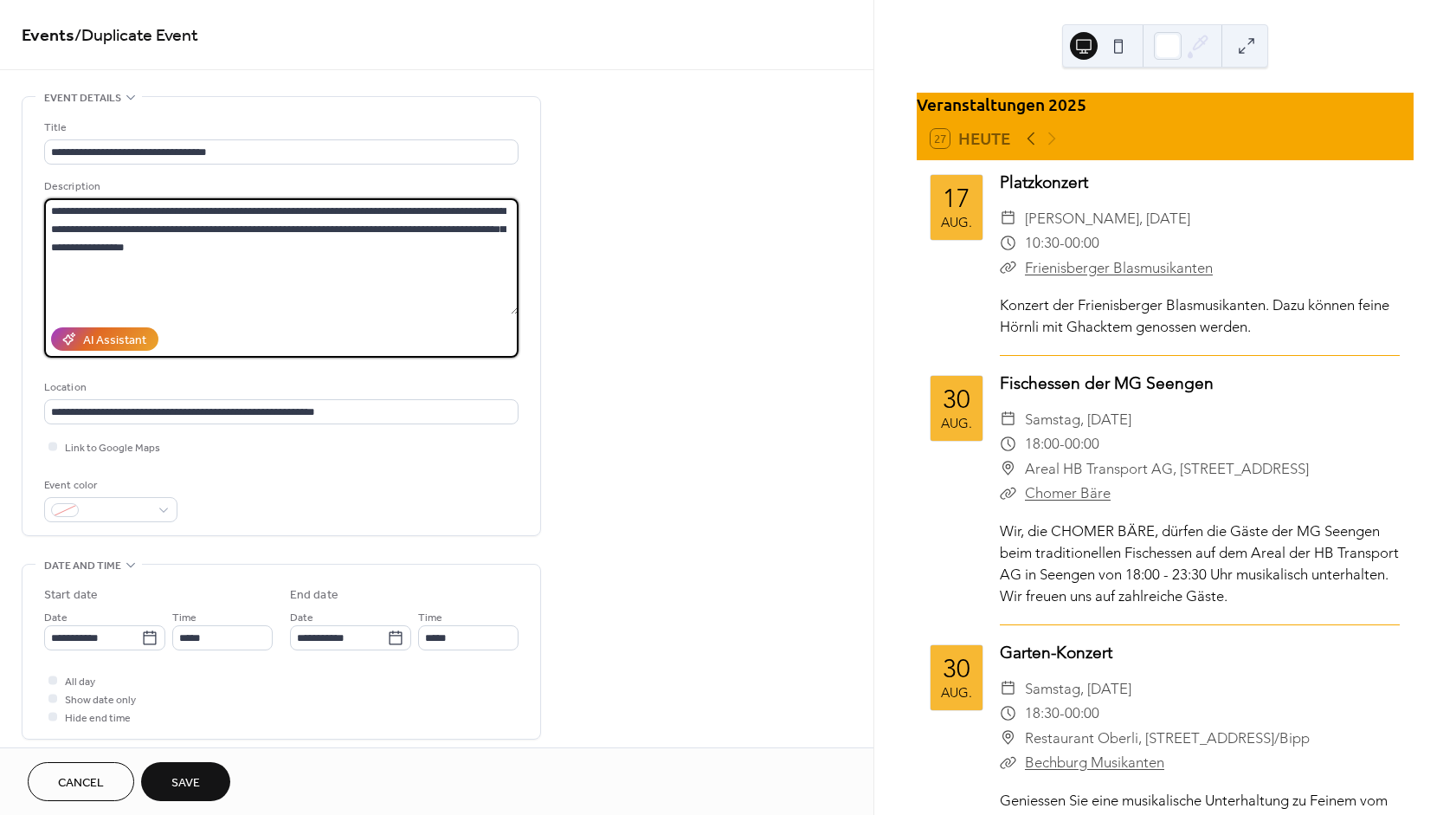 click on "**********" at bounding box center [281, 256] 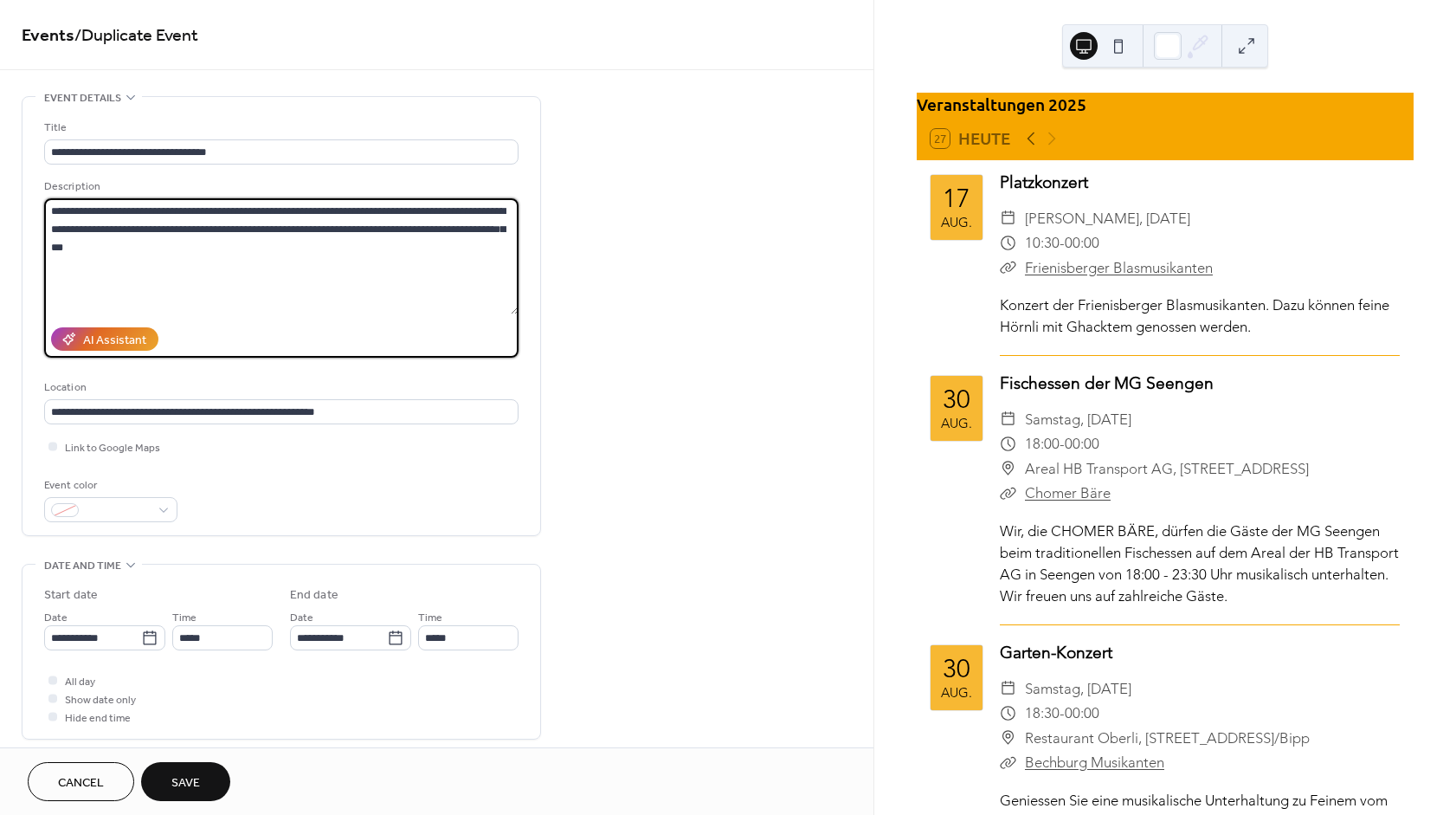 click on "**********" at bounding box center (281, 256) 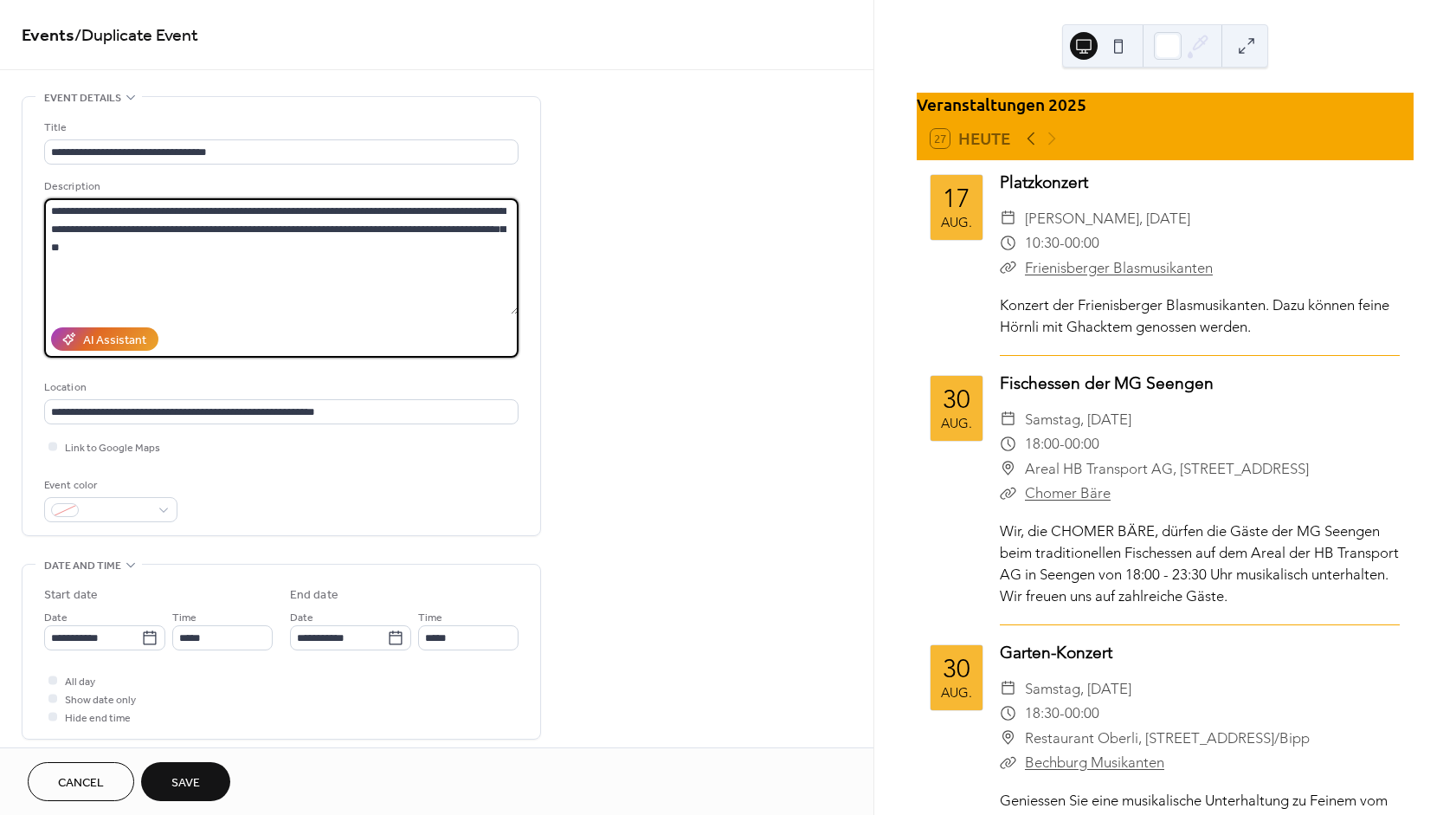 click on "**********" at bounding box center (281, 256) 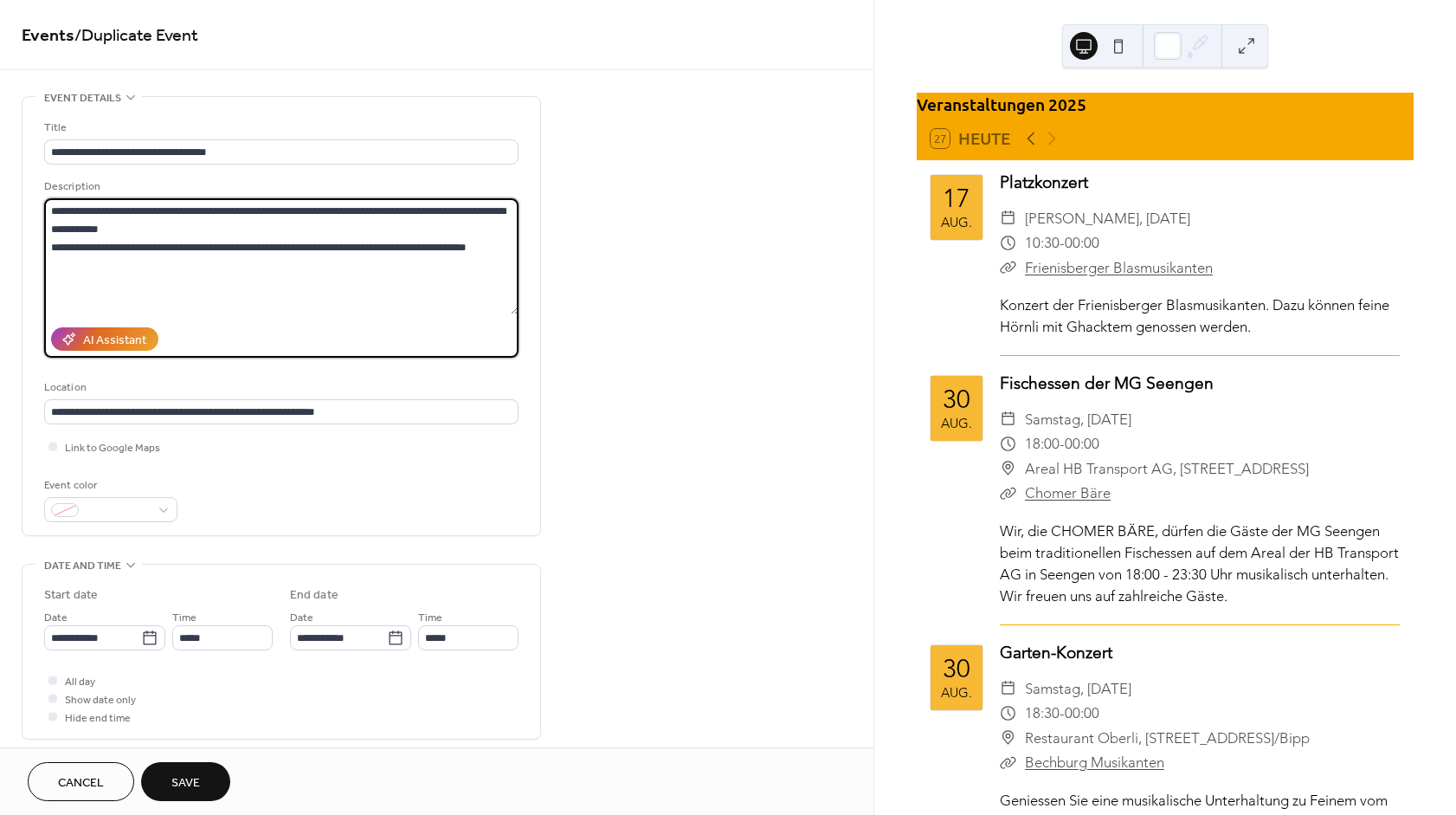 click on "**********" at bounding box center [281, 256] 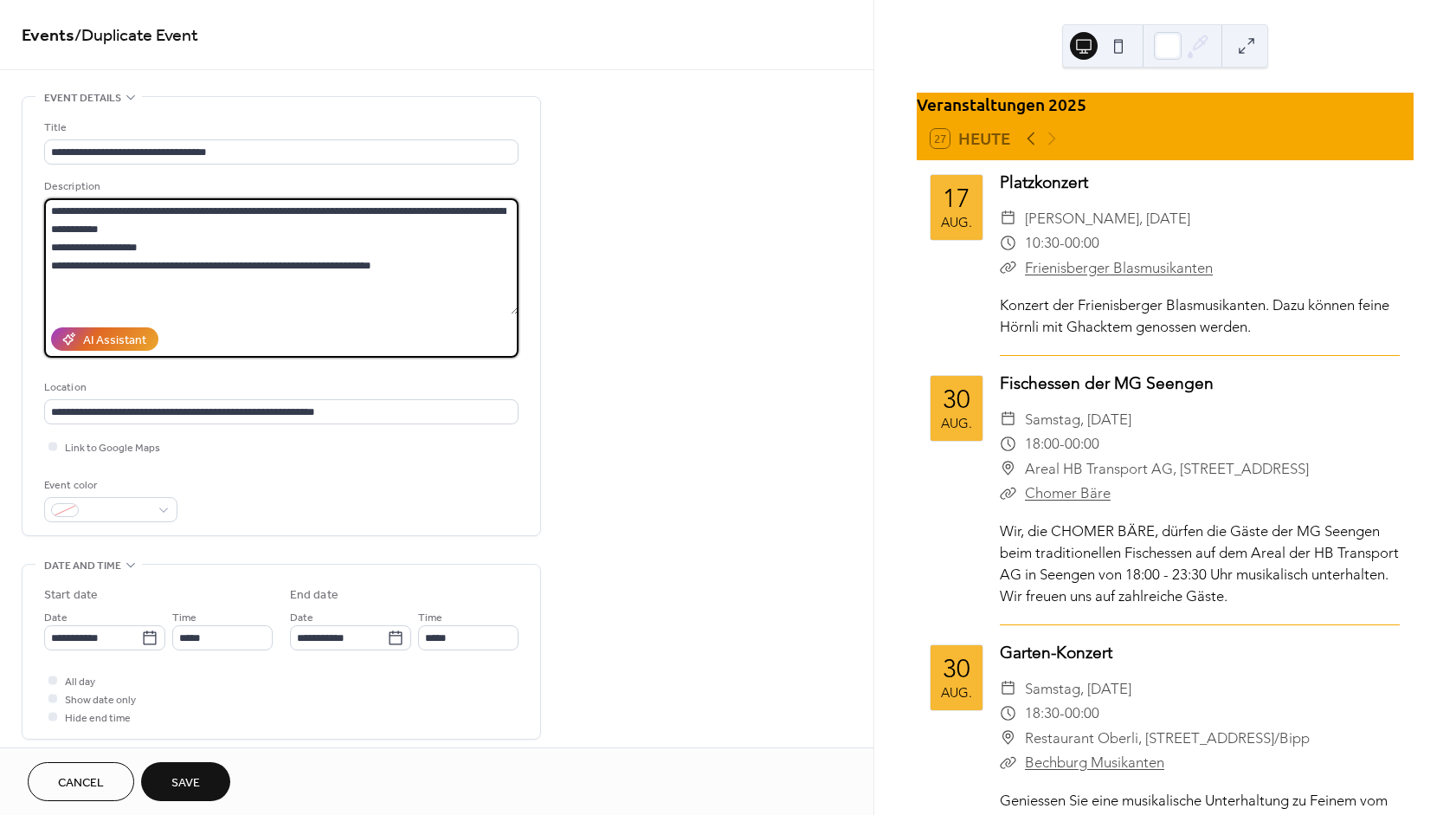 click on "**********" at bounding box center [281, 256] 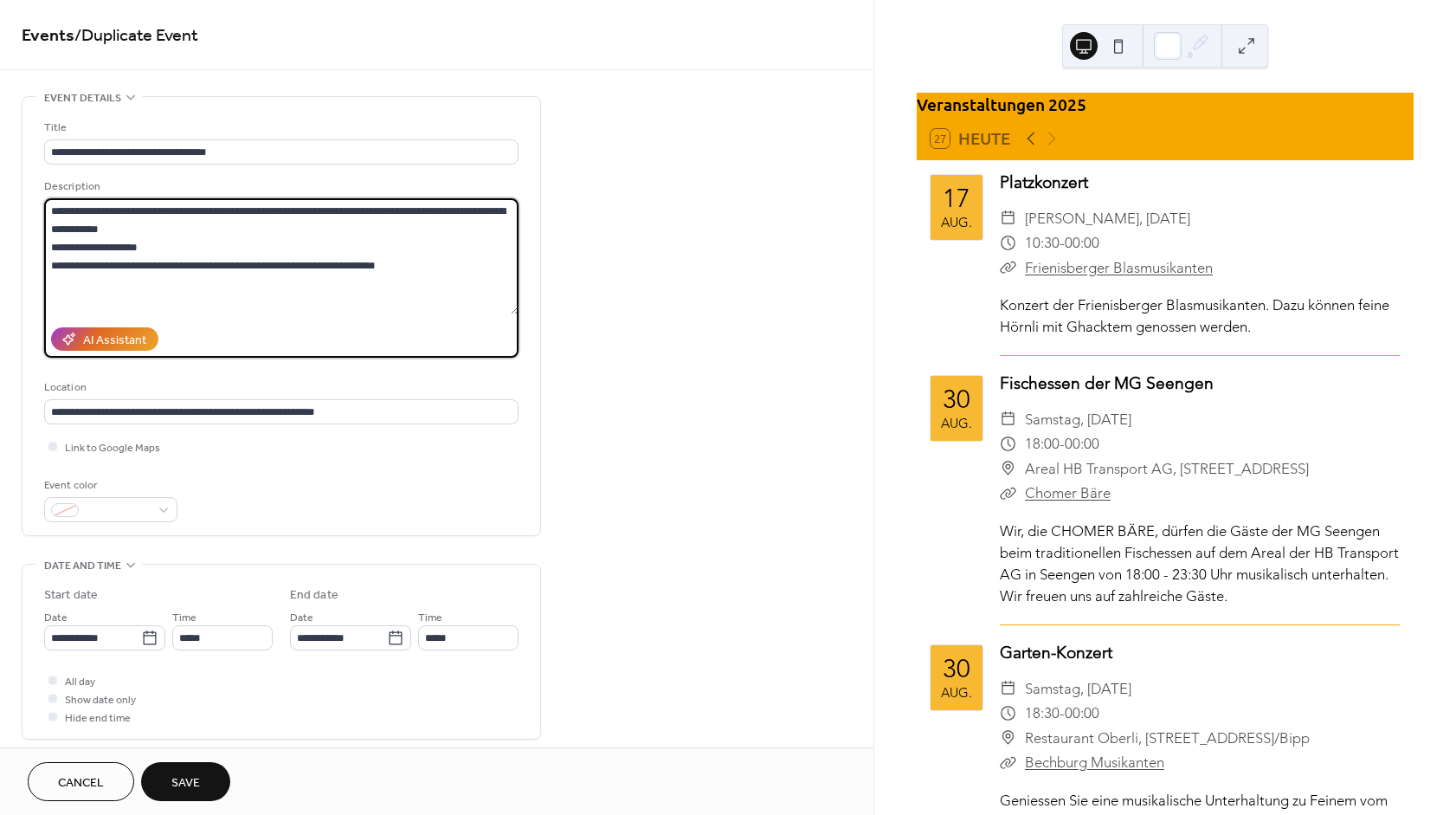 click on "**********" at bounding box center (281, 256) 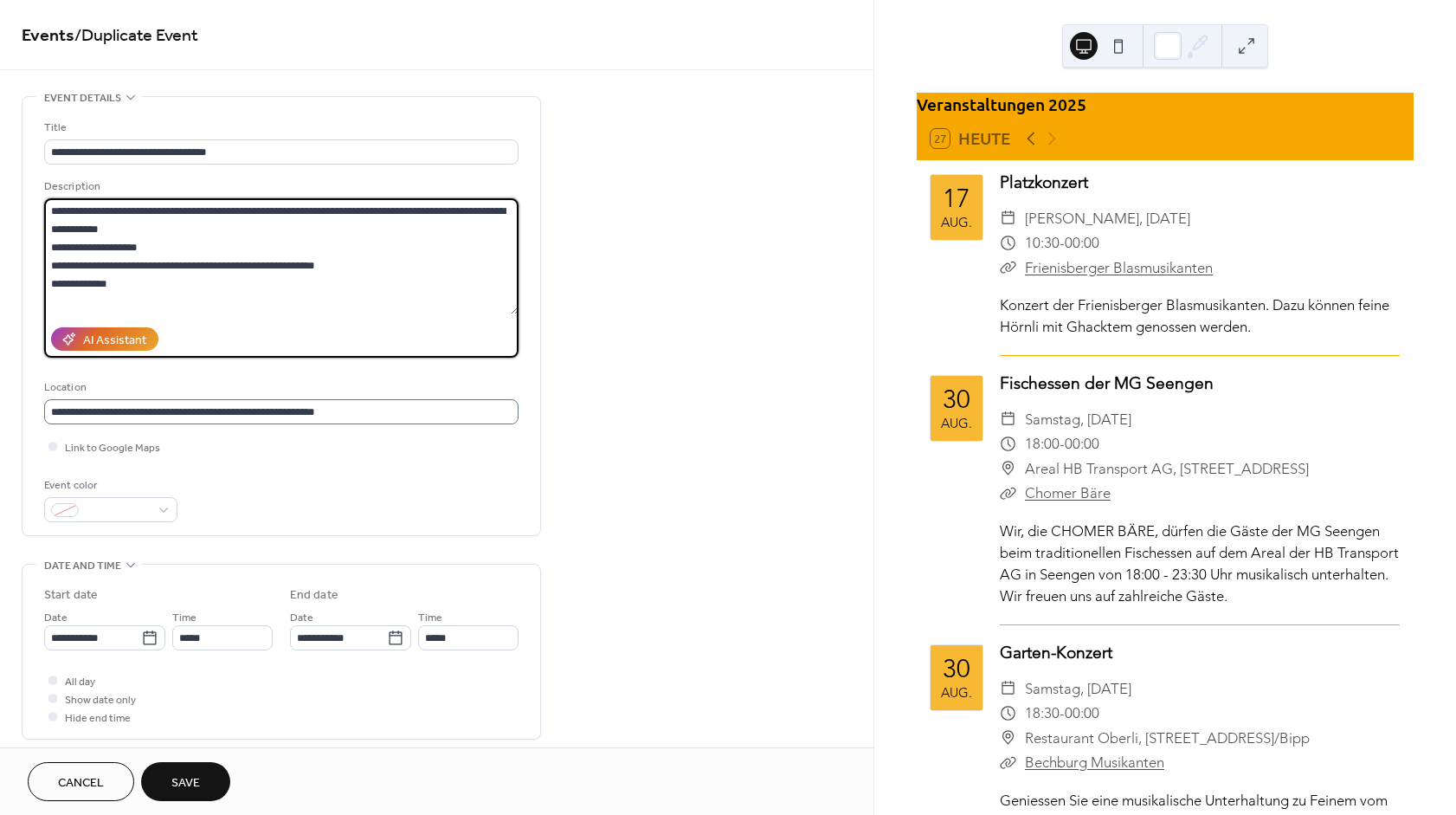 type on "**********" 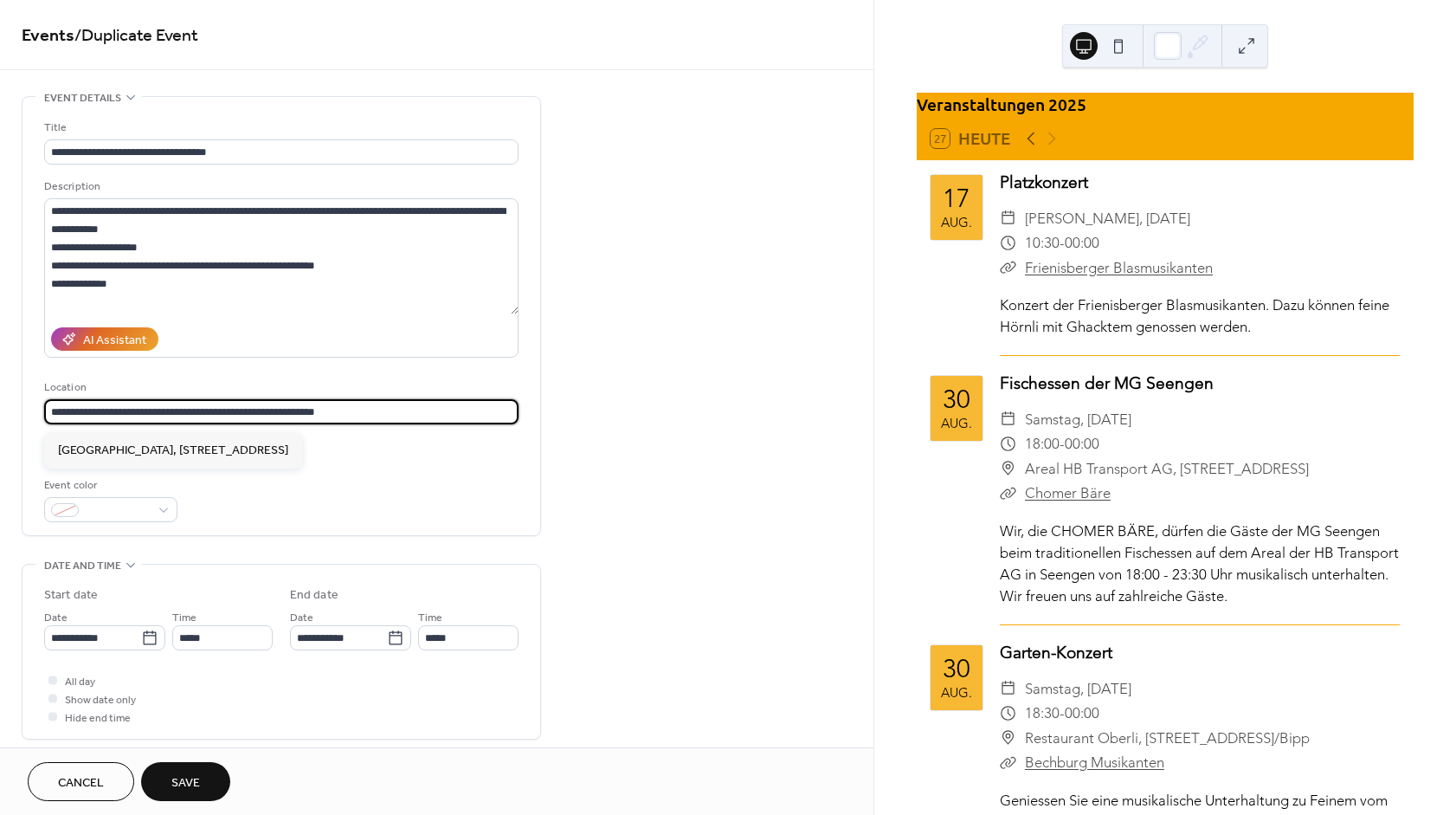 drag, startPoint x: 358, startPoint y: 418, endPoint x: -181, endPoint y: 421, distance: 539.00835 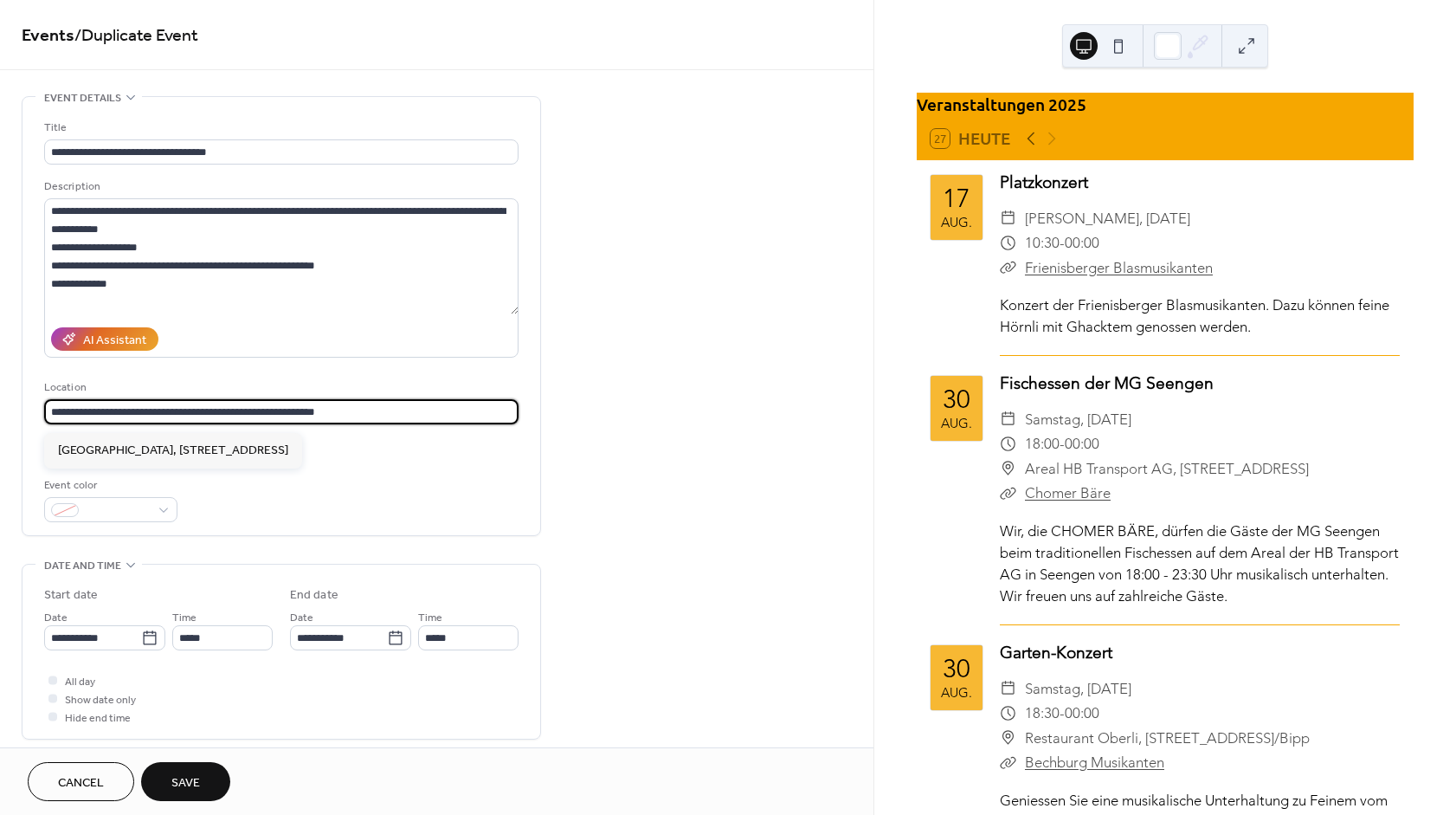 click on "**********" at bounding box center (281, 411) 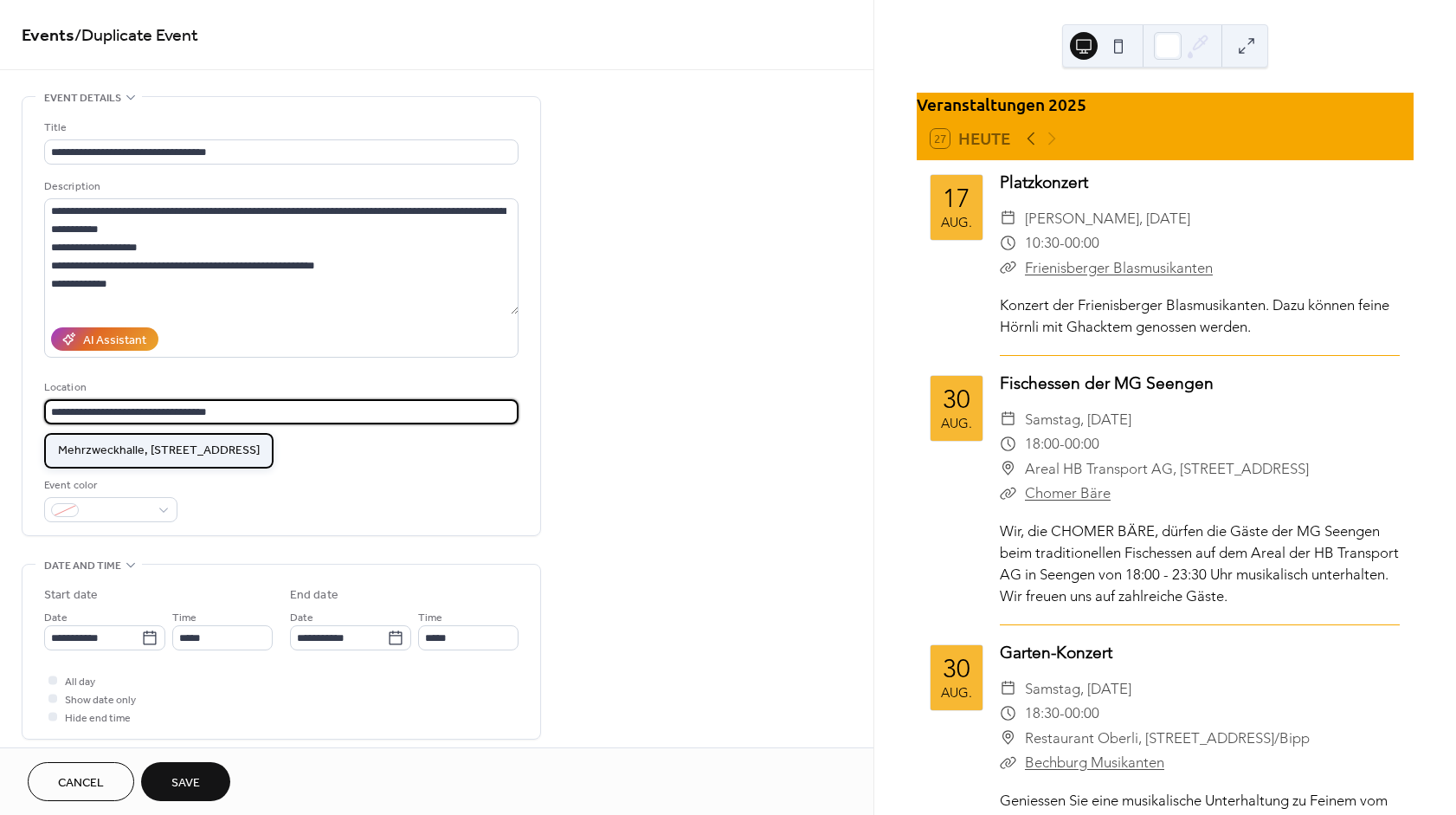 click on "Mehrzweckhalle, [STREET_ADDRESS]" at bounding box center (158, 450) 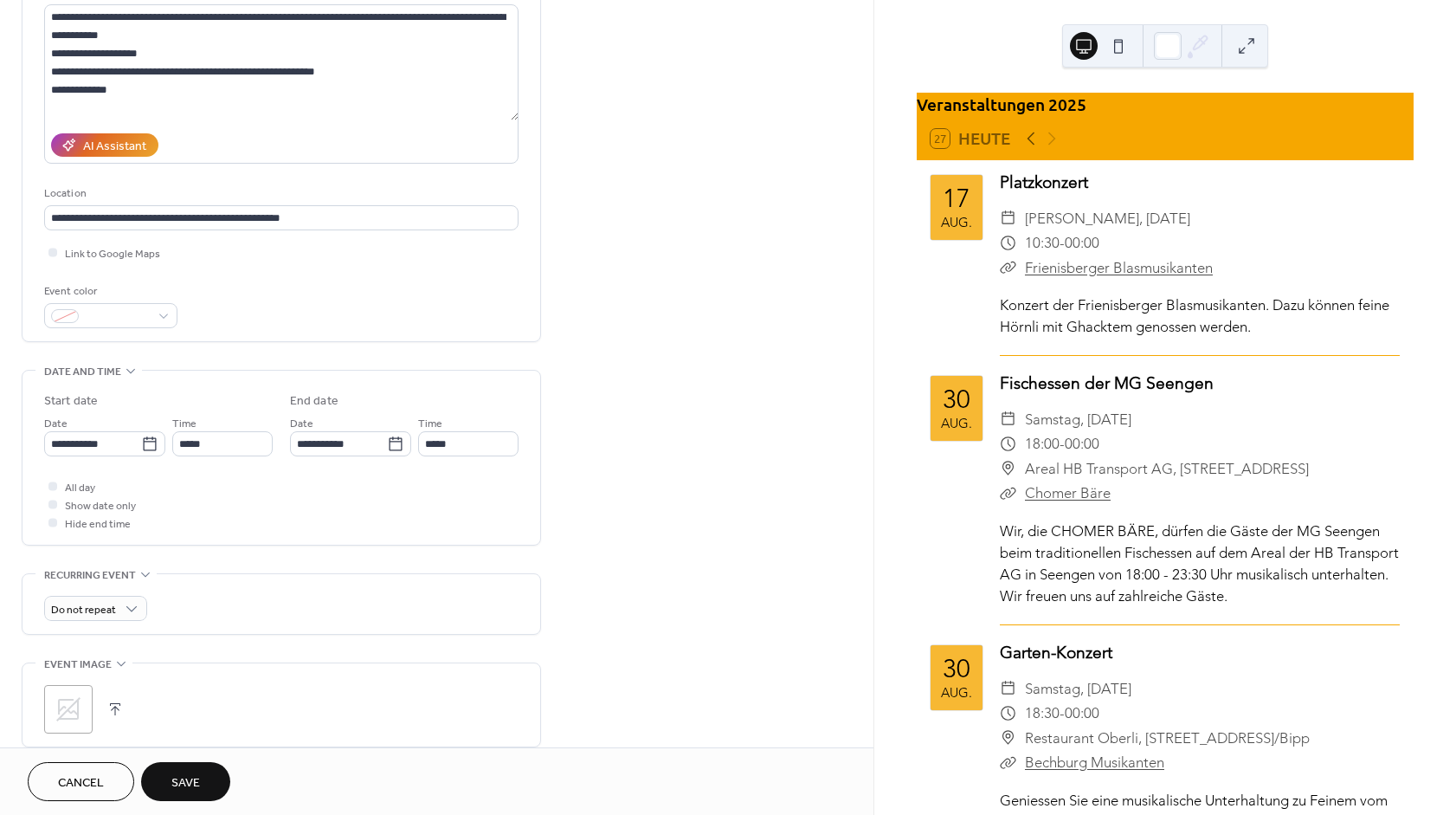 scroll, scrollTop: 208, scrollLeft: 0, axis: vertical 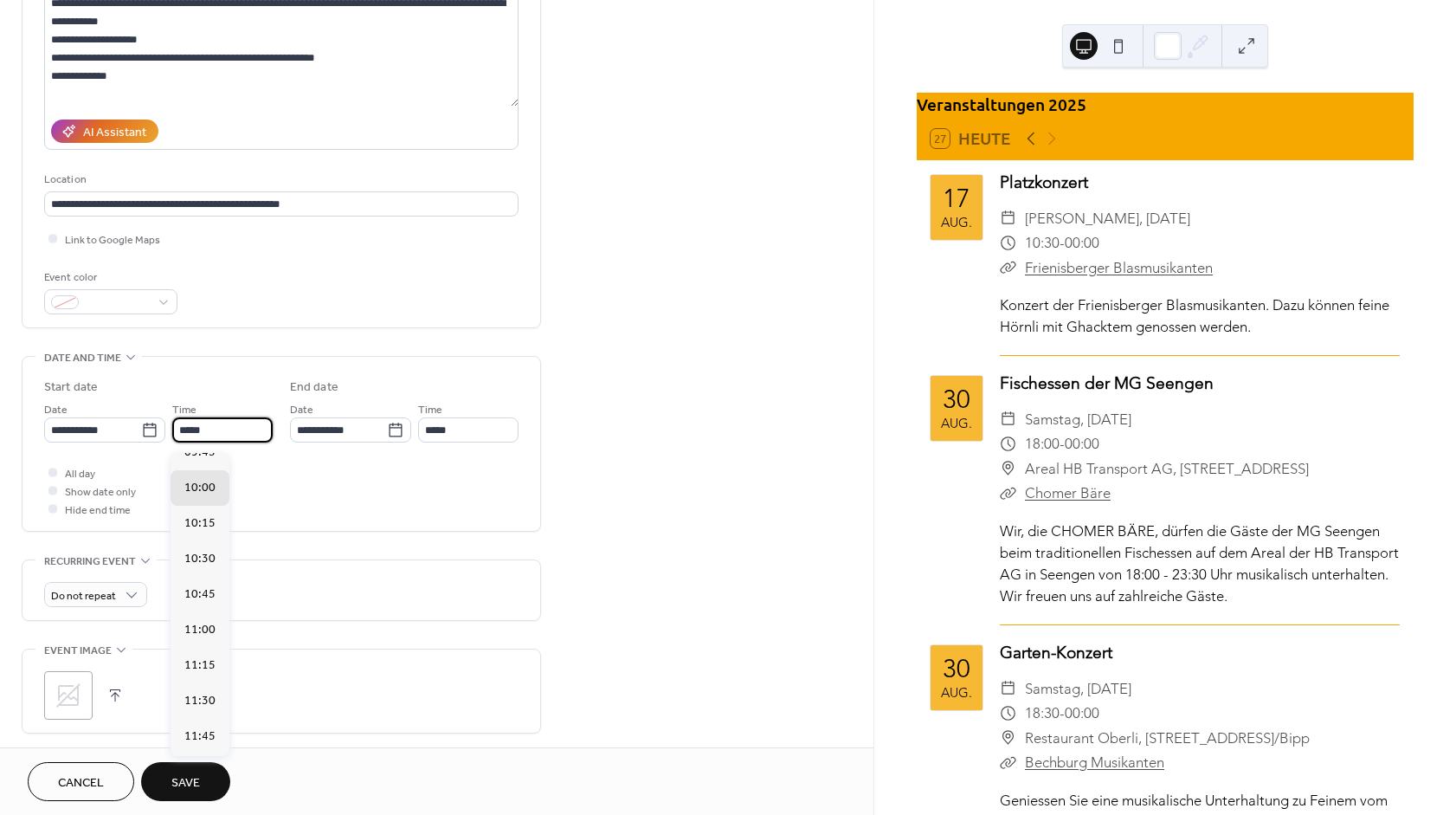 drag, startPoint x: 235, startPoint y: 436, endPoint x: 124, endPoint y: 430, distance: 111.16204 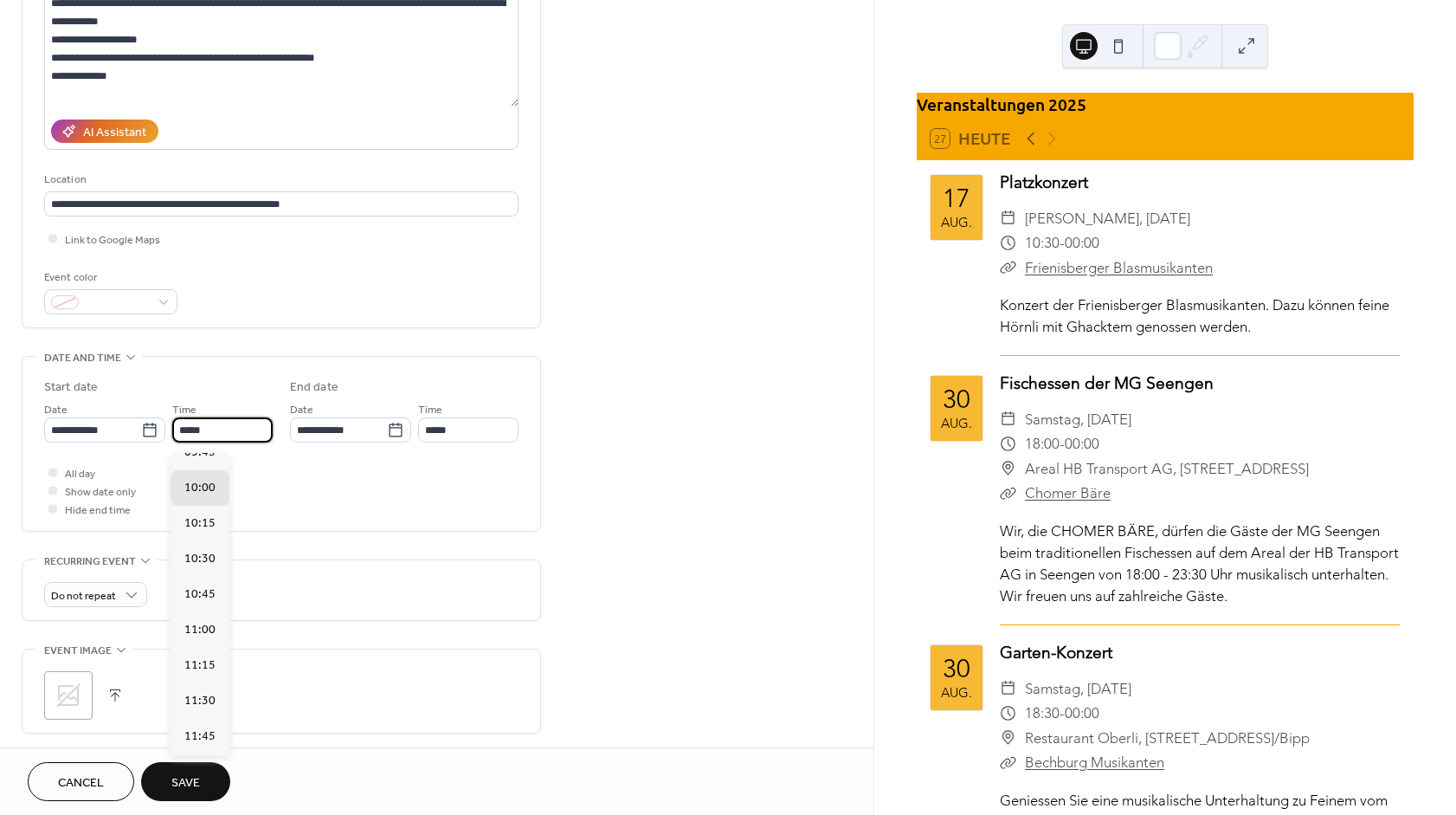 click on "*****" at bounding box center [222, 430] 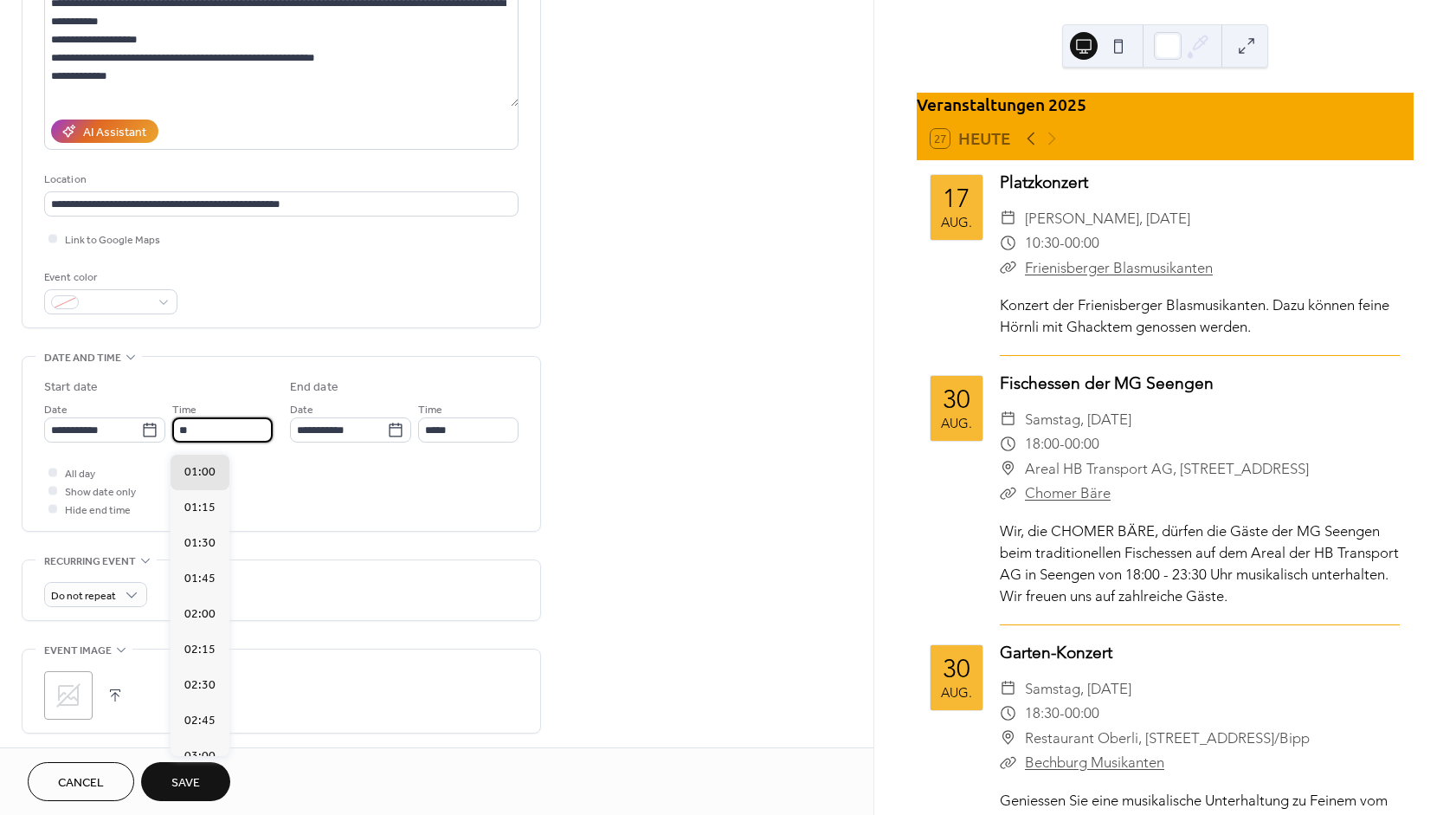 scroll, scrollTop: 1824, scrollLeft: 0, axis: vertical 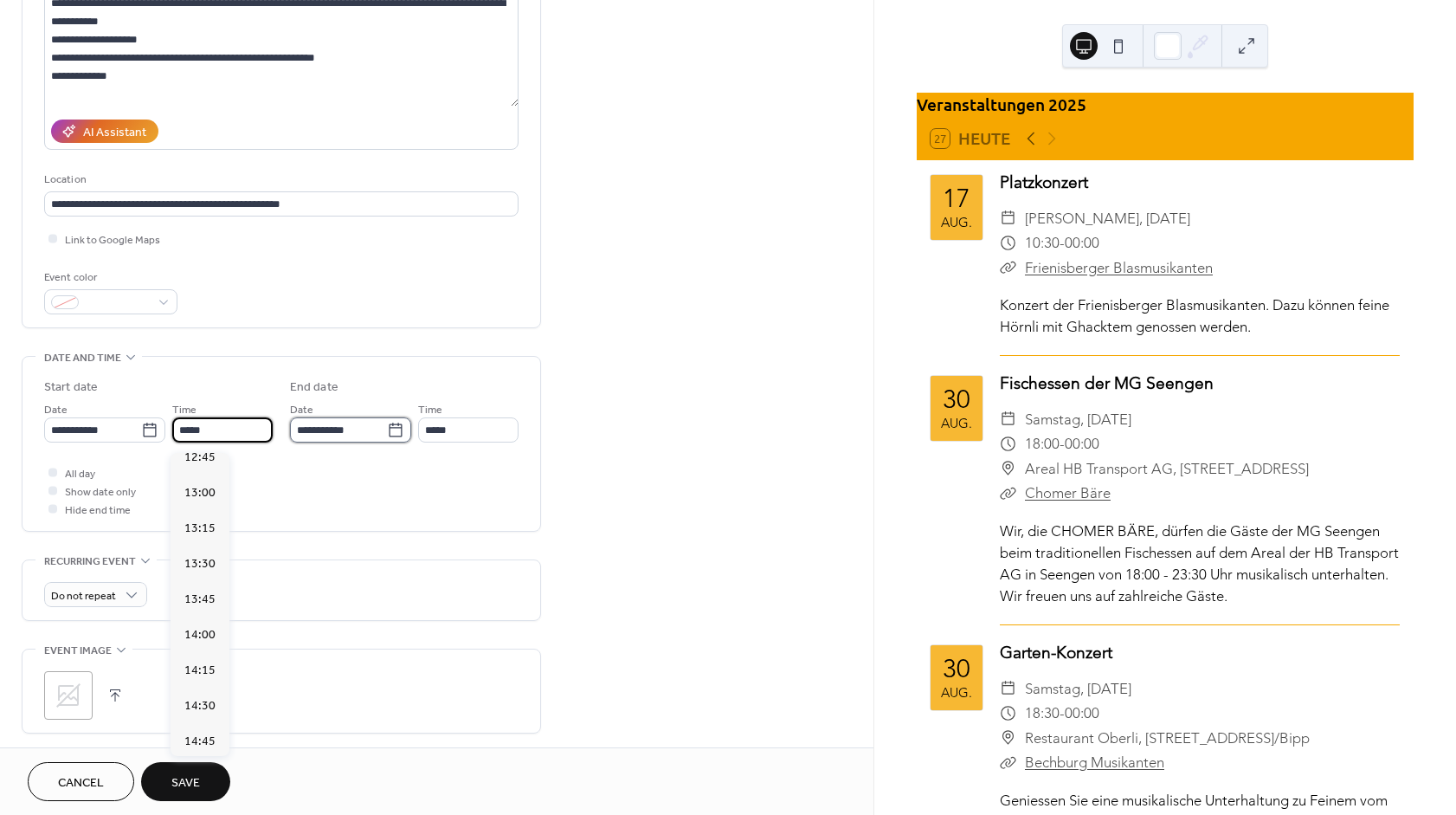 click on "**********" at bounding box center [338, 430] 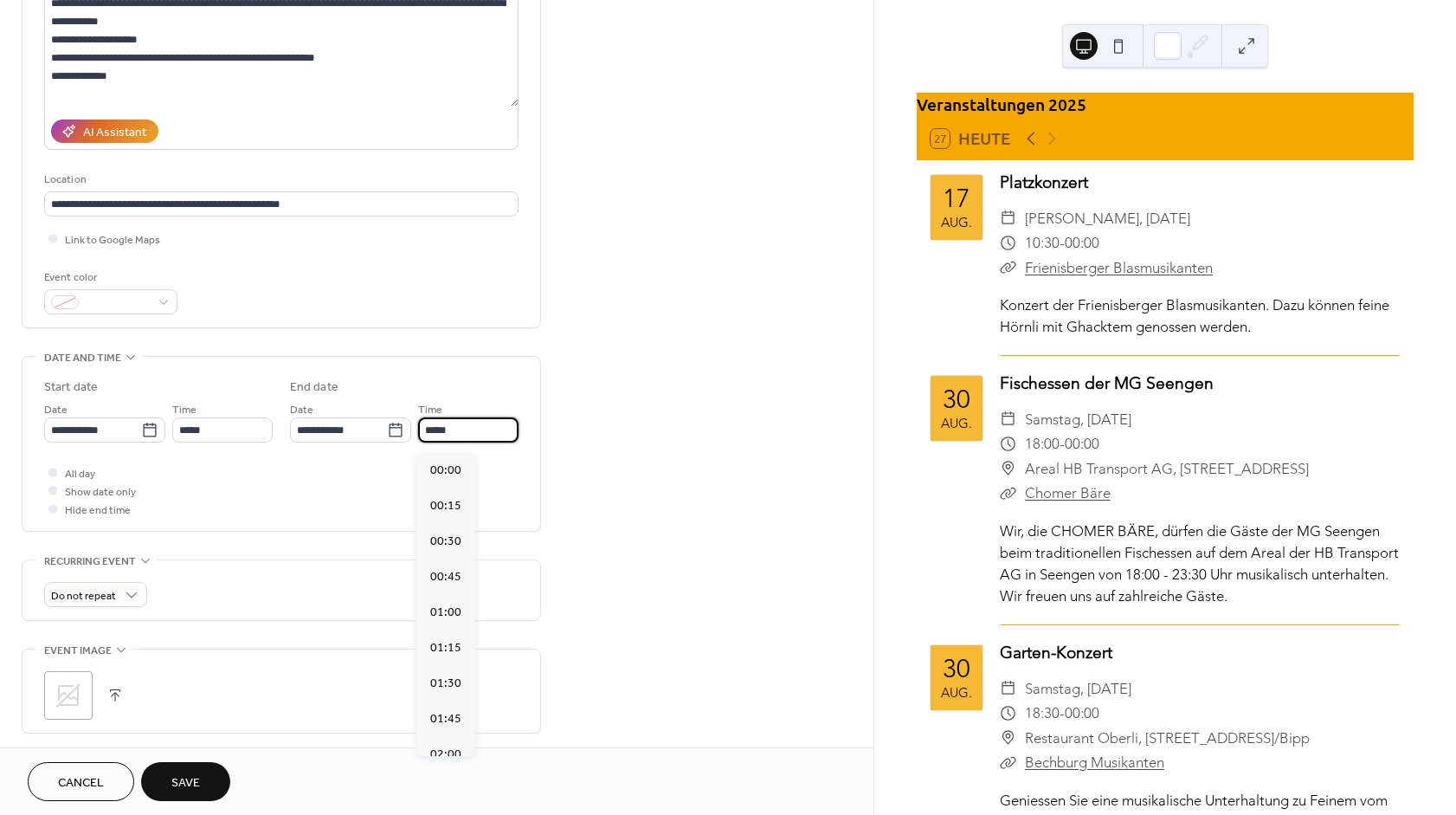 scroll, scrollTop: 421, scrollLeft: 0, axis: vertical 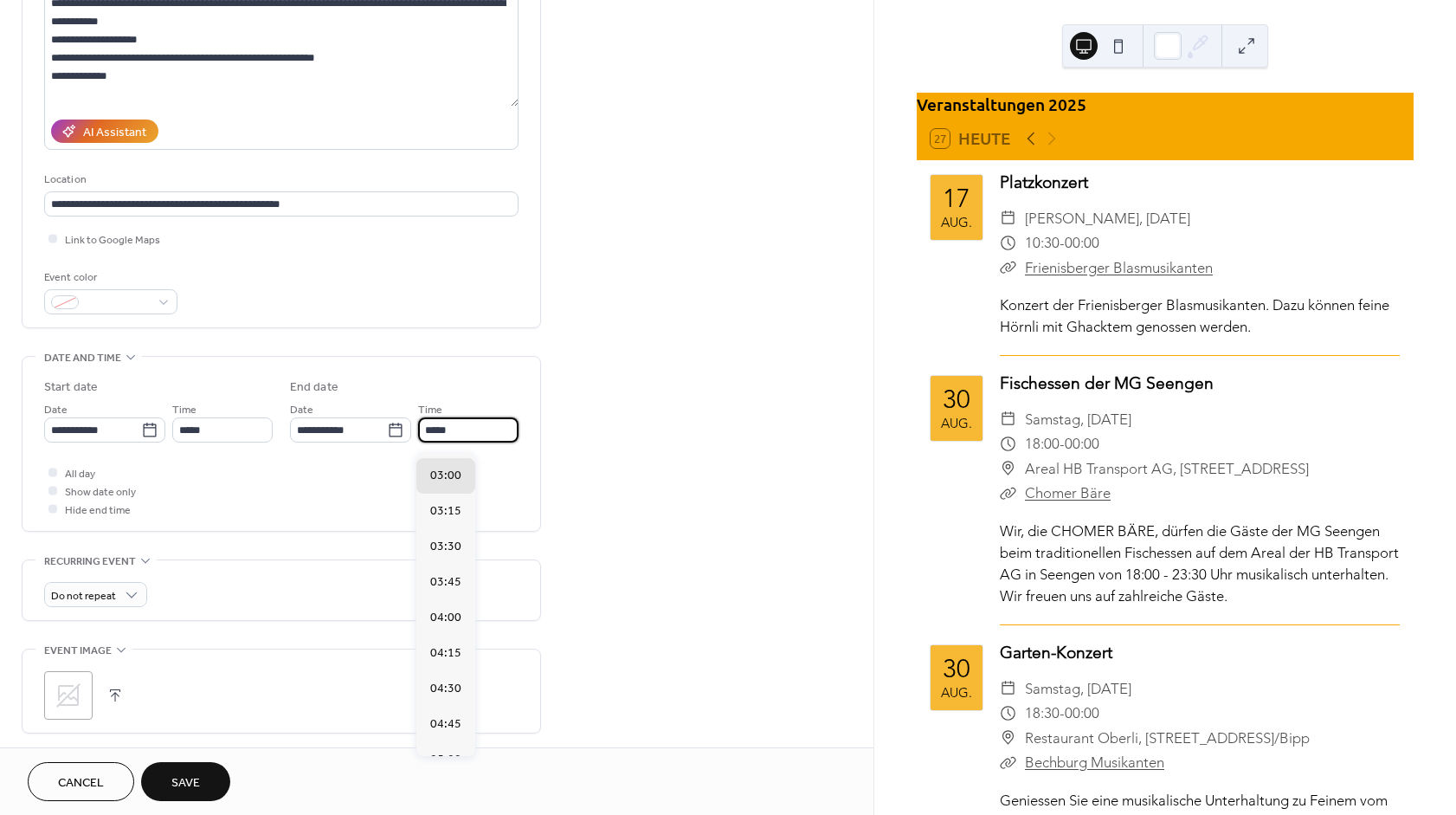 drag, startPoint x: 486, startPoint y: 434, endPoint x: 332, endPoint y: 435, distance: 154.0032 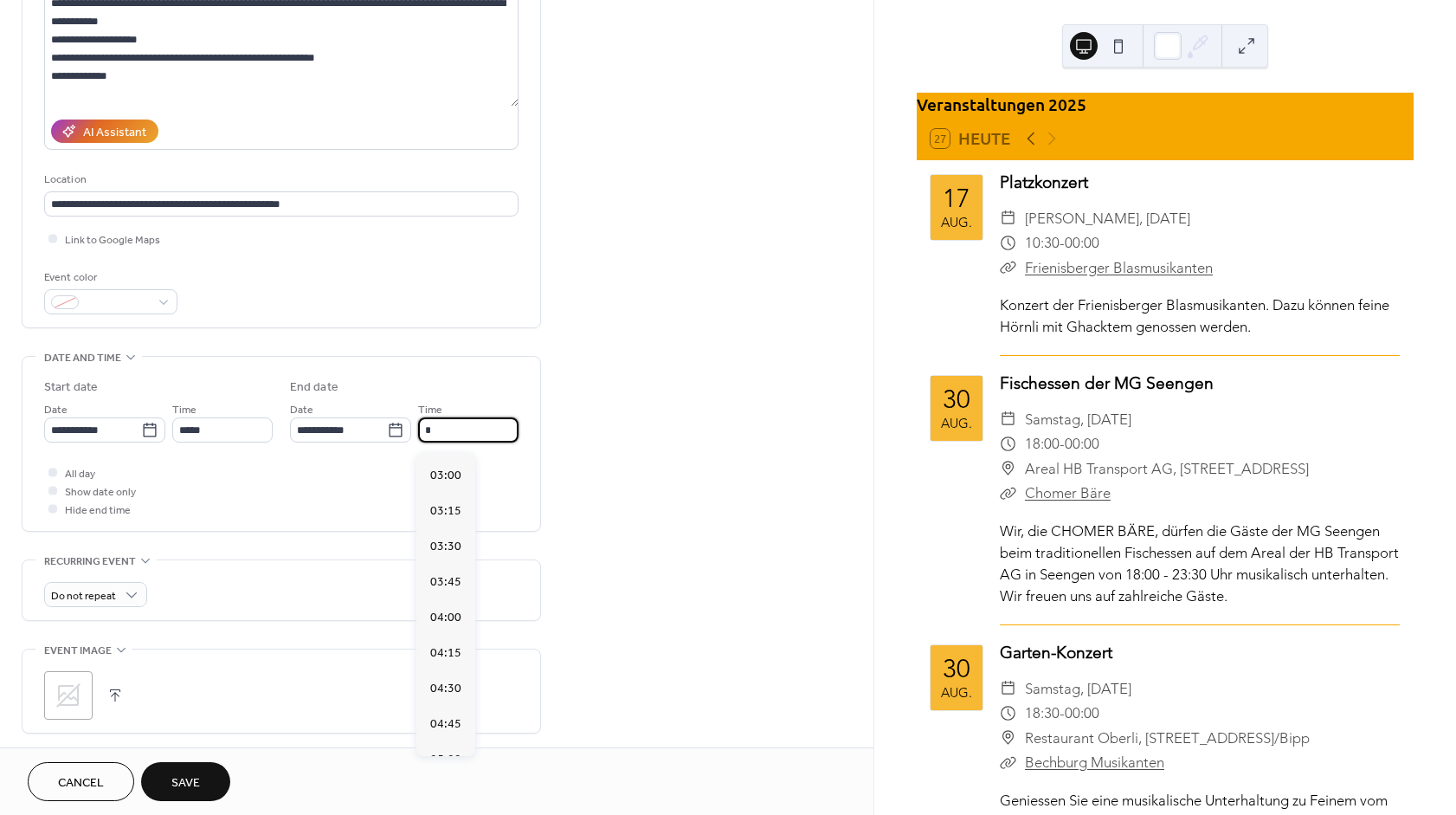 scroll, scrollTop: 0, scrollLeft: 0, axis: both 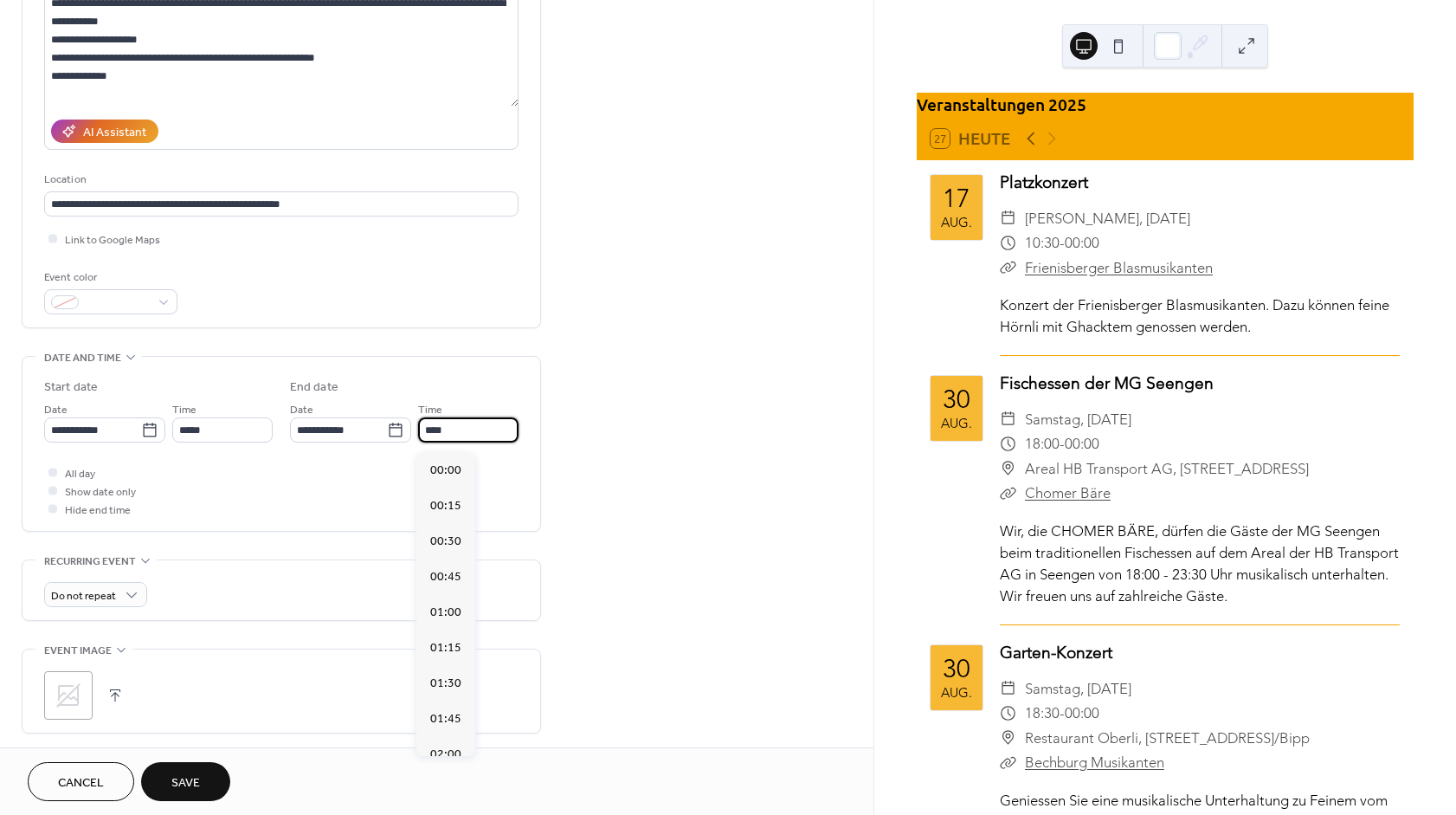click on "End date" at bounding box center [404, 387] 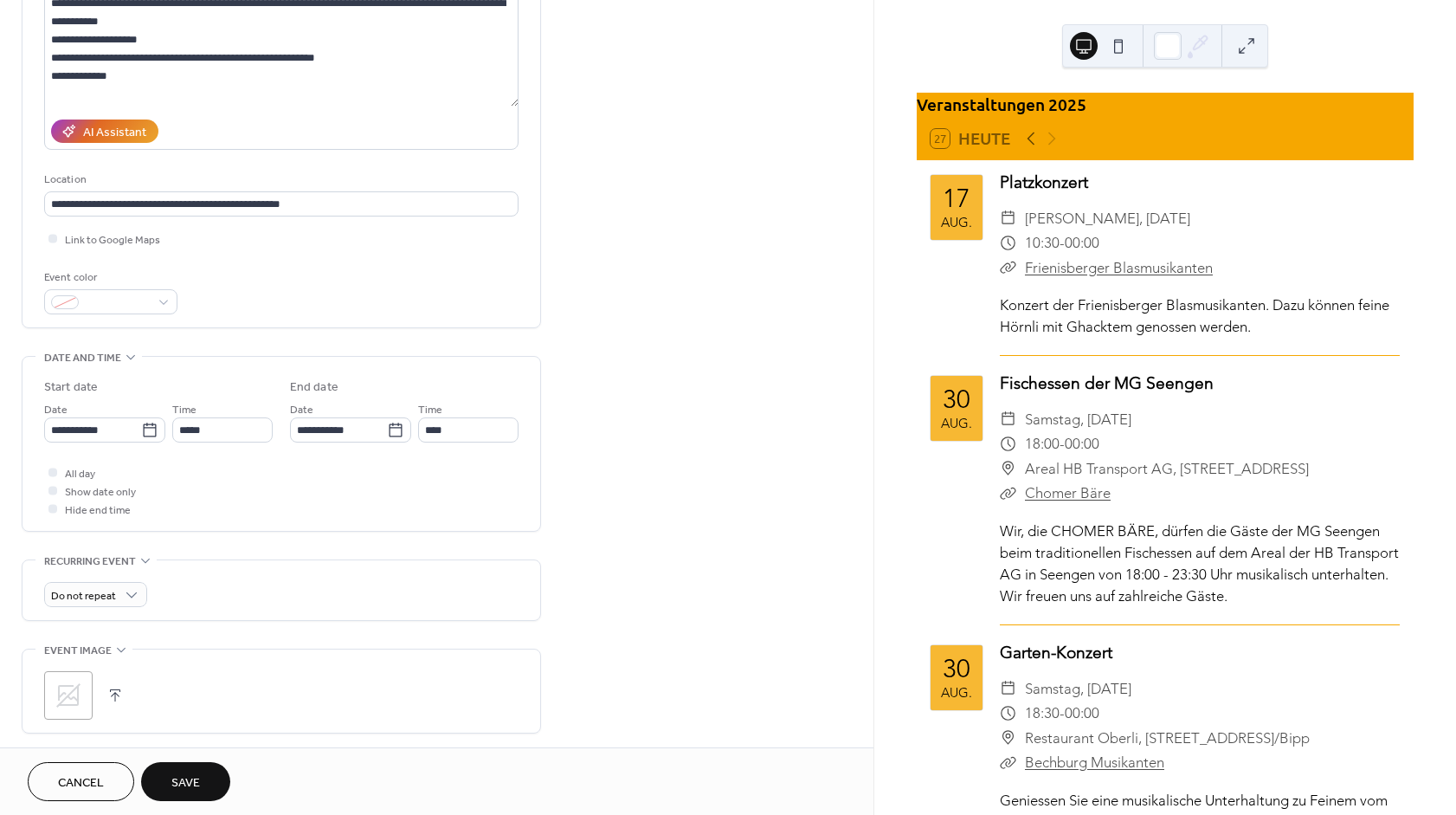 type on "*****" 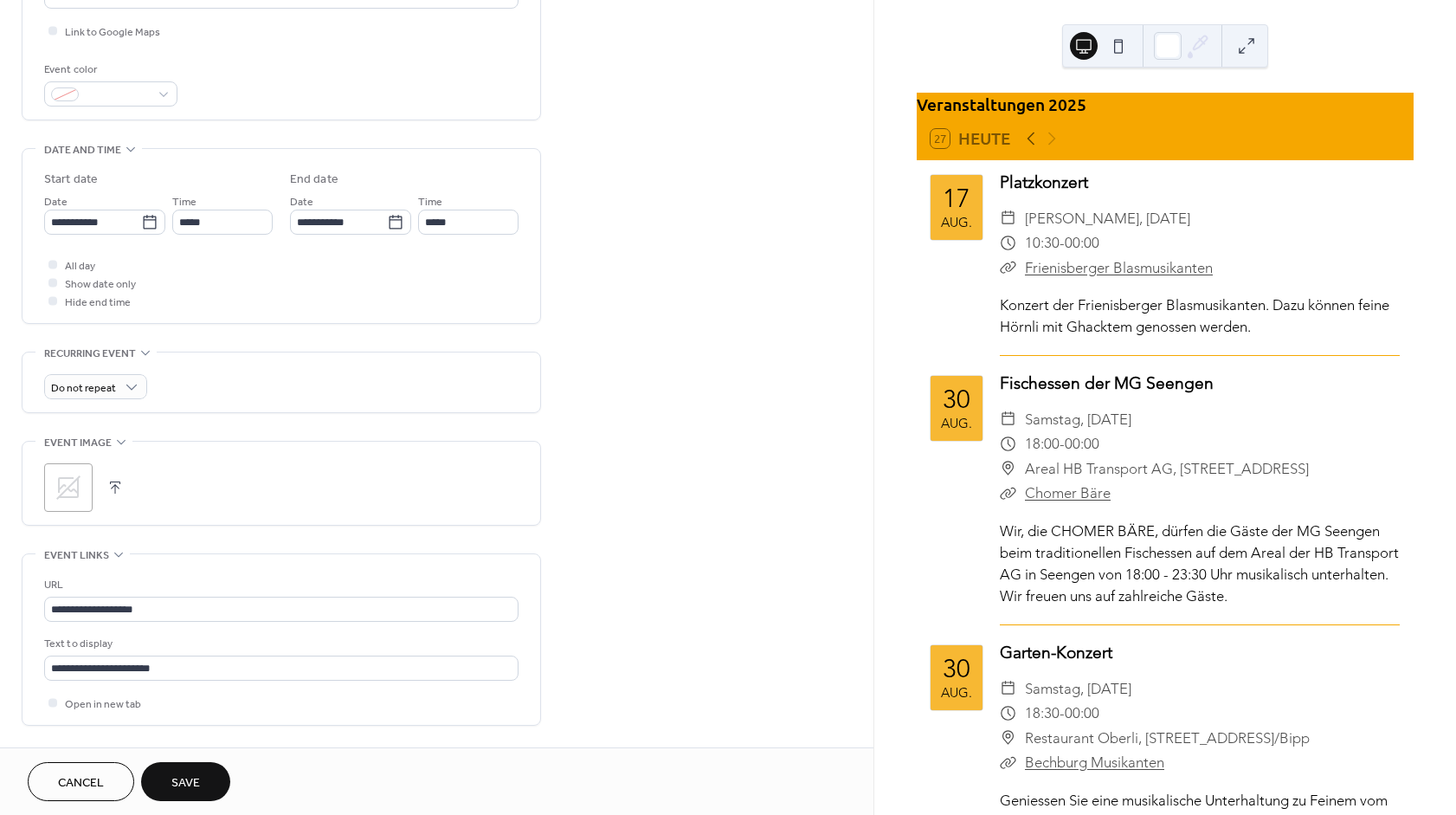 scroll, scrollTop: 572, scrollLeft: 0, axis: vertical 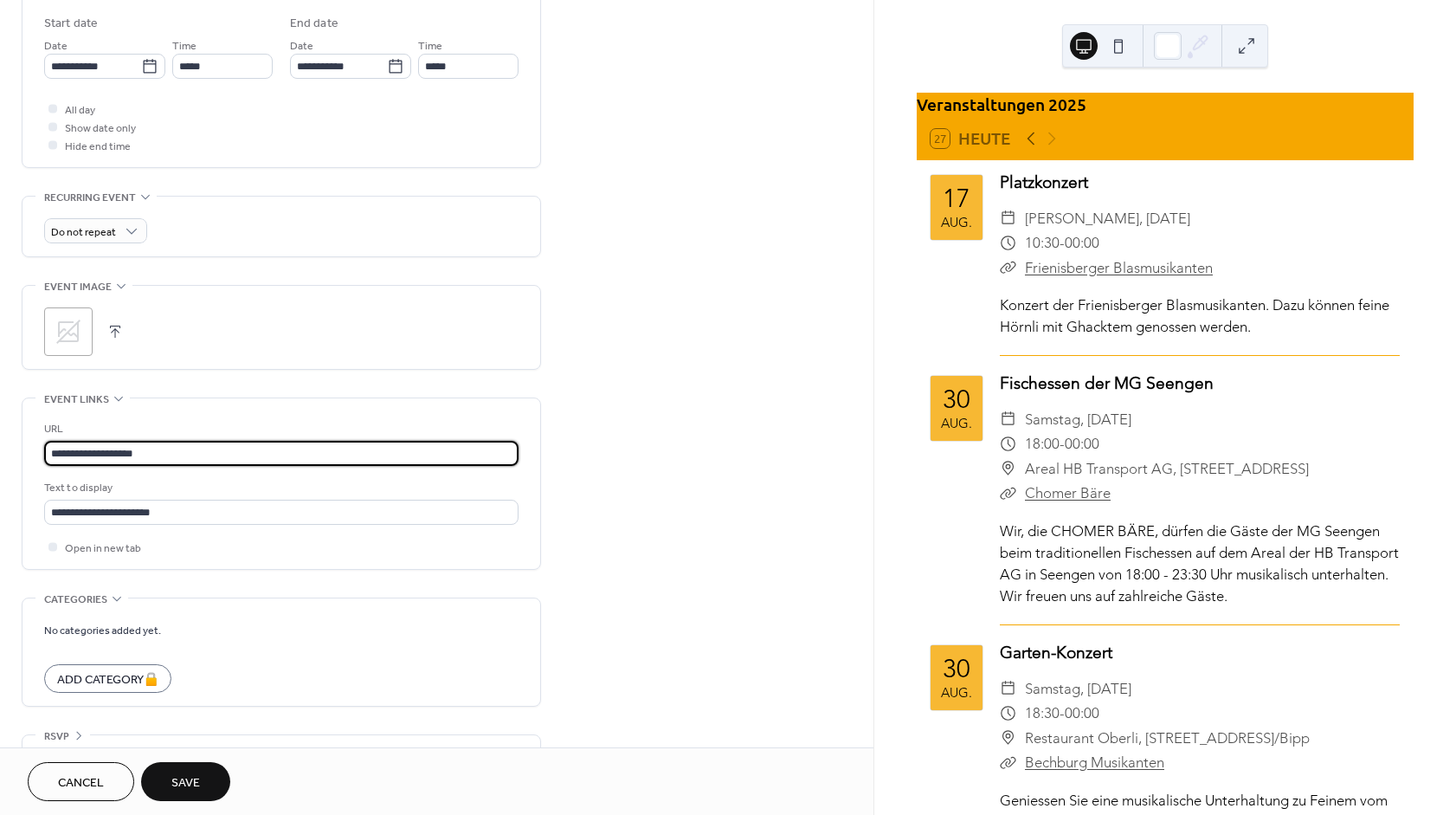 drag, startPoint x: 190, startPoint y: 465, endPoint x: -151, endPoint y: 462, distance: 341.0132 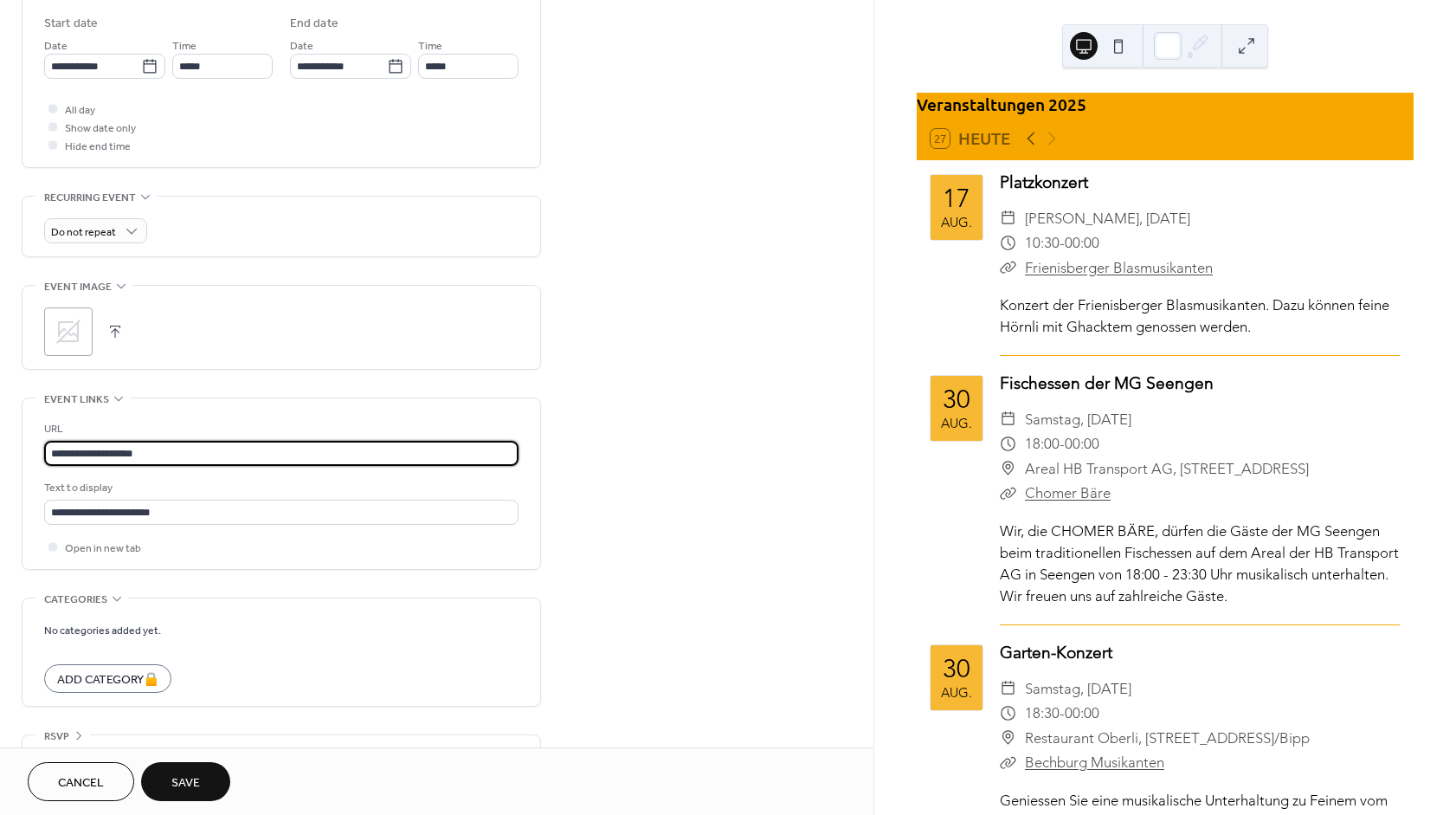click on "**********" at bounding box center [281, 453] 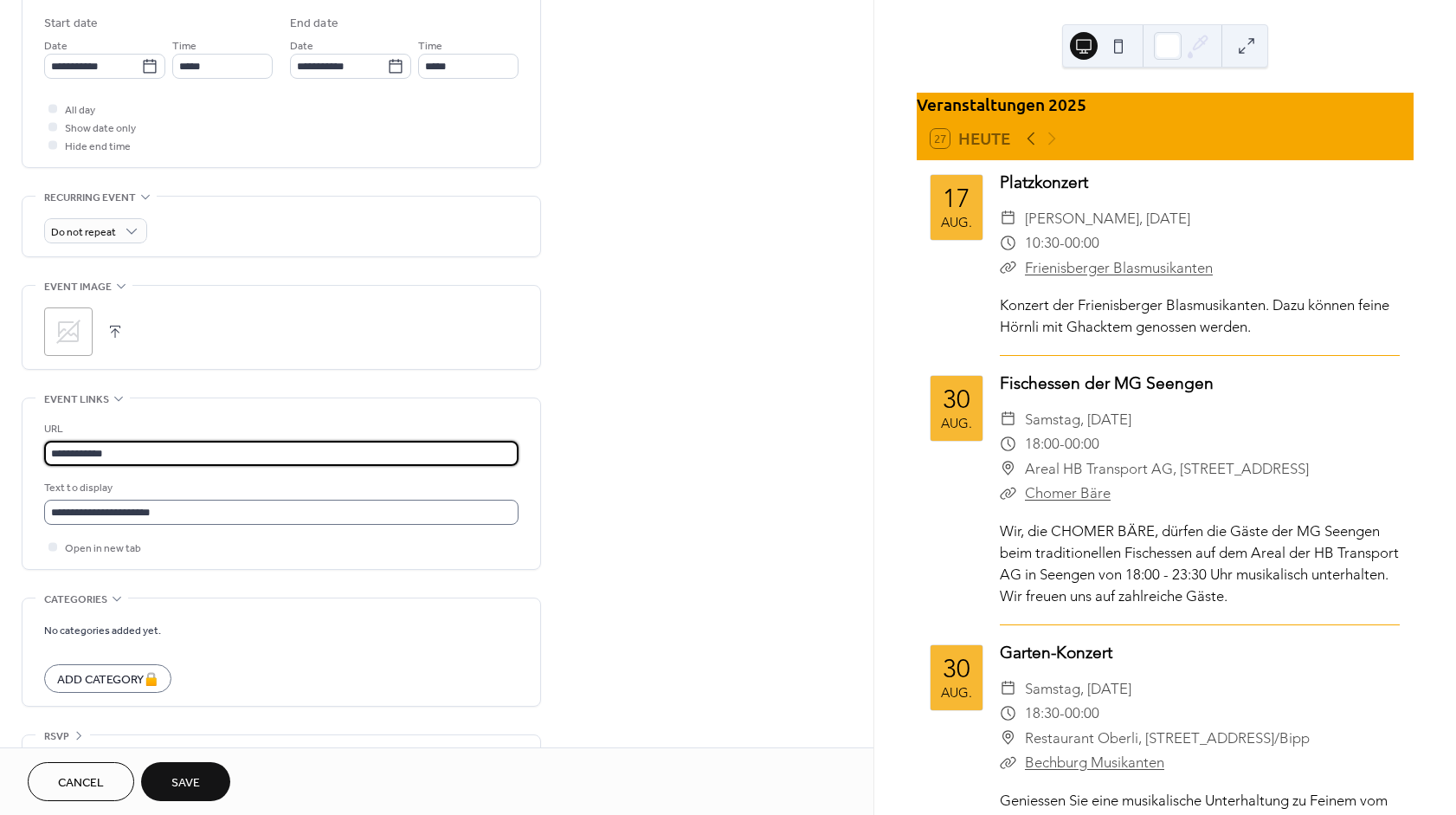 type on "**********" 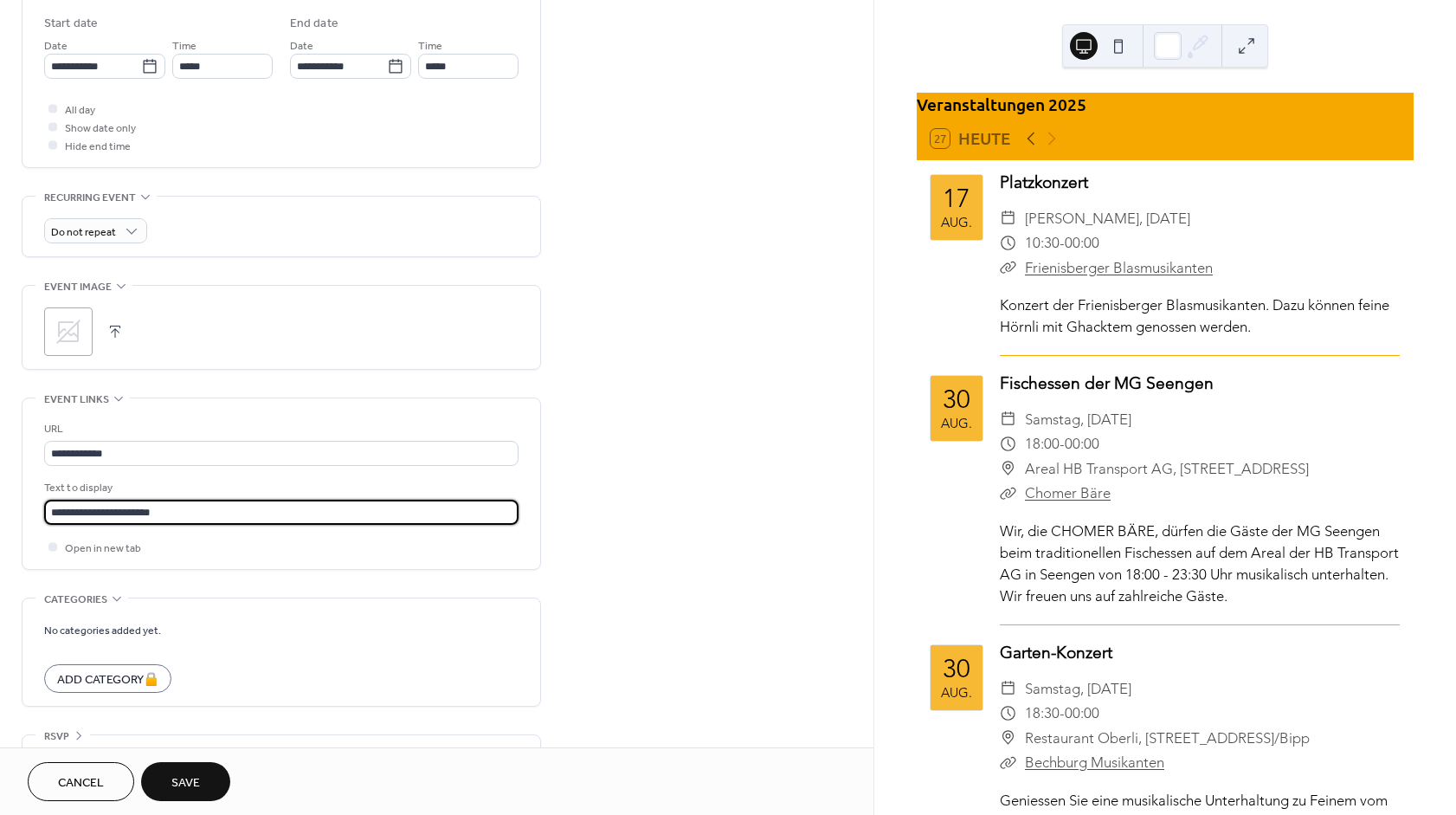 drag, startPoint x: 209, startPoint y: 526, endPoint x: -342, endPoint y: 508, distance: 551.2939 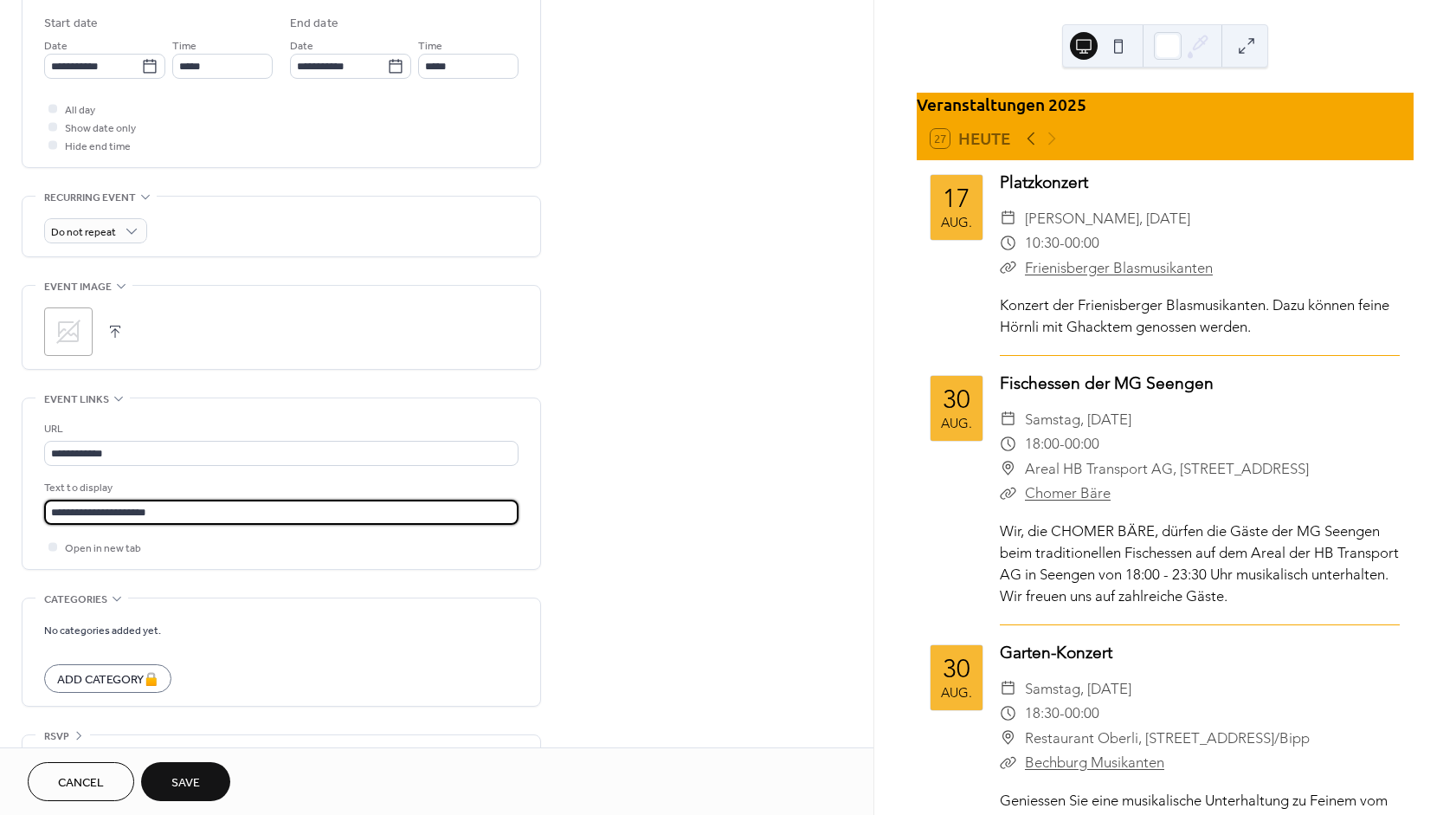 type on "**********" 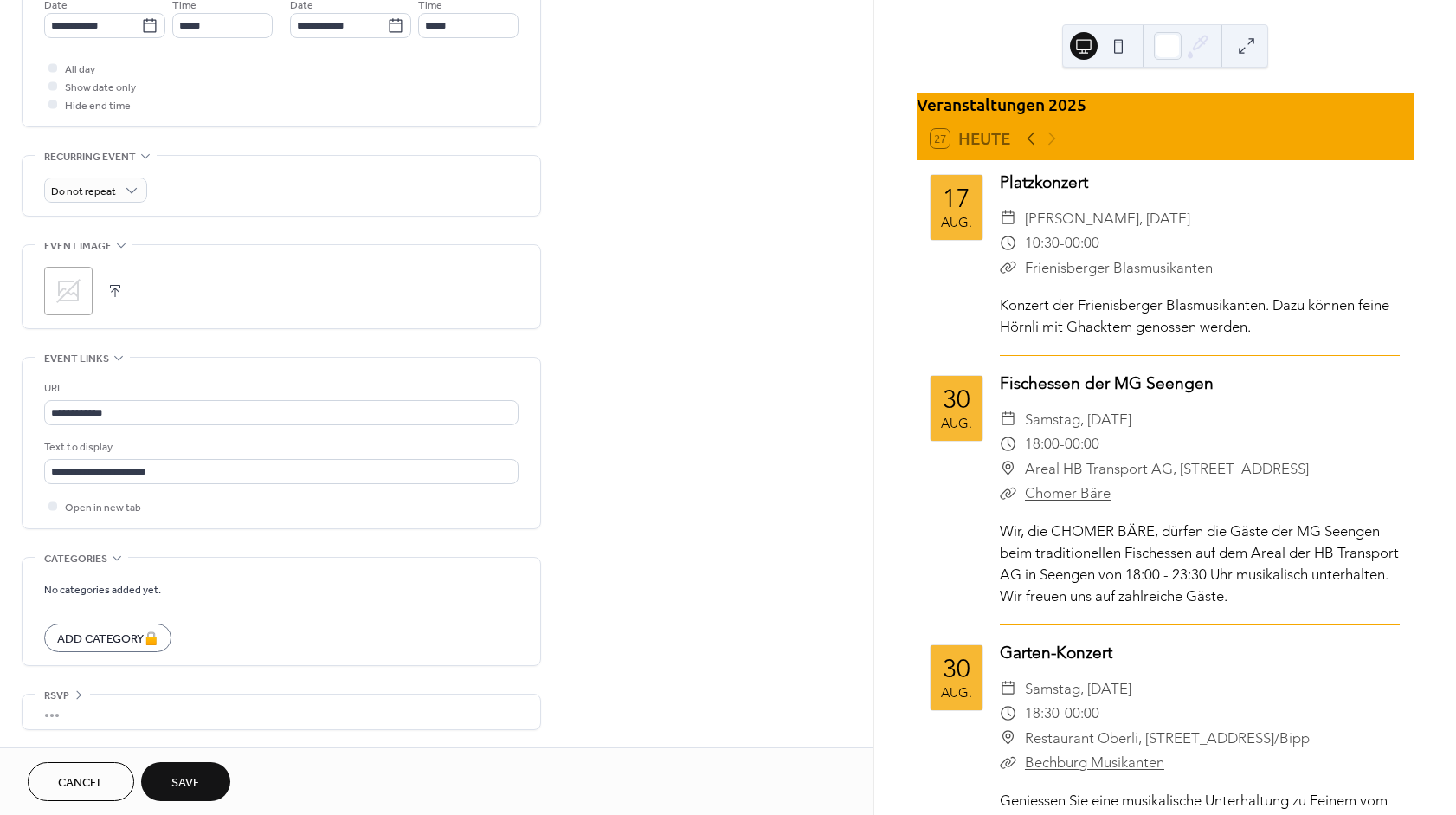 scroll, scrollTop: 623, scrollLeft: 0, axis: vertical 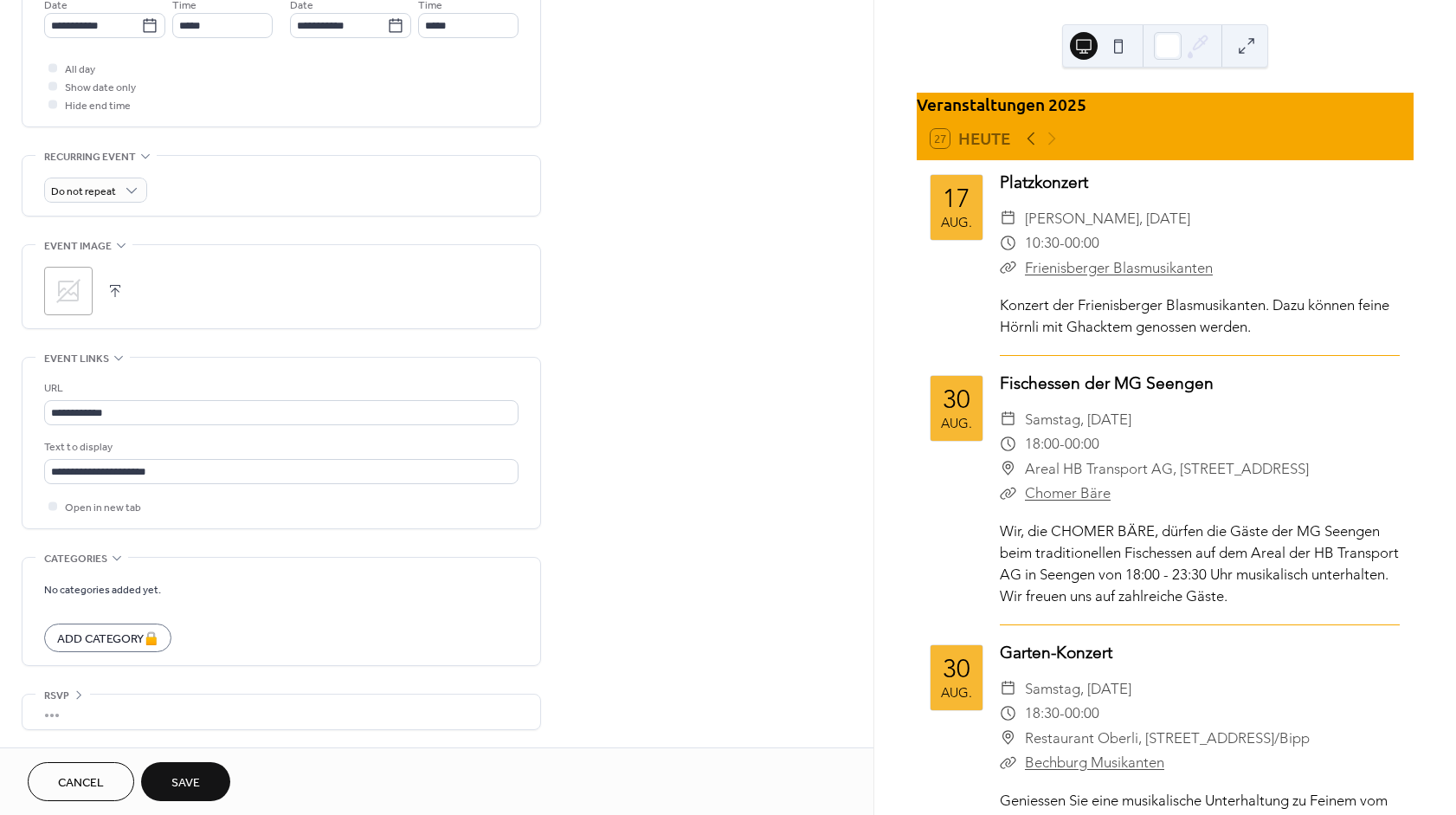 click on "Save" at bounding box center [185, 783] 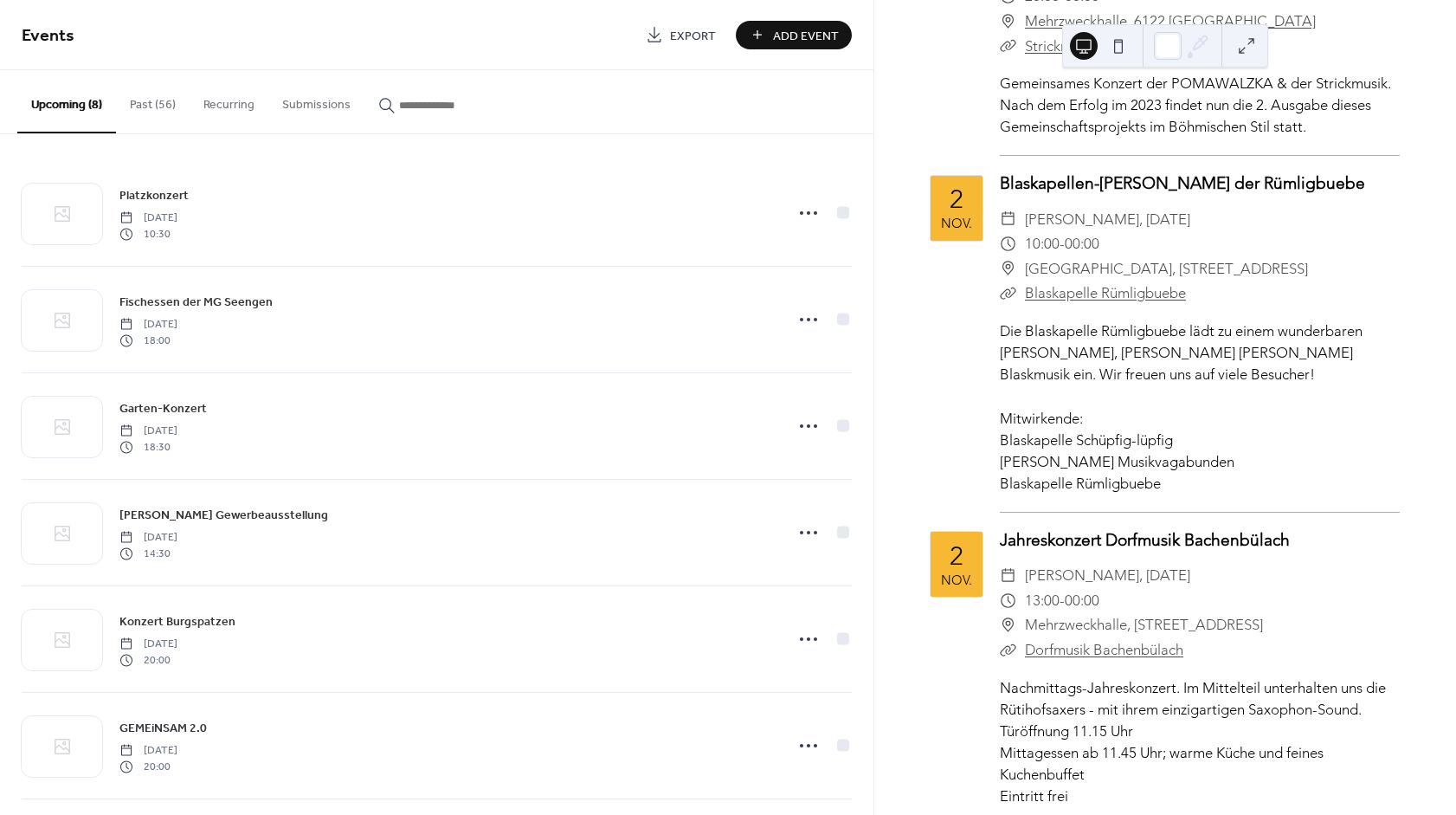 scroll, scrollTop: 1663, scrollLeft: 0, axis: vertical 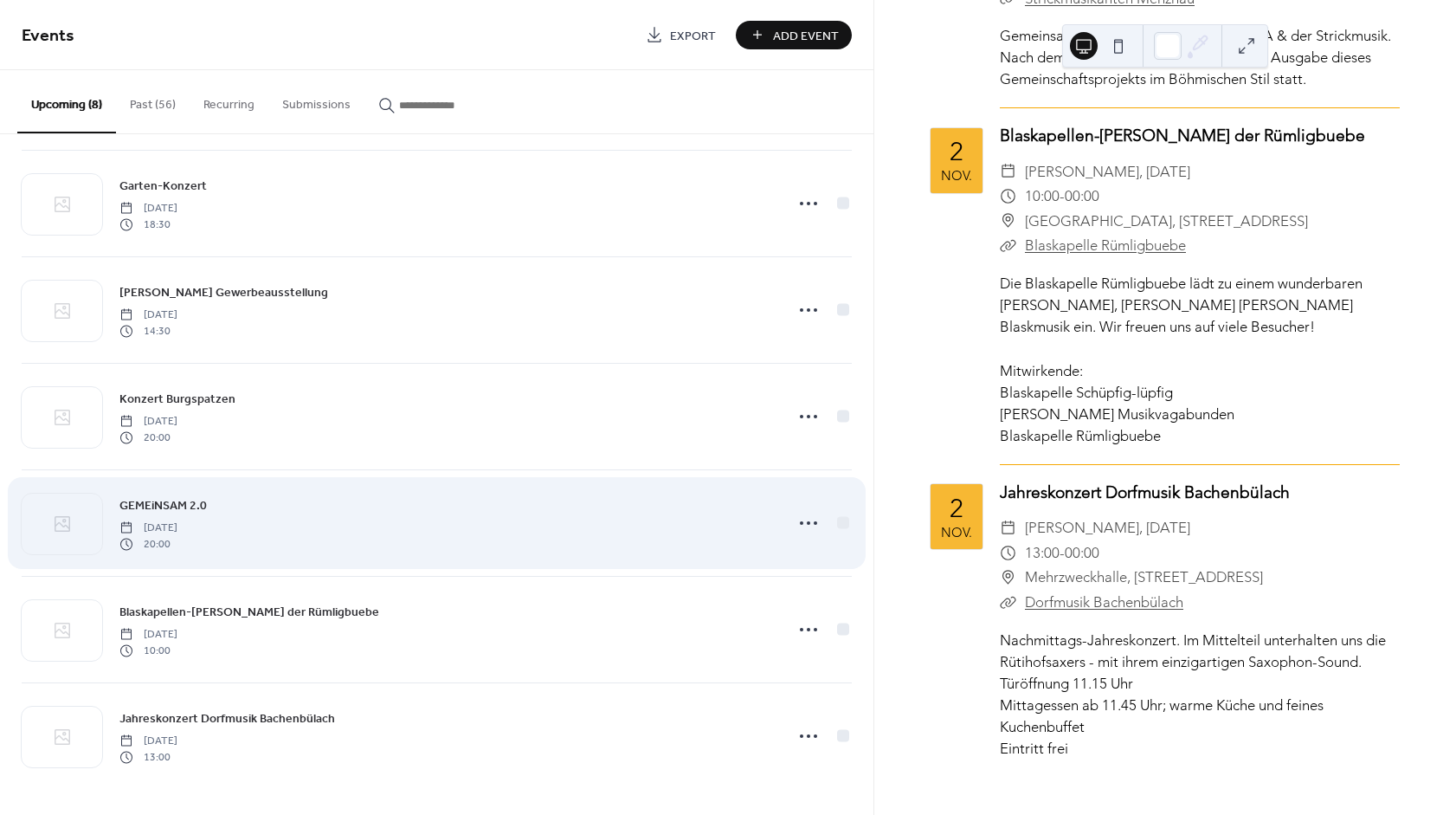 click on "20:00" at bounding box center (148, 544) 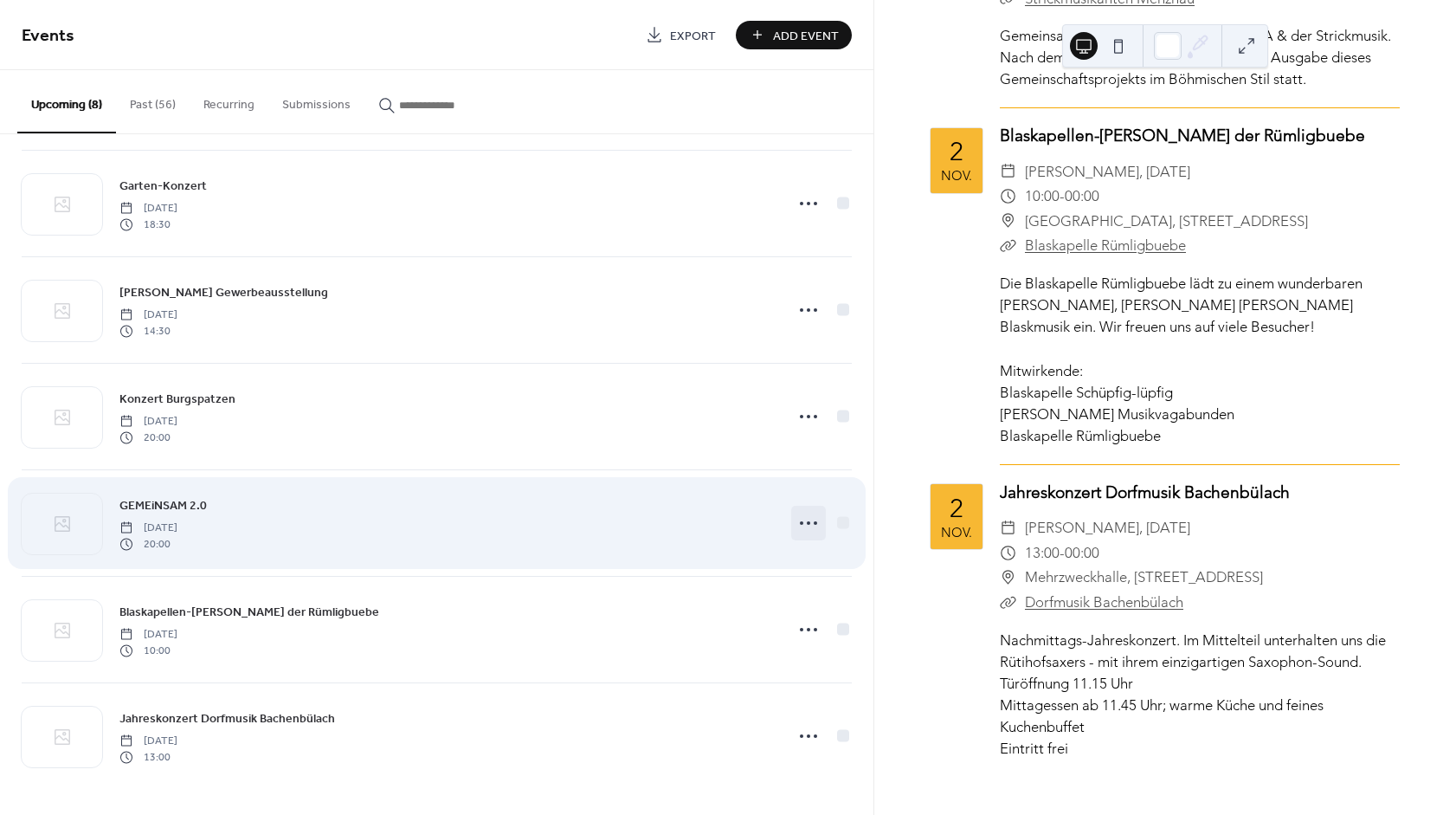 click 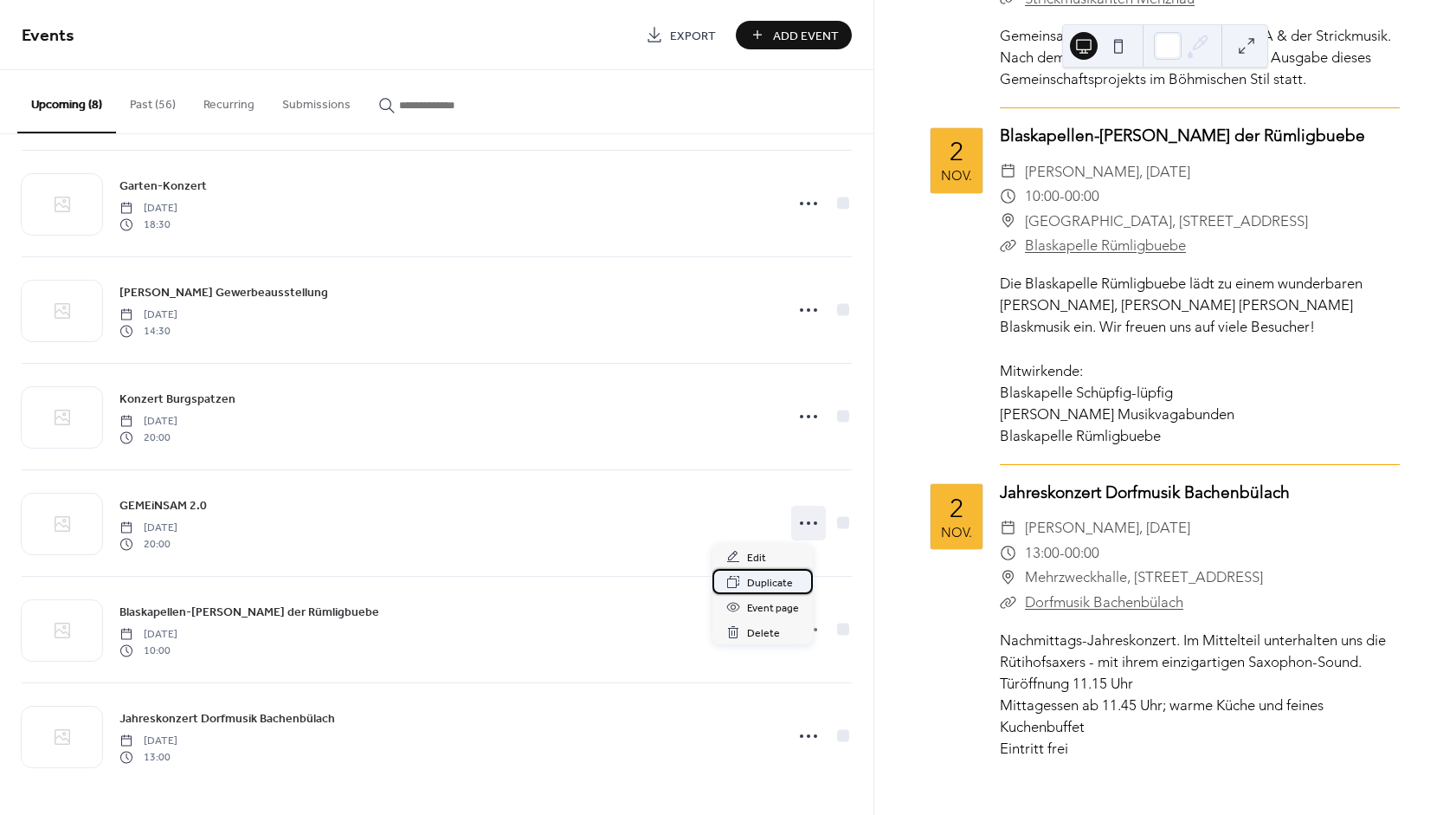 click on "Duplicate" at bounding box center [770, 583] 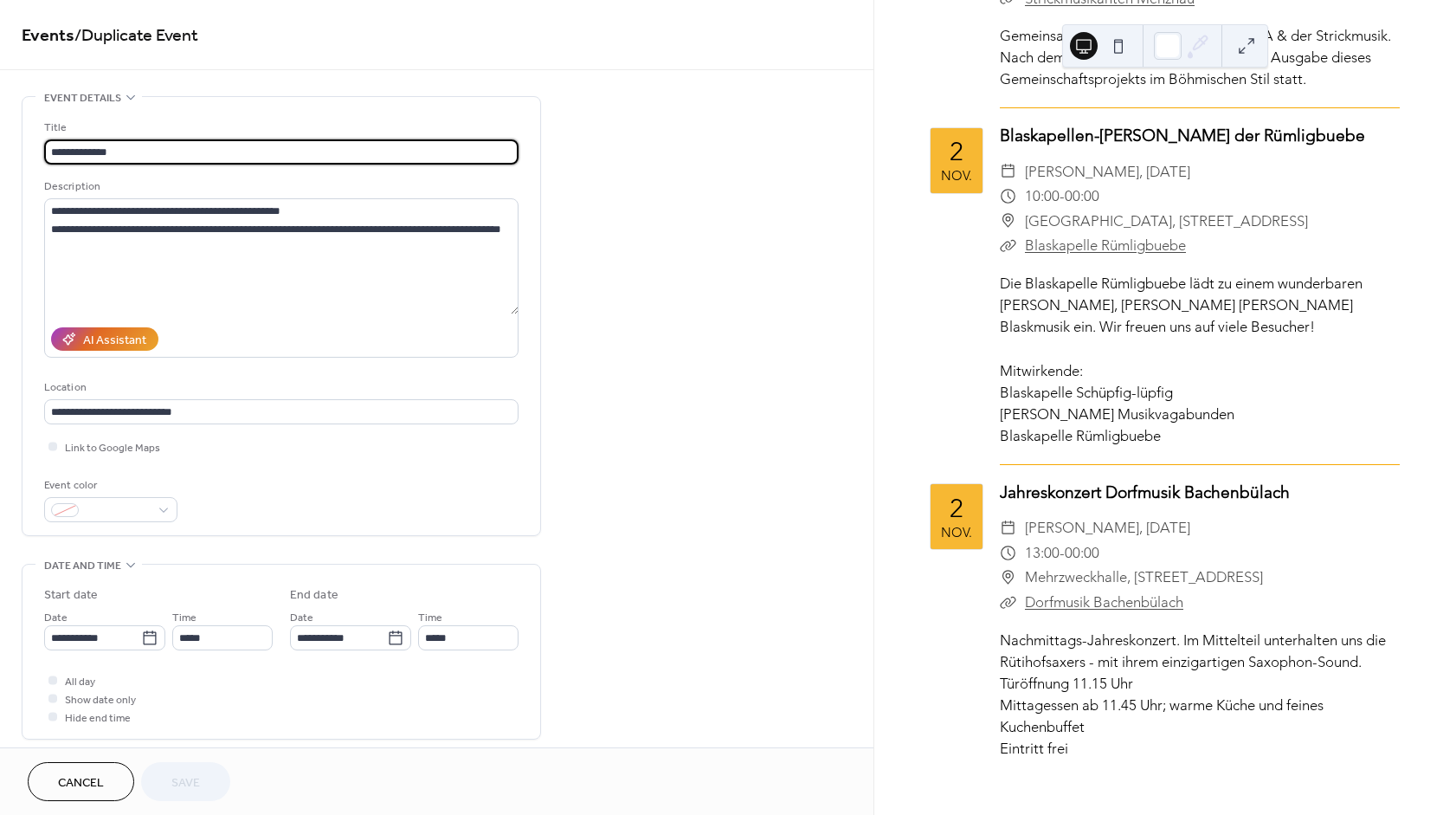 drag, startPoint x: 159, startPoint y: 152, endPoint x: -502, endPoint y: 178, distance: 661.5111 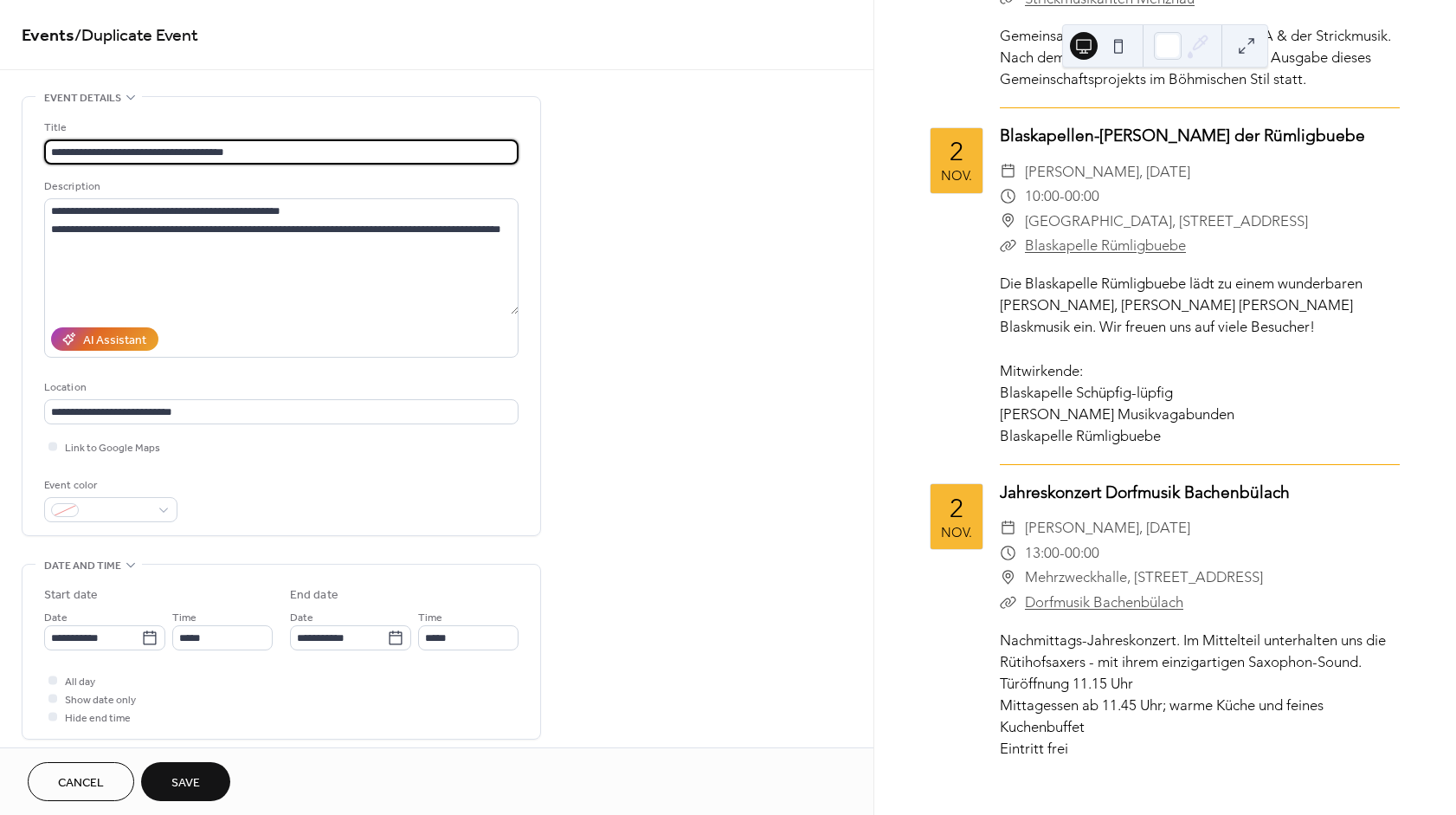 type on "**********" 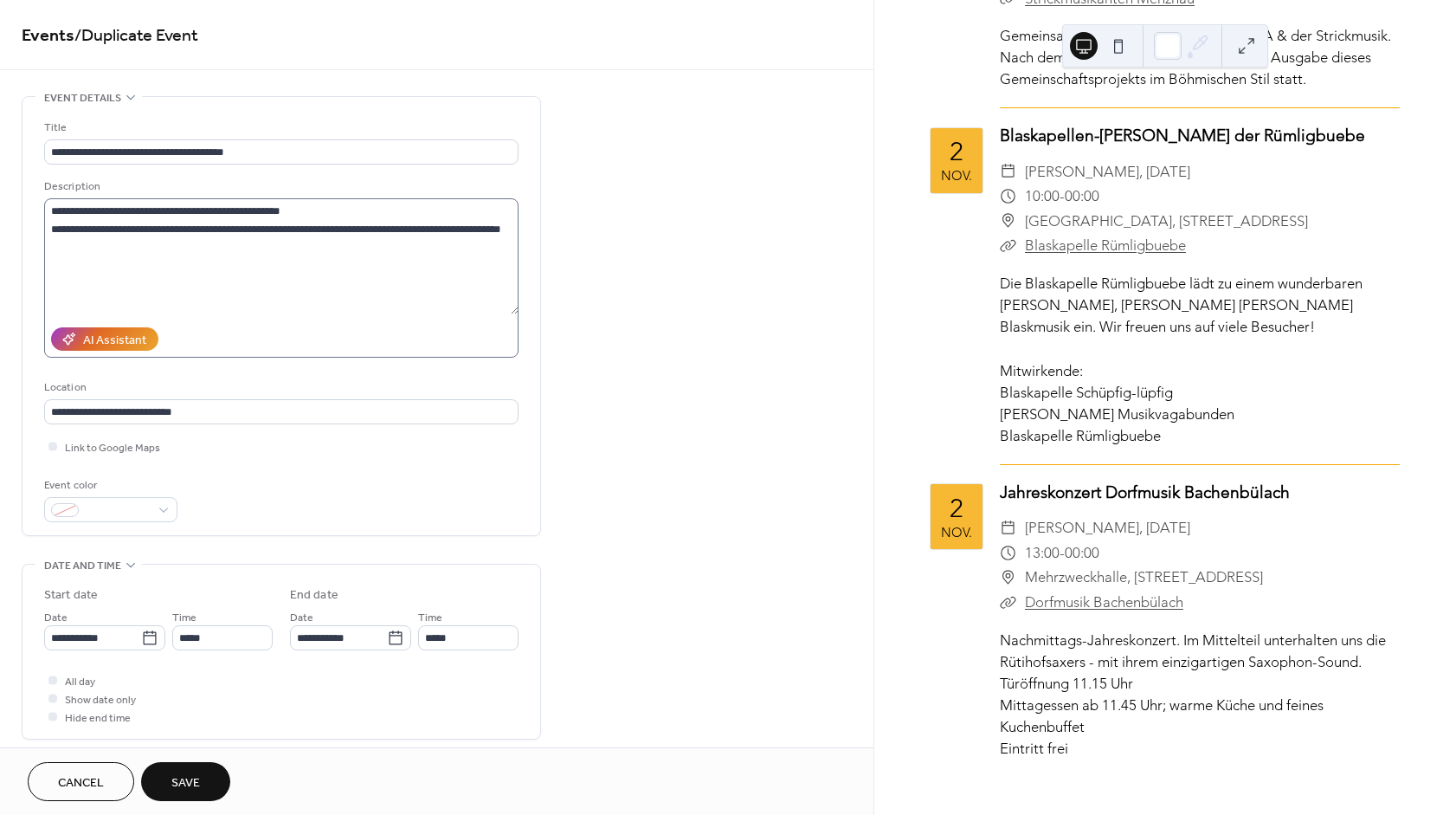 click on "**********" at bounding box center (281, 256) 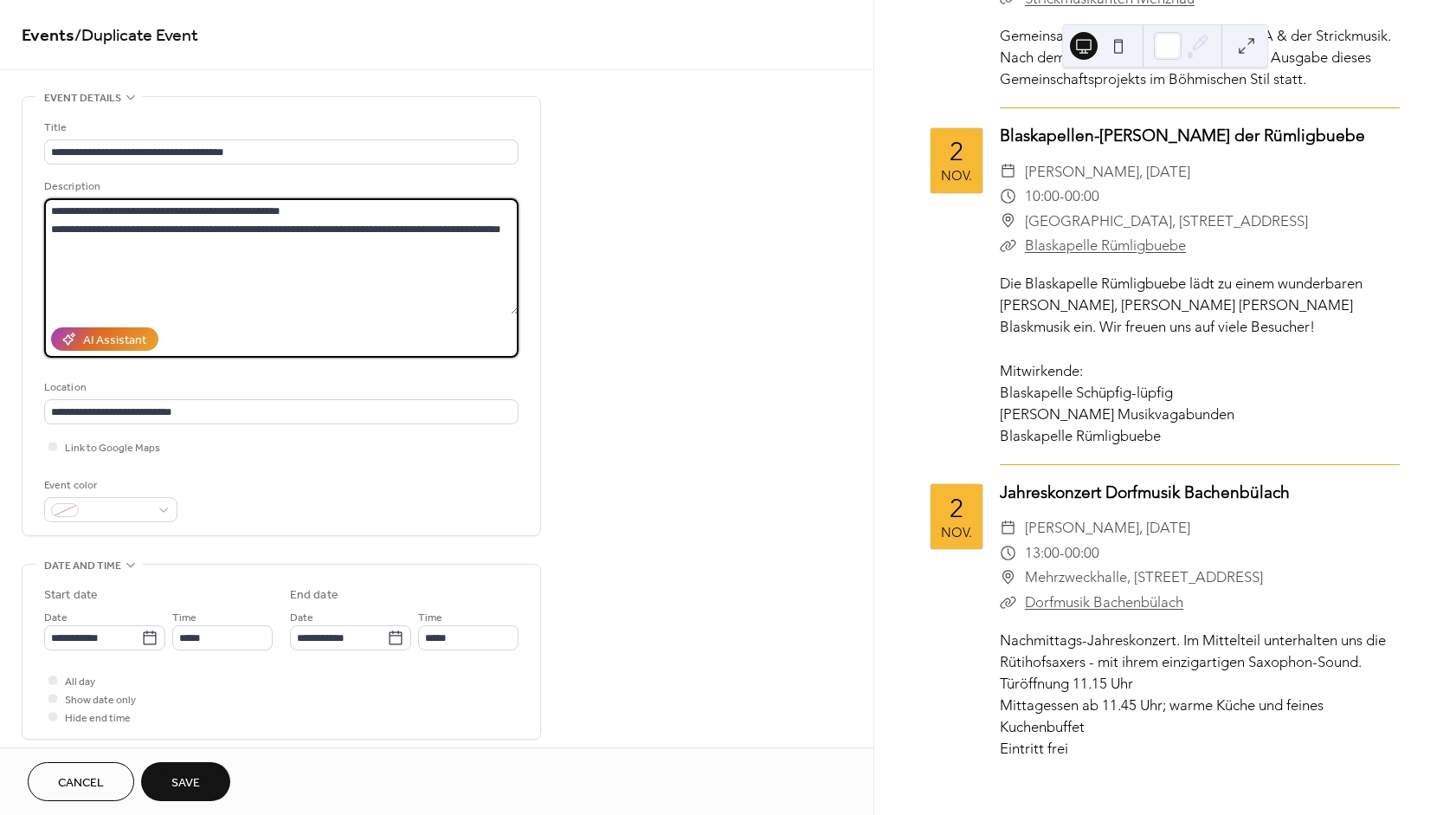 drag, startPoint x: 126, startPoint y: 257, endPoint x: -27, endPoint y: 182, distance: 170.39366 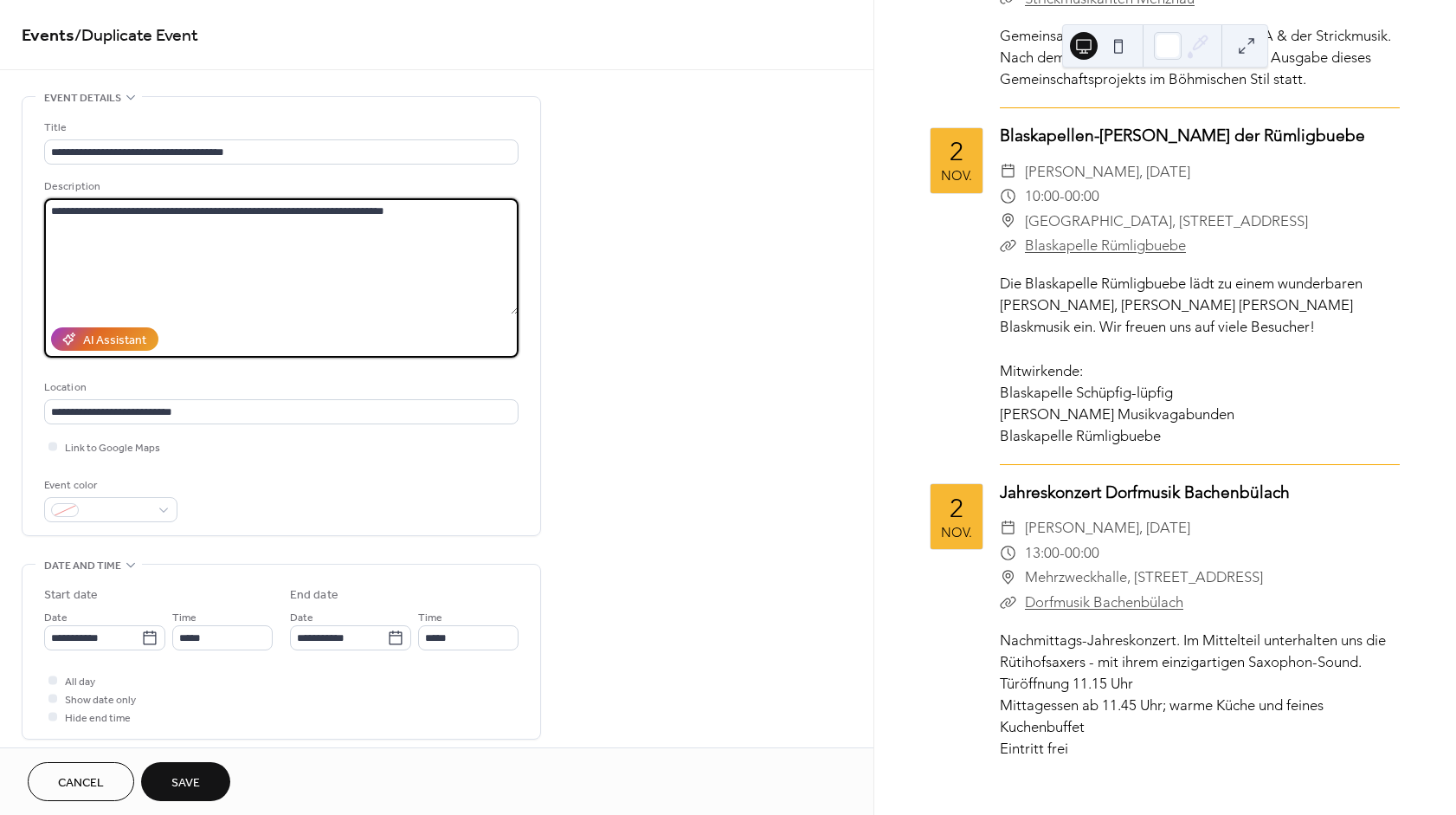click on "**********" at bounding box center [281, 256] 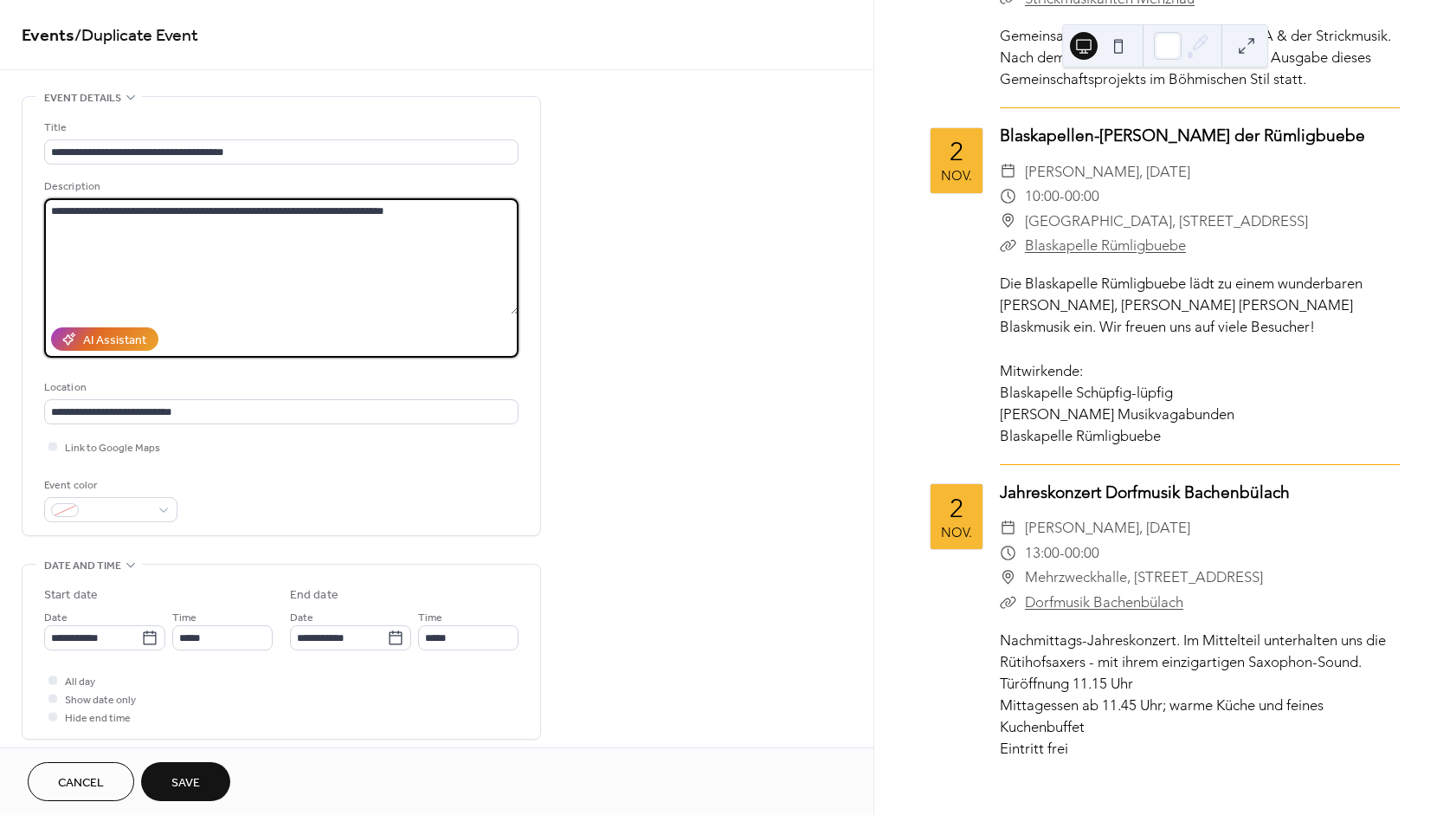 drag, startPoint x: 243, startPoint y: 211, endPoint x: 312, endPoint y: 210, distance: 69.007246 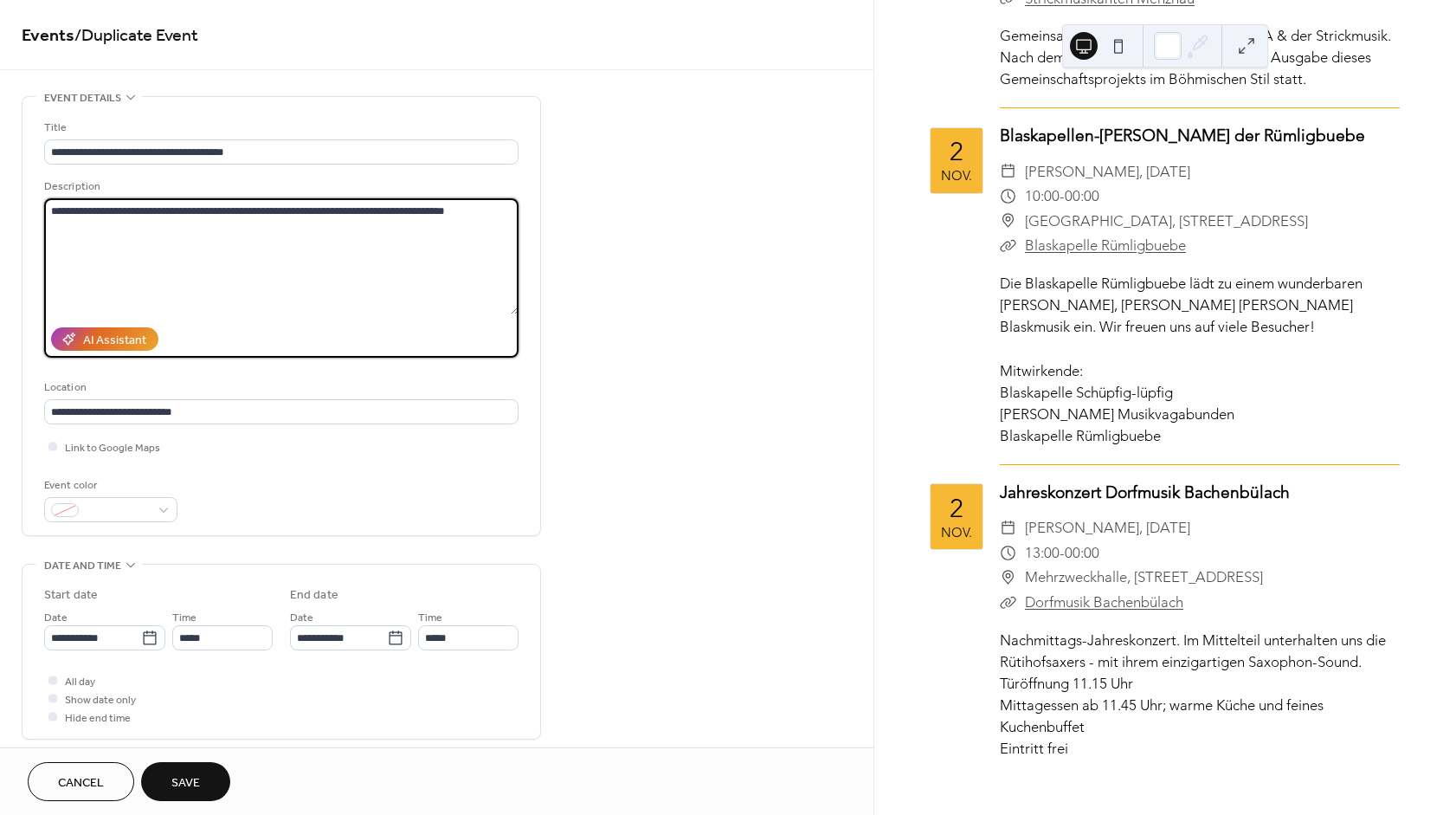 drag, startPoint x: 251, startPoint y: 214, endPoint x: 307, endPoint y: 214, distance: 56 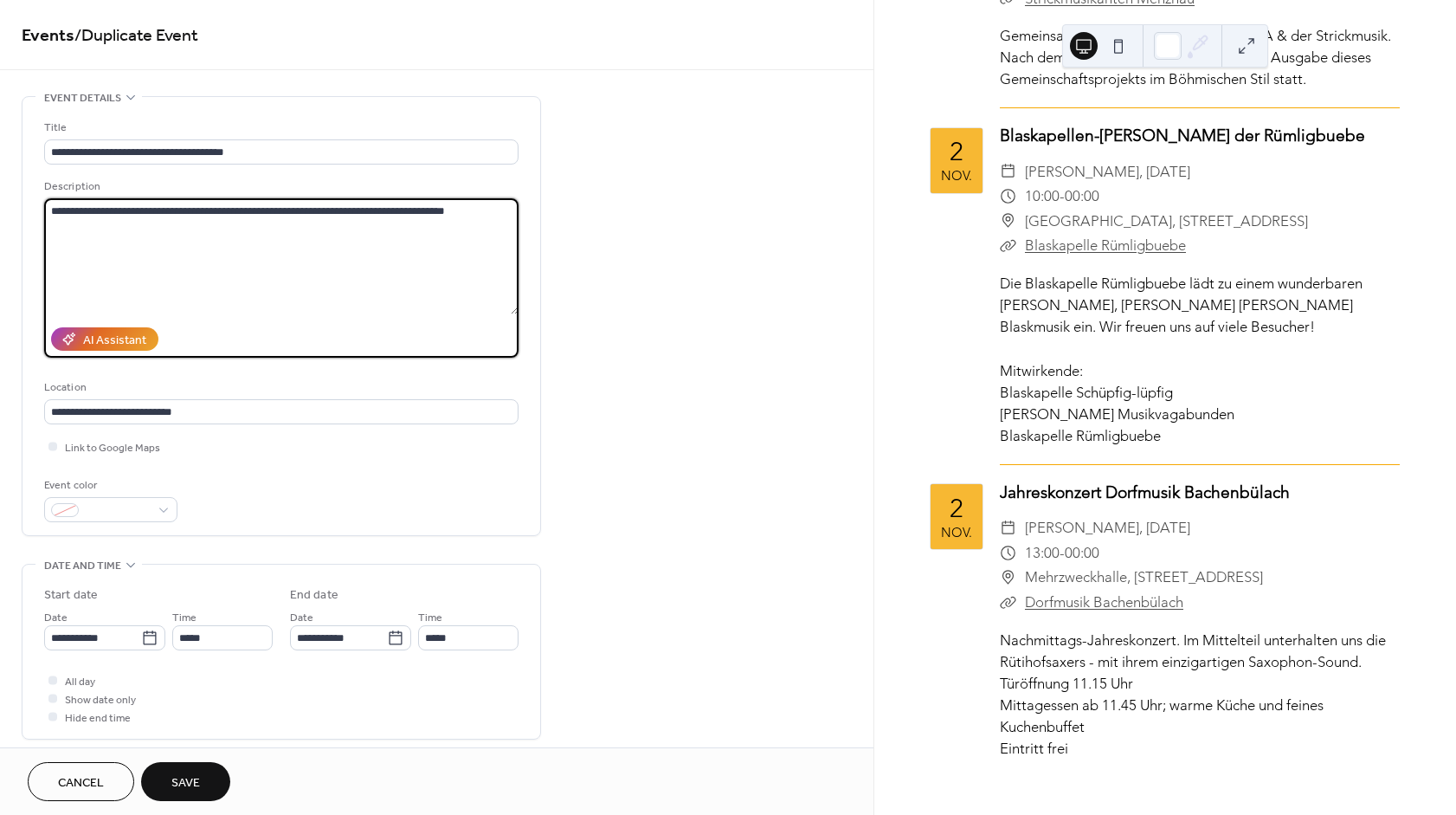 click on "**********" at bounding box center (281, 256) 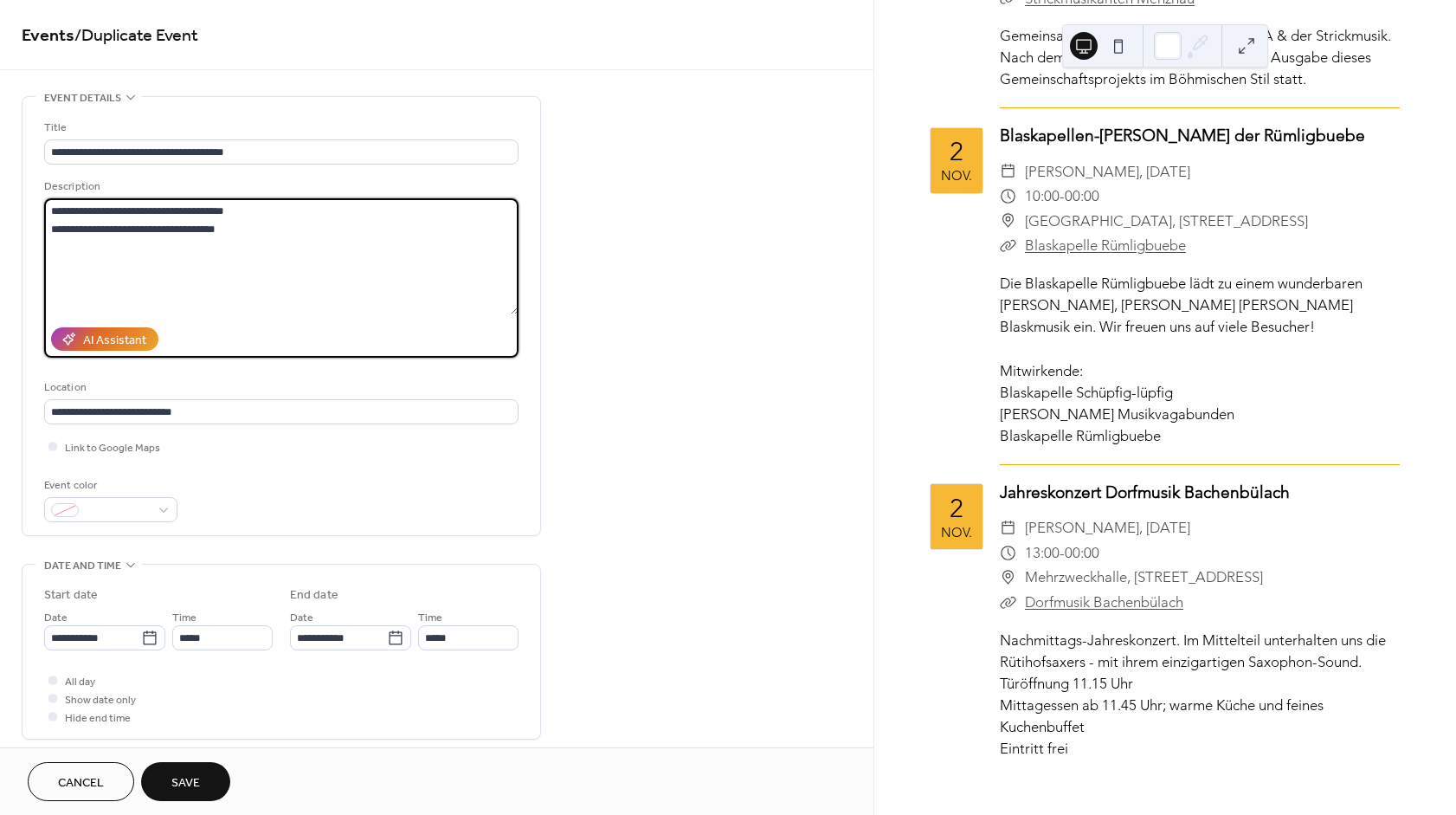 drag, startPoint x: 113, startPoint y: 232, endPoint x: 209, endPoint y: 229, distance: 96.04686 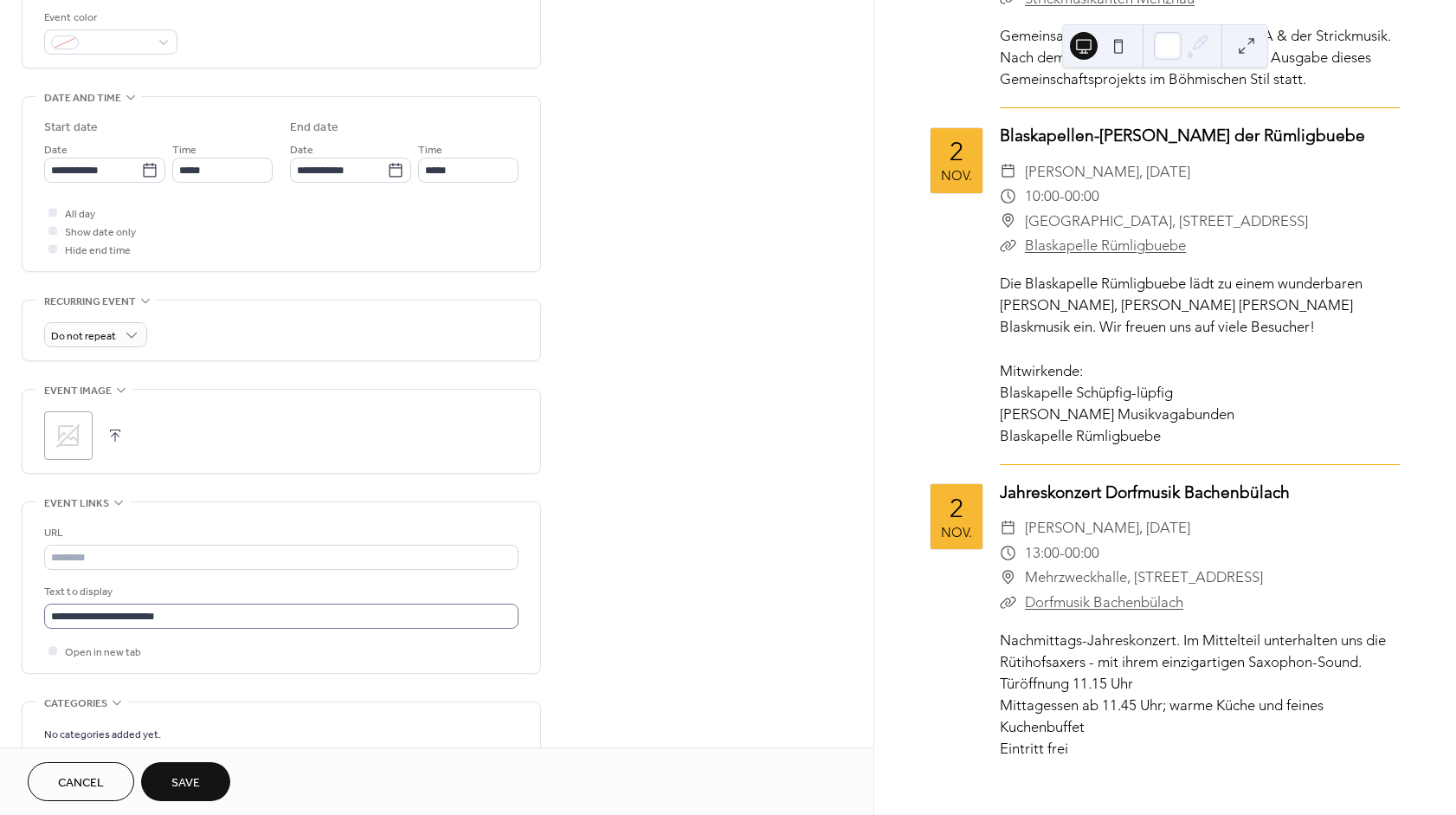 scroll, scrollTop: 623, scrollLeft: 0, axis: vertical 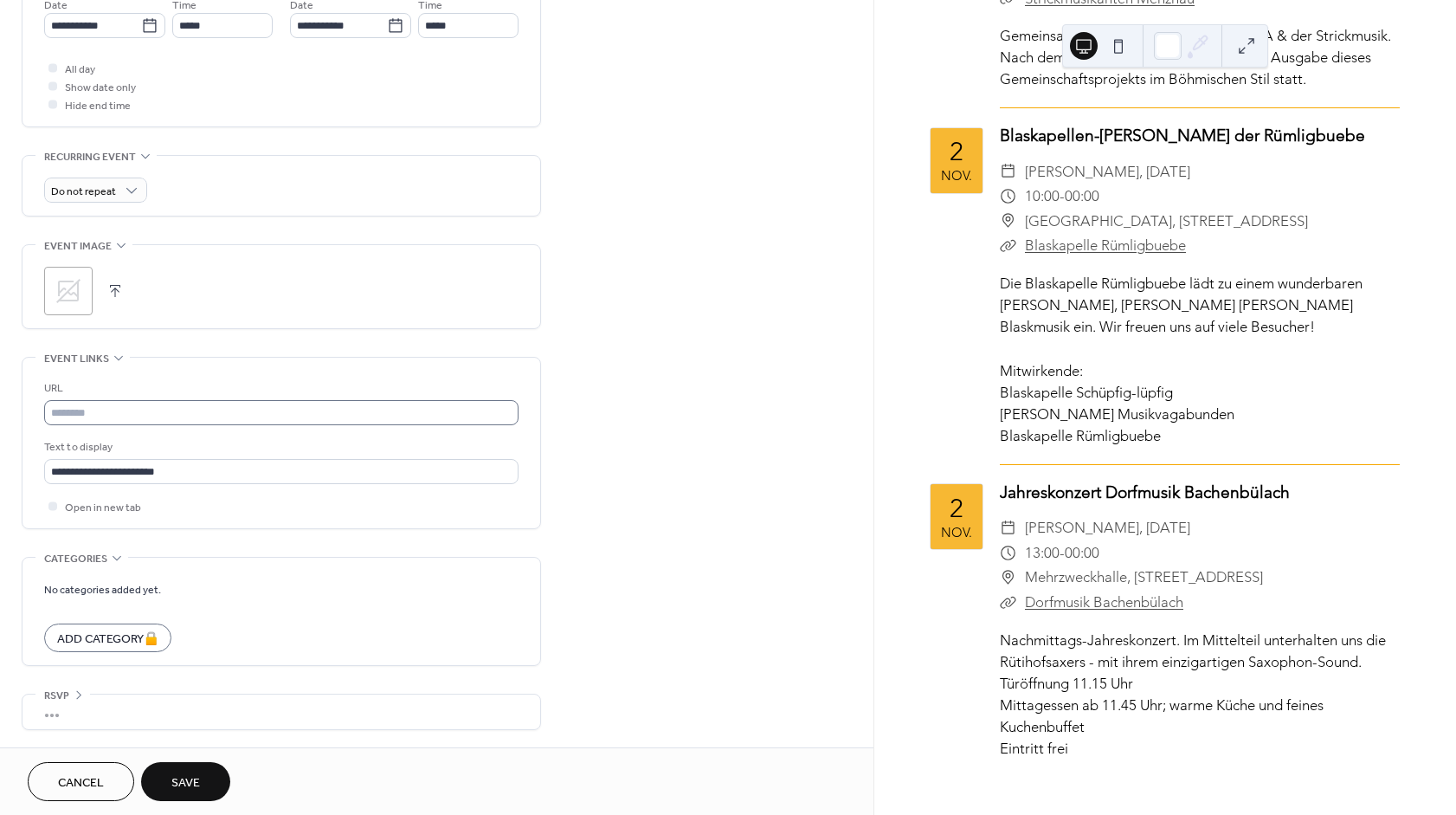 type on "**********" 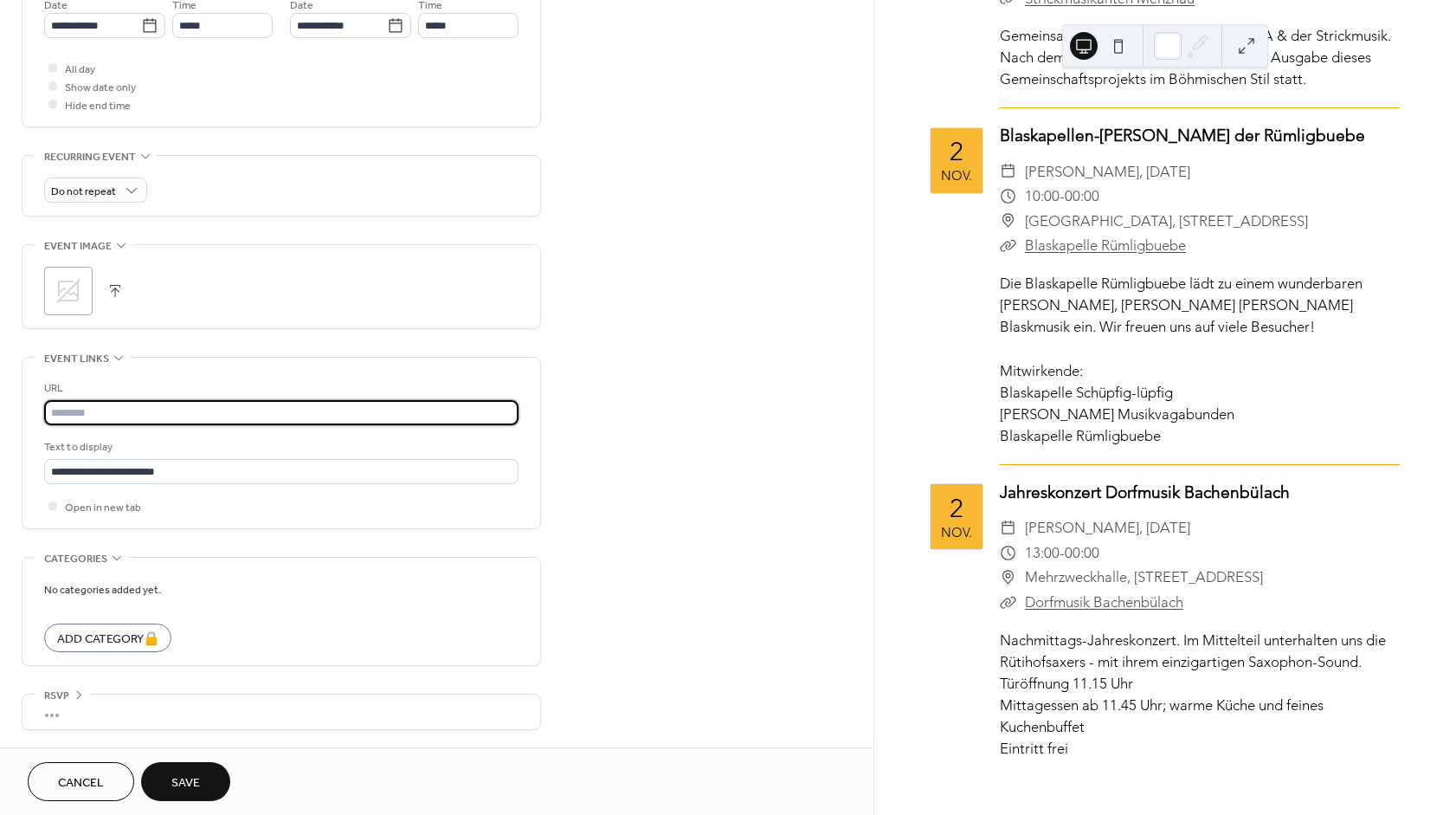 click at bounding box center [281, 412] 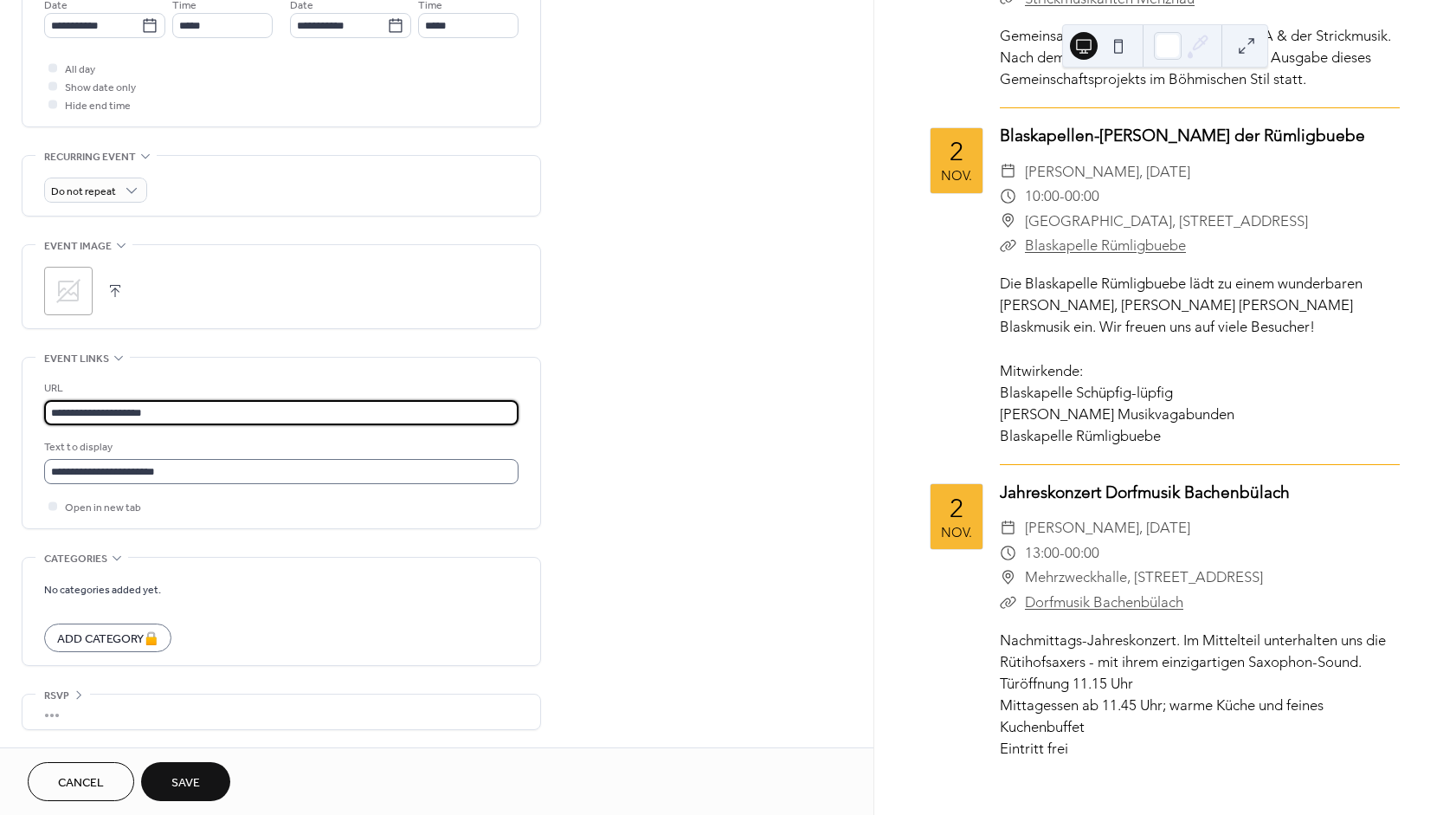 type on "**********" 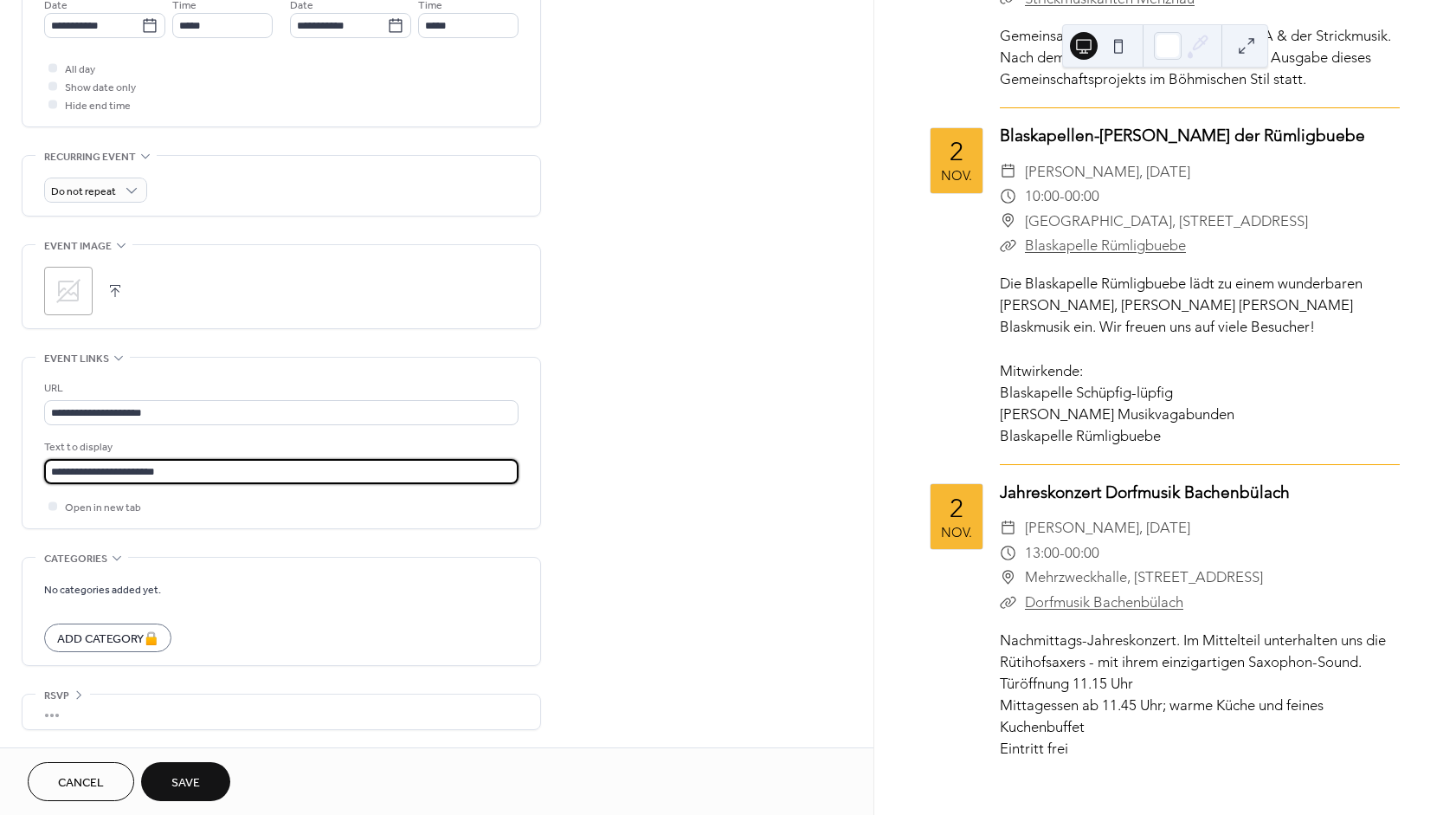 drag, startPoint x: 232, startPoint y: 473, endPoint x: -216, endPoint y: 442, distance: 449.07126 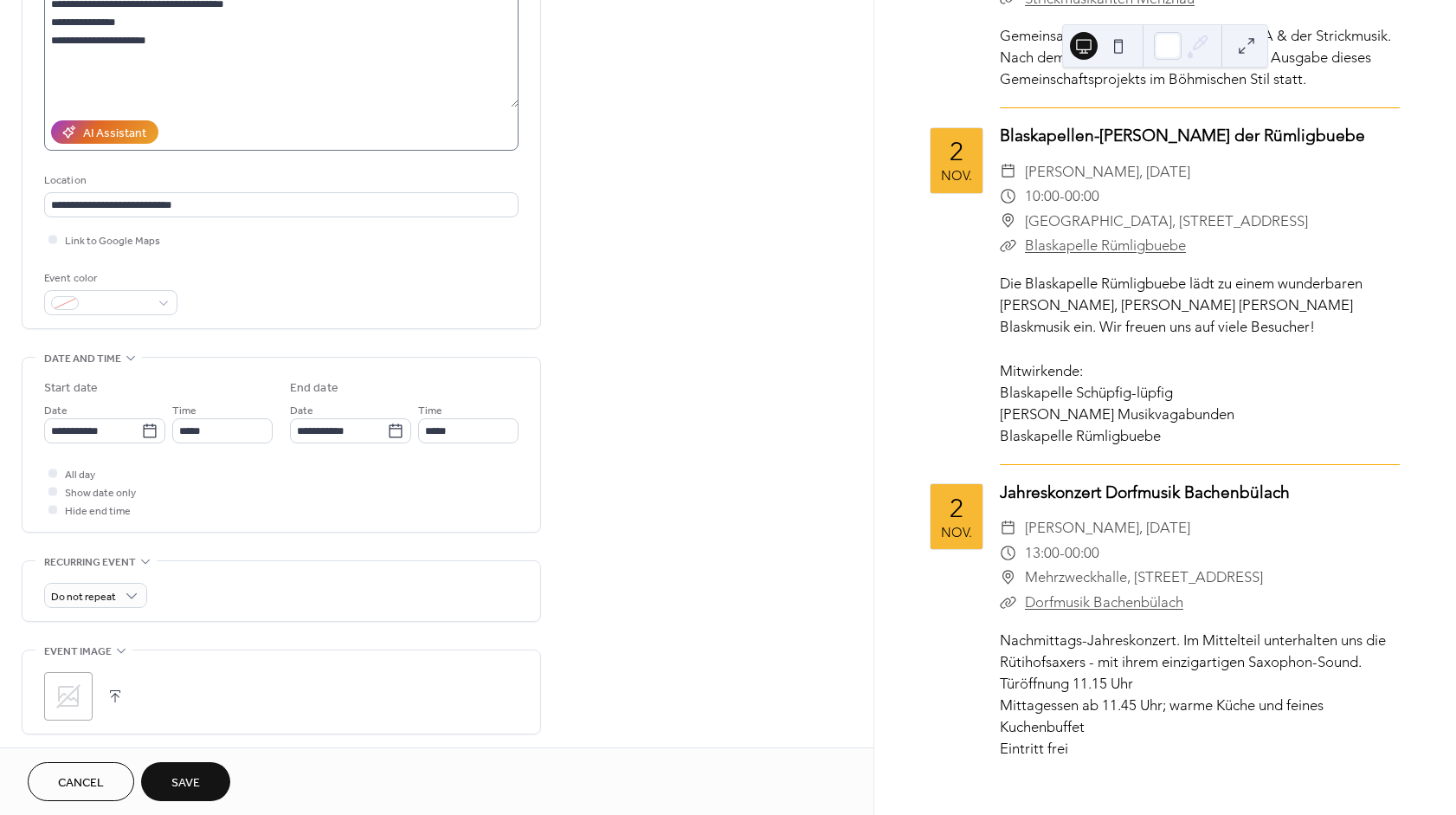scroll, scrollTop: 0, scrollLeft: 0, axis: both 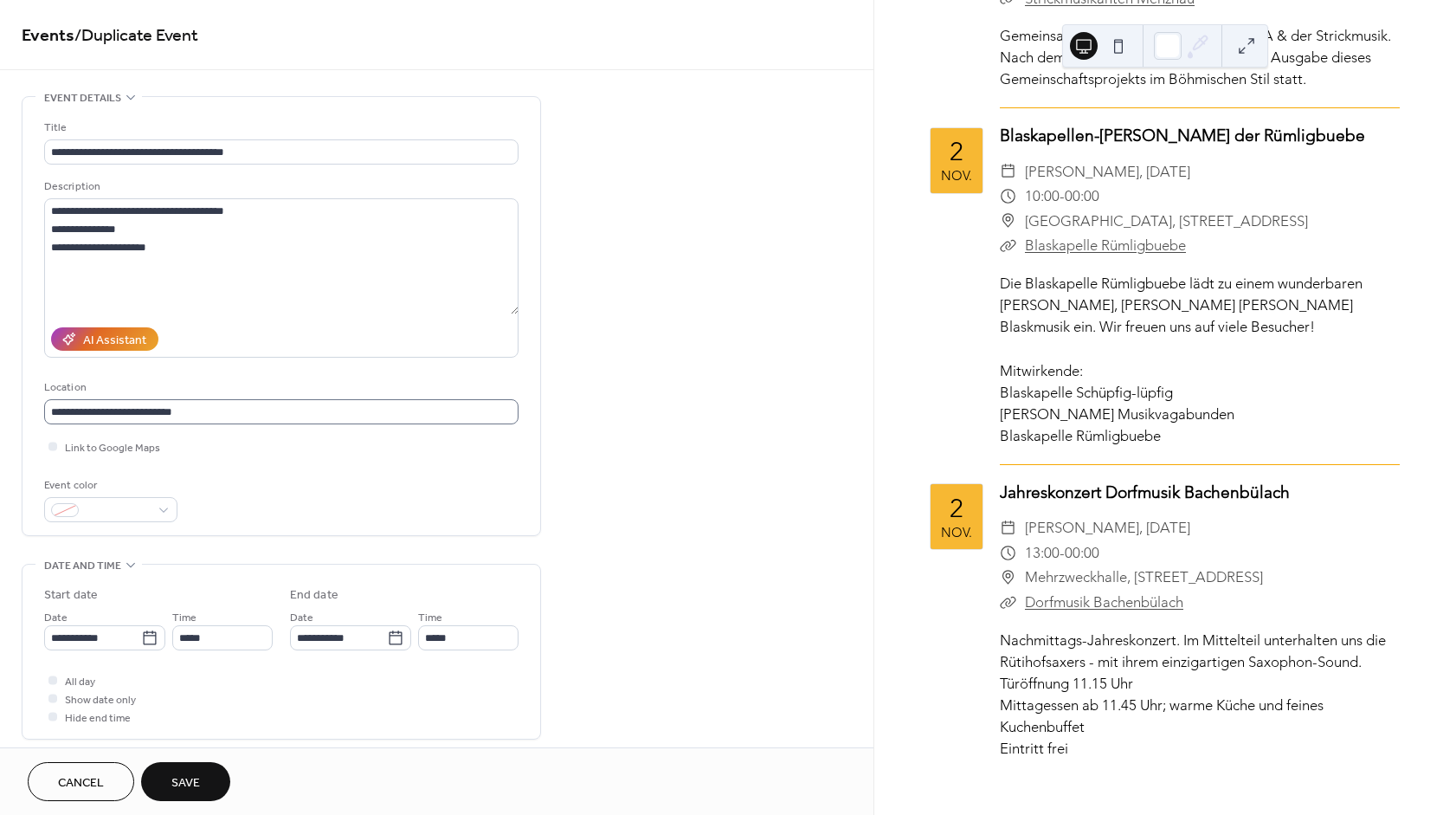 type on "**********" 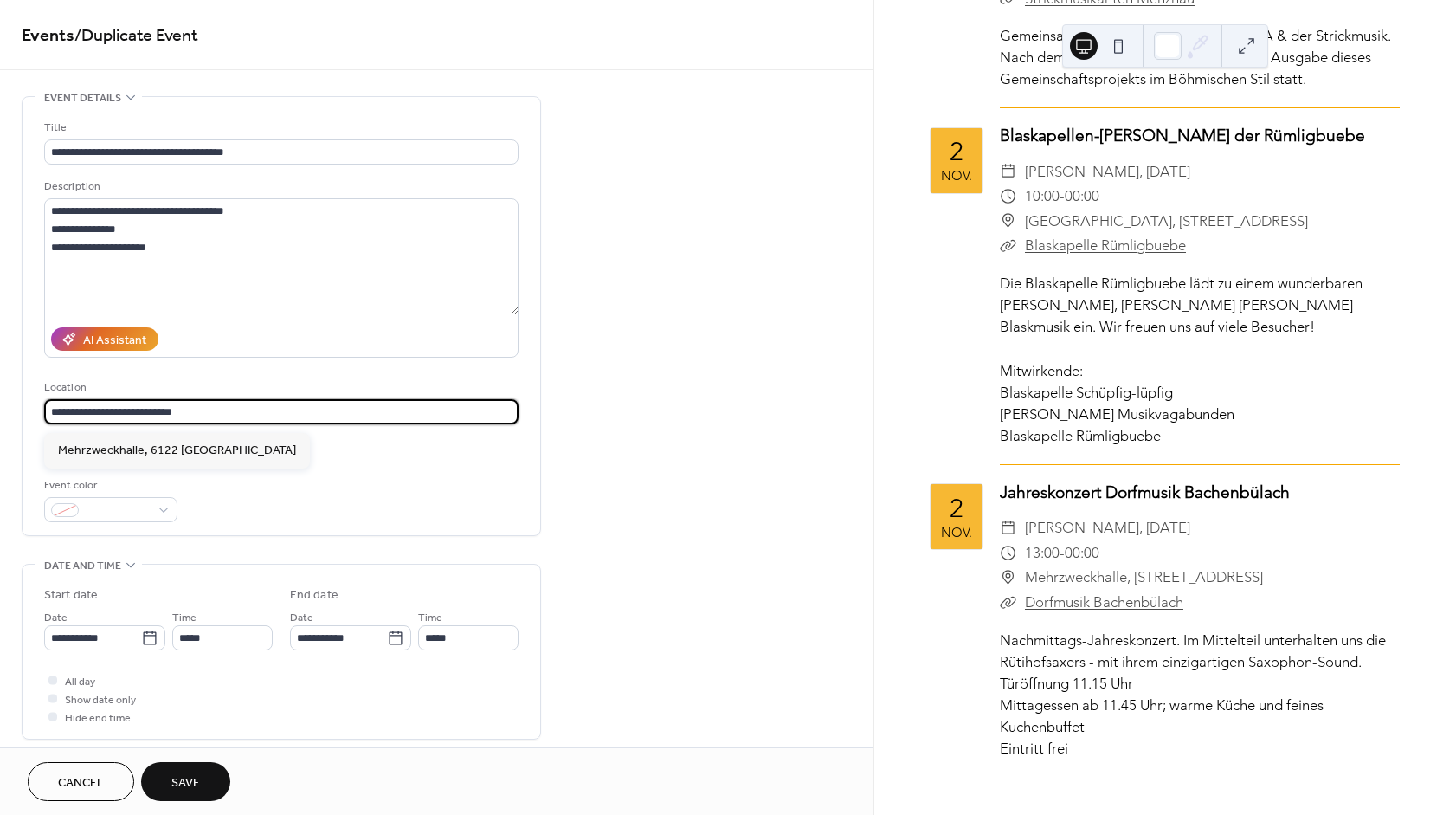 drag, startPoint x: 214, startPoint y: 420, endPoint x: -182, endPoint y: 416, distance: 396.0202 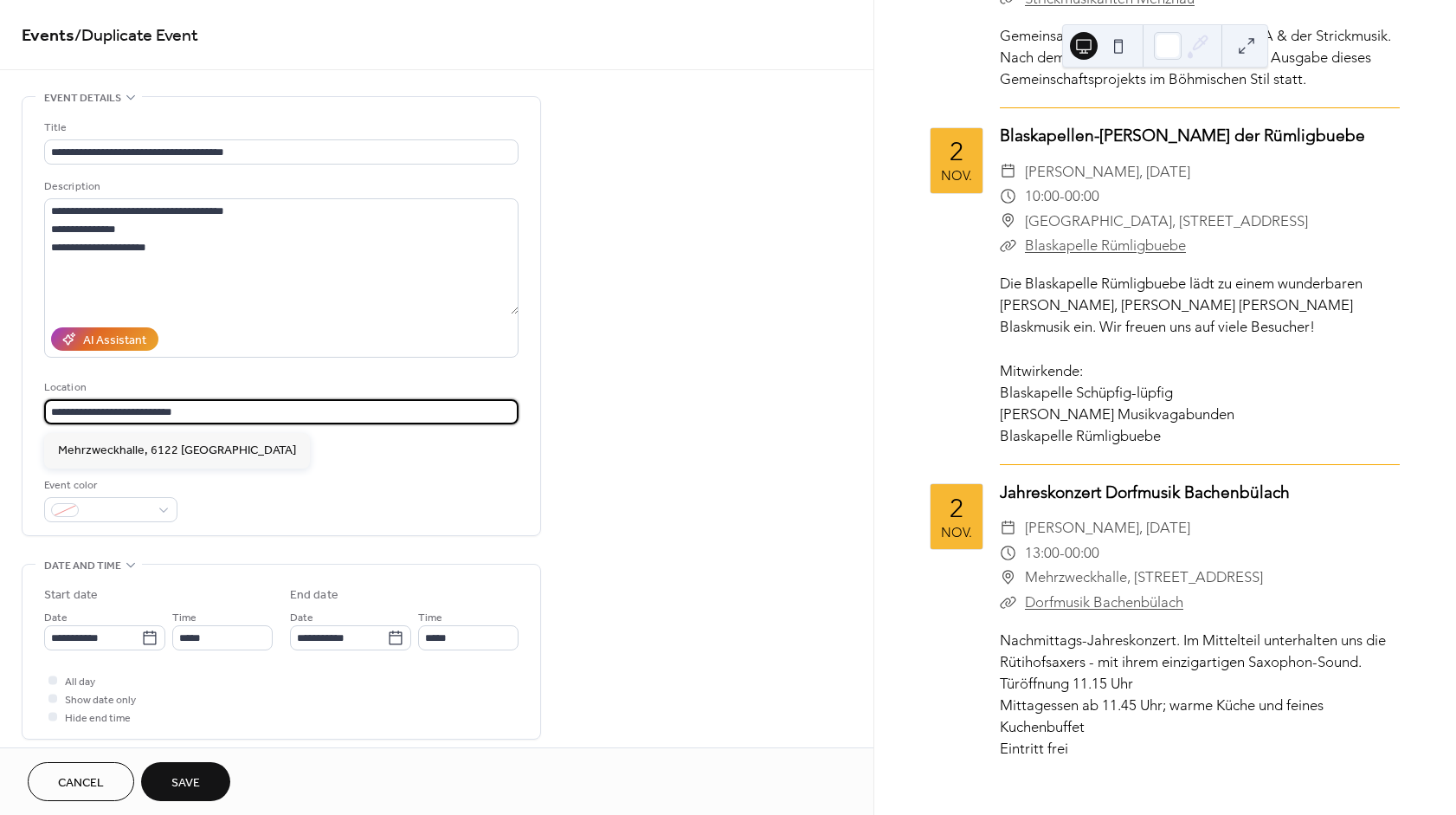 click on "**********" at bounding box center (281, 411) 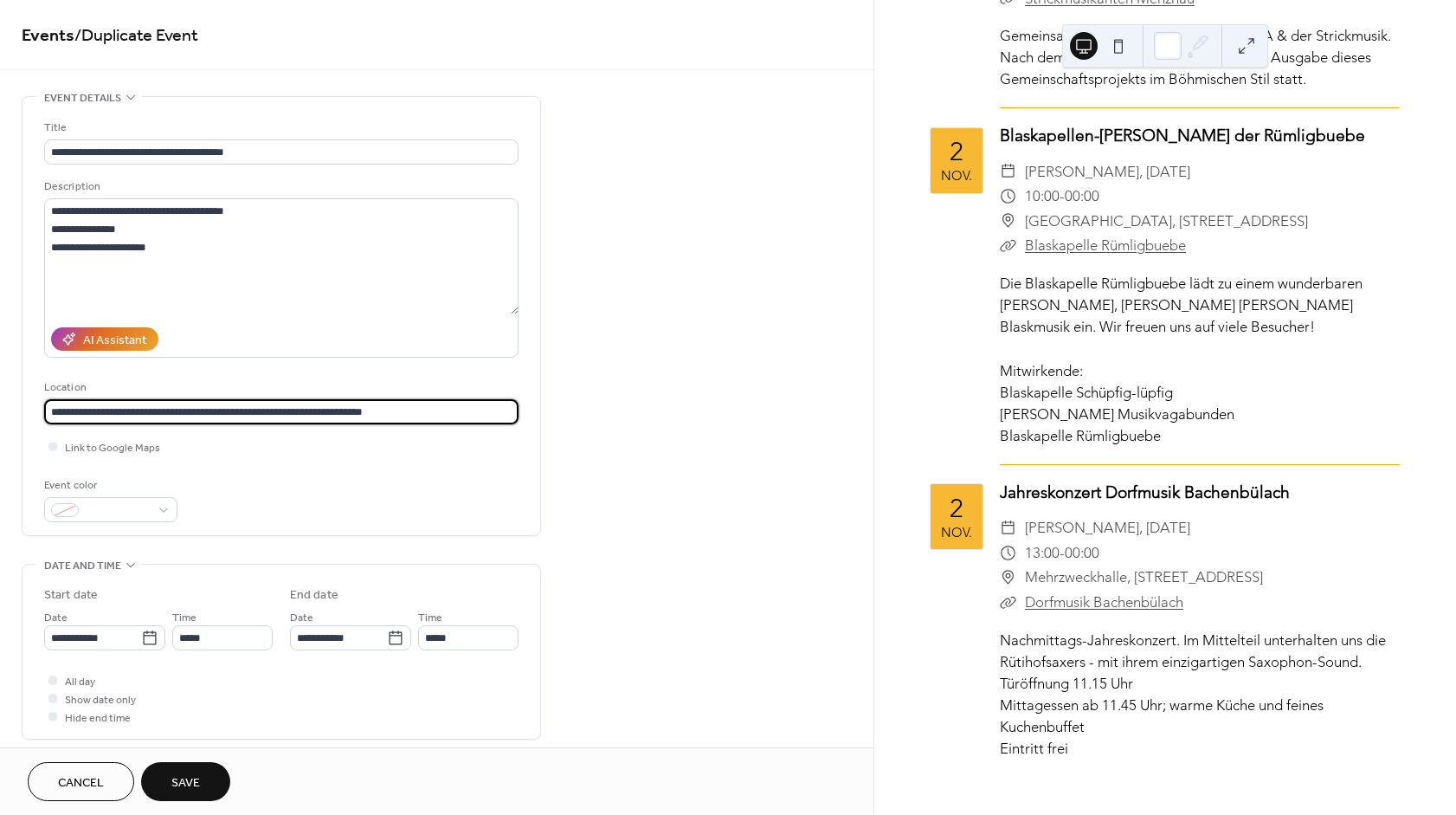 type on "**********" 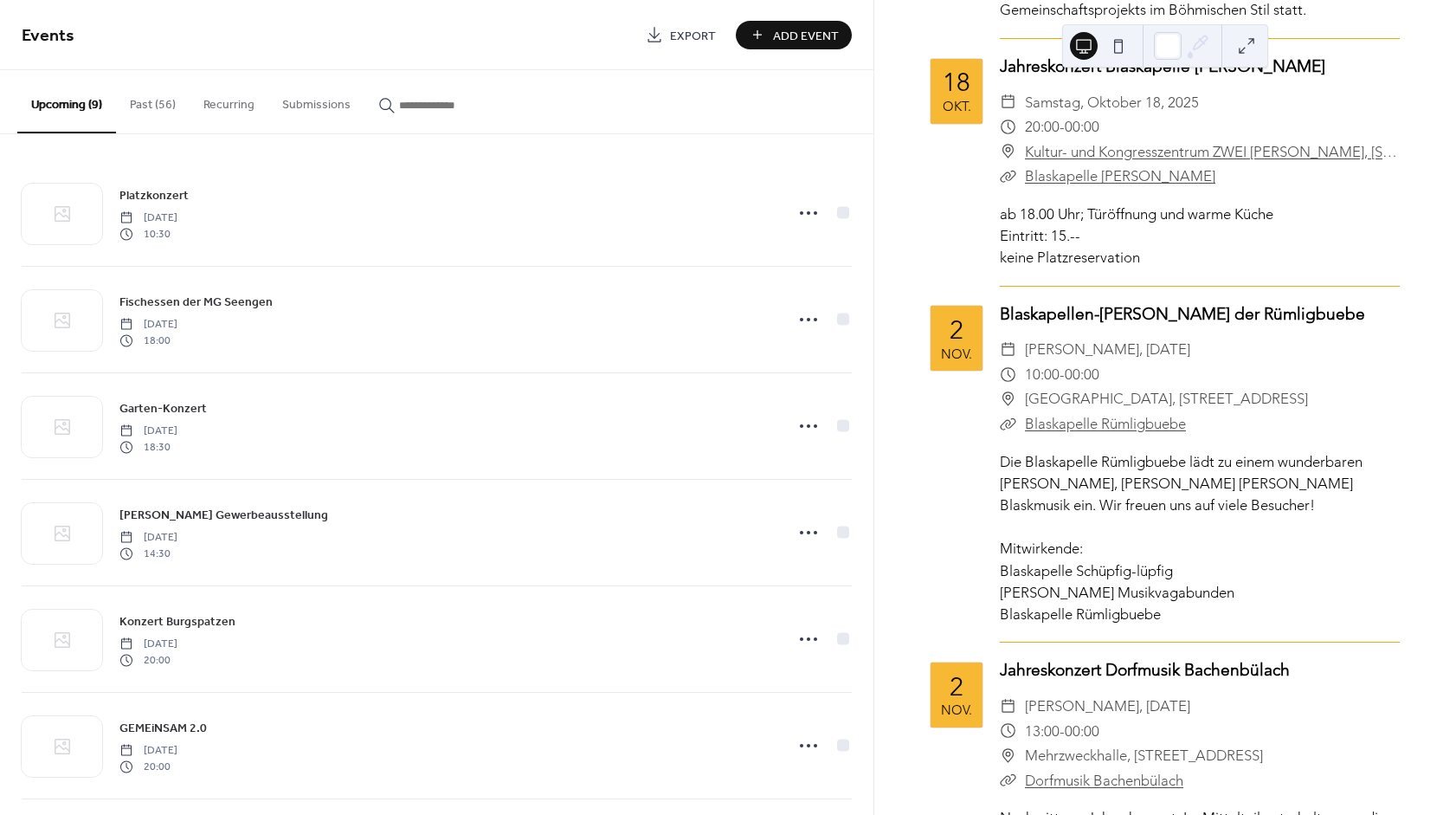 scroll, scrollTop: 1585, scrollLeft: 0, axis: vertical 